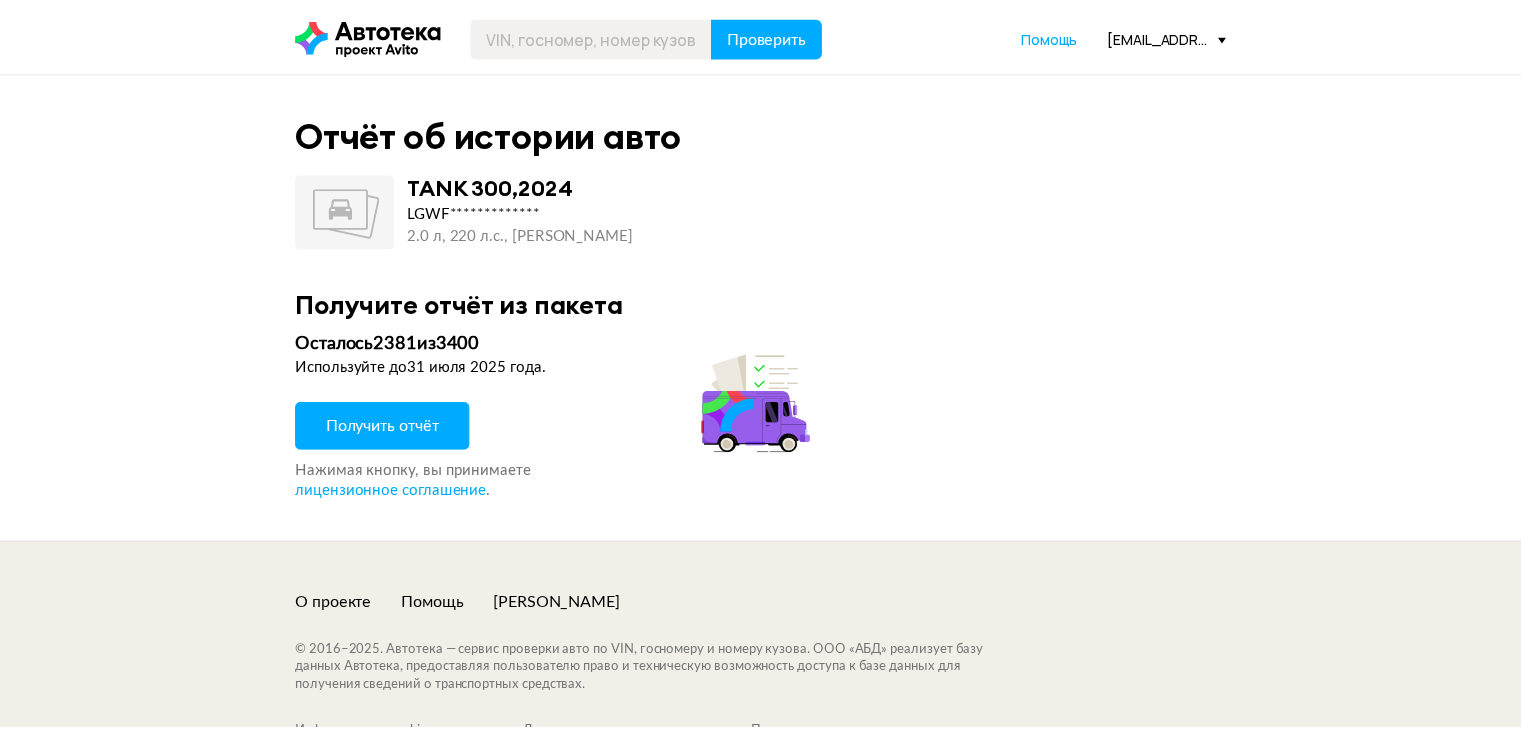 scroll, scrollTop: 0, scrollLeft: 0, axis: both 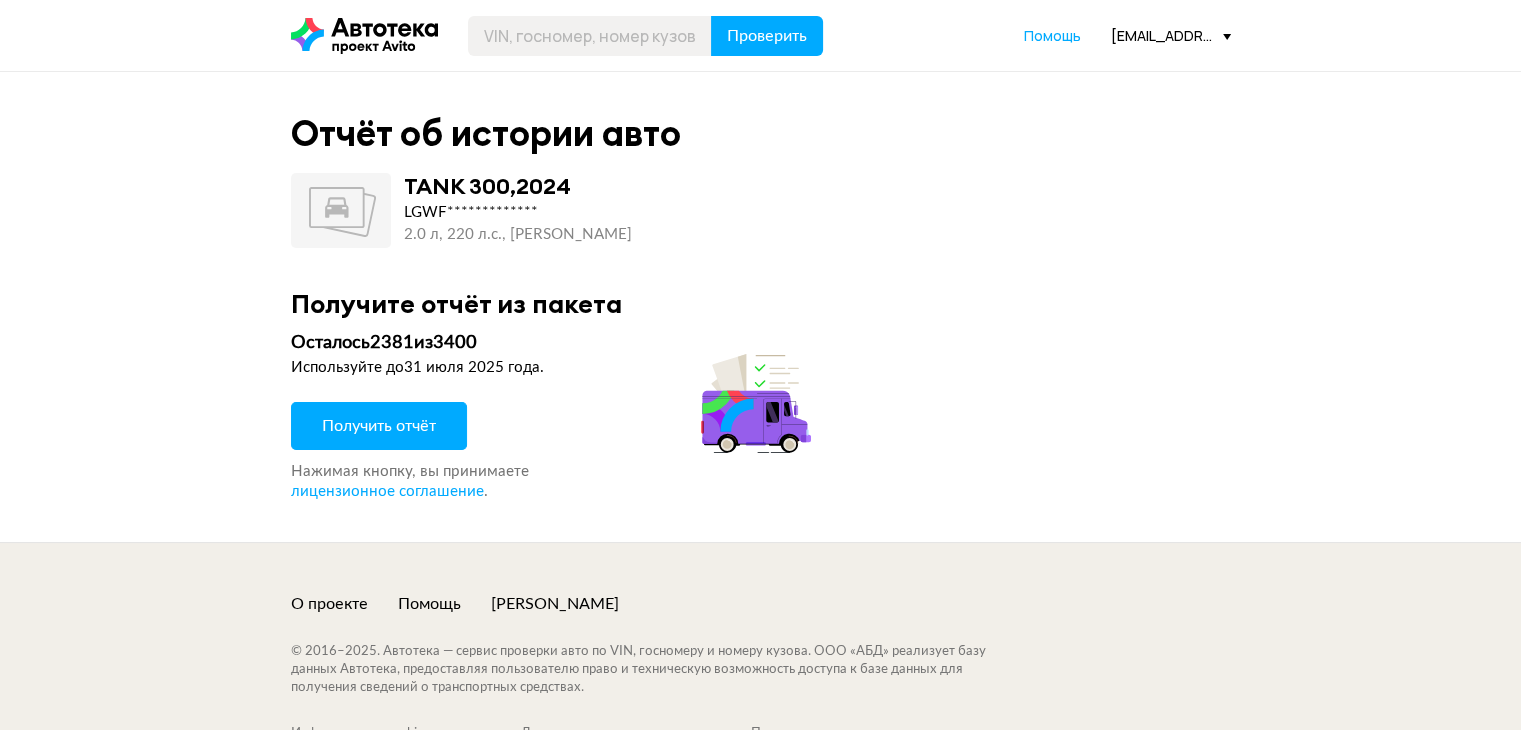click on "Получить отчёт" at bounding box center (379, 426) 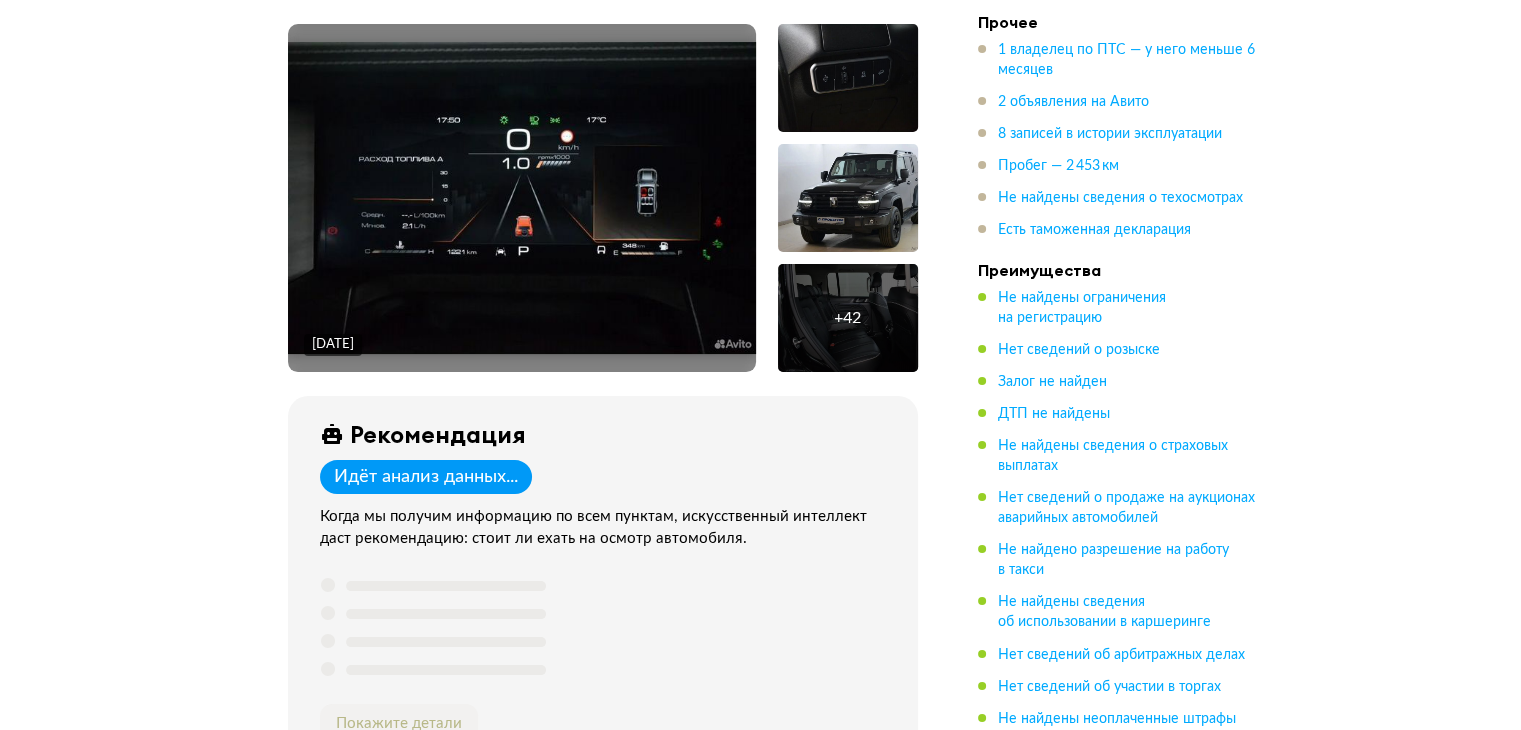 scroll, scrollTop: 0, scrollLeft: 0, axis: both 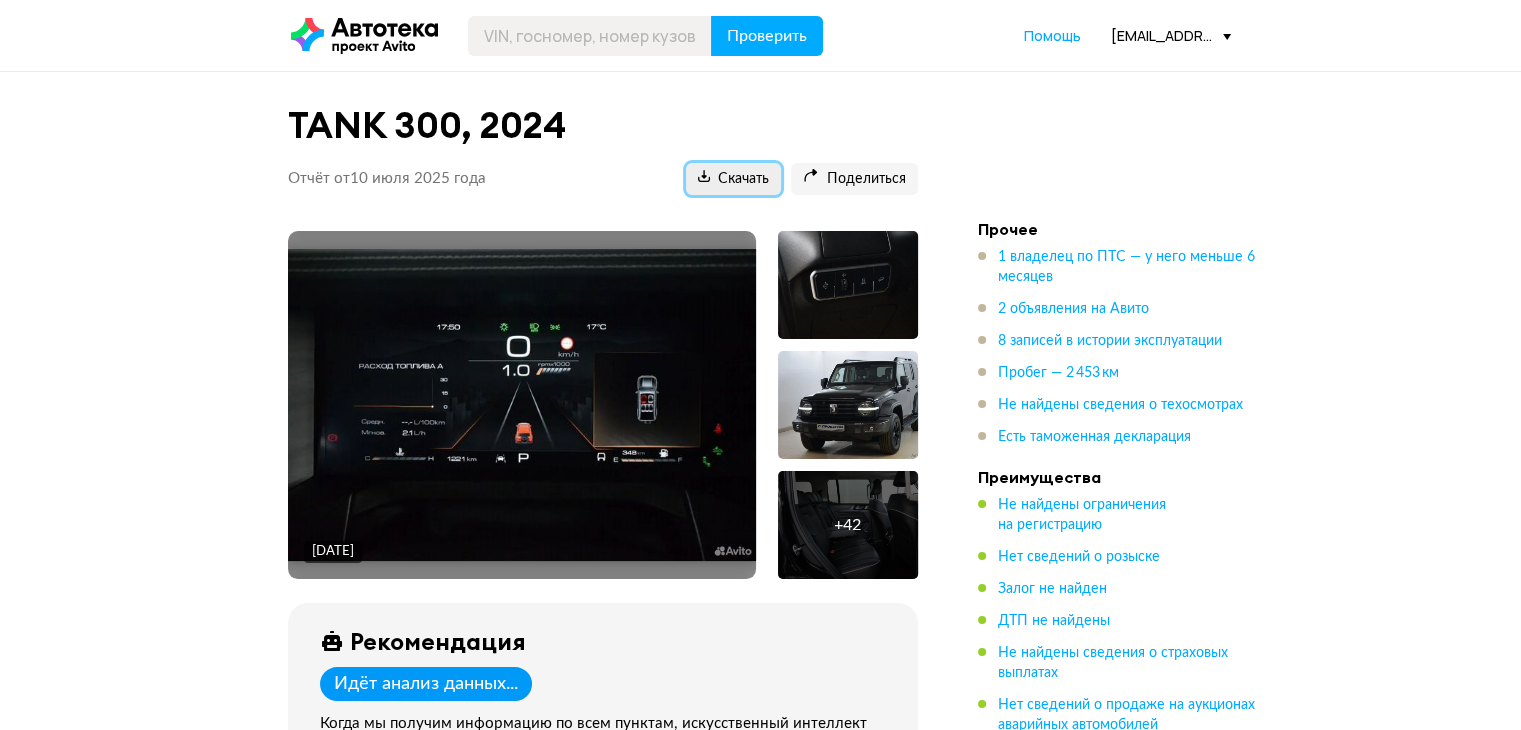 click on "Скачать" at bounding box center [733, 179] 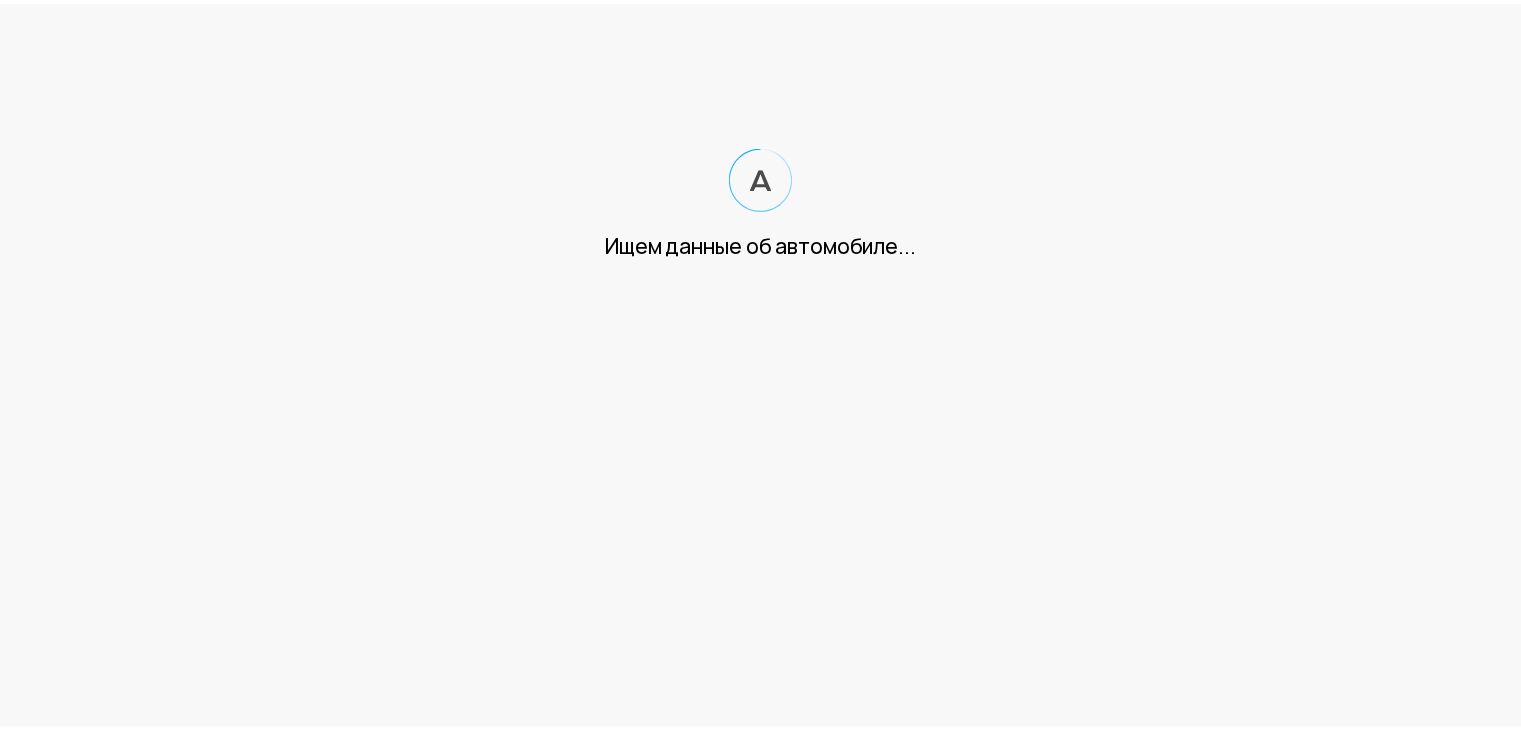 scroll, scrollTop: 0, scrollLeft: 0, axis: both 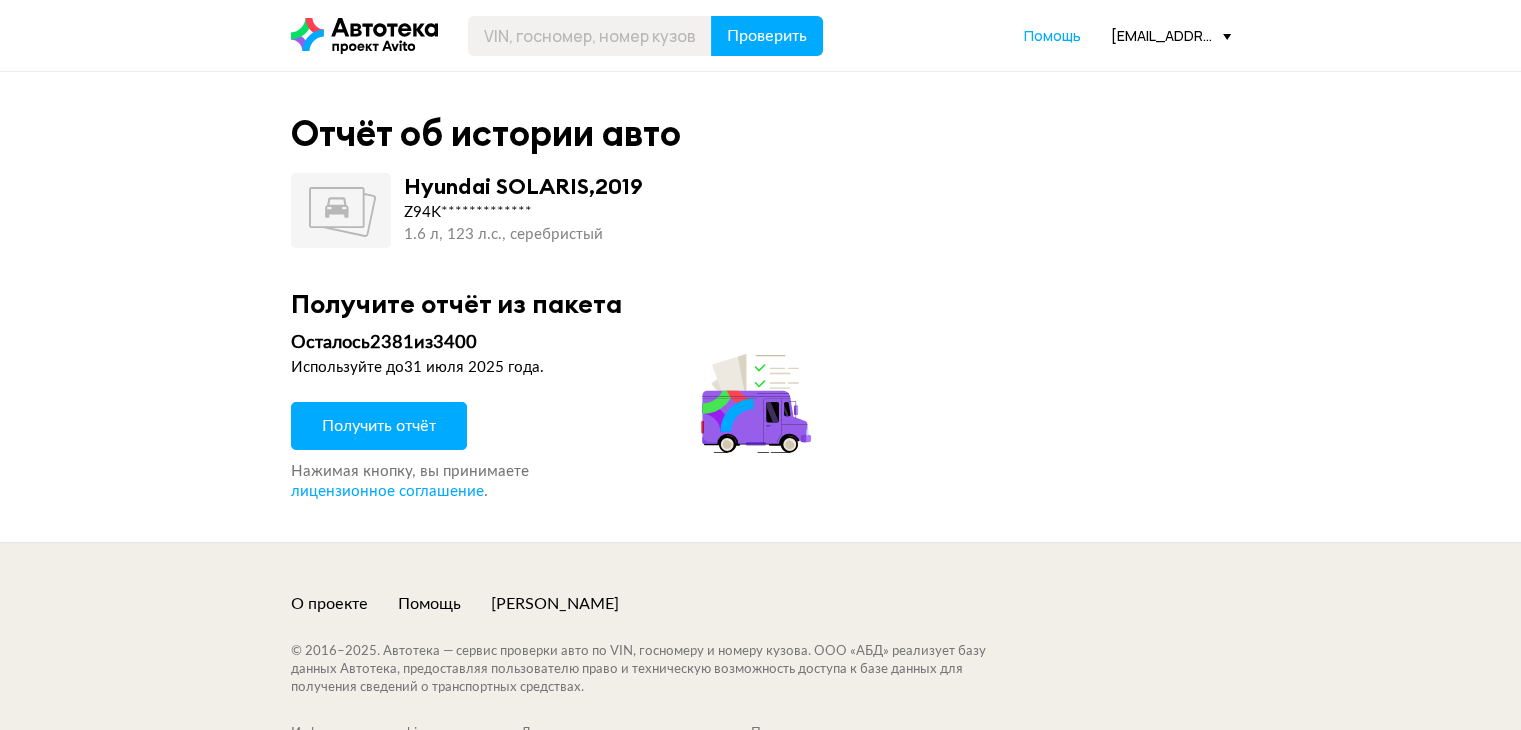 click on "Получить отчёт" at bounding box center [379, 426] 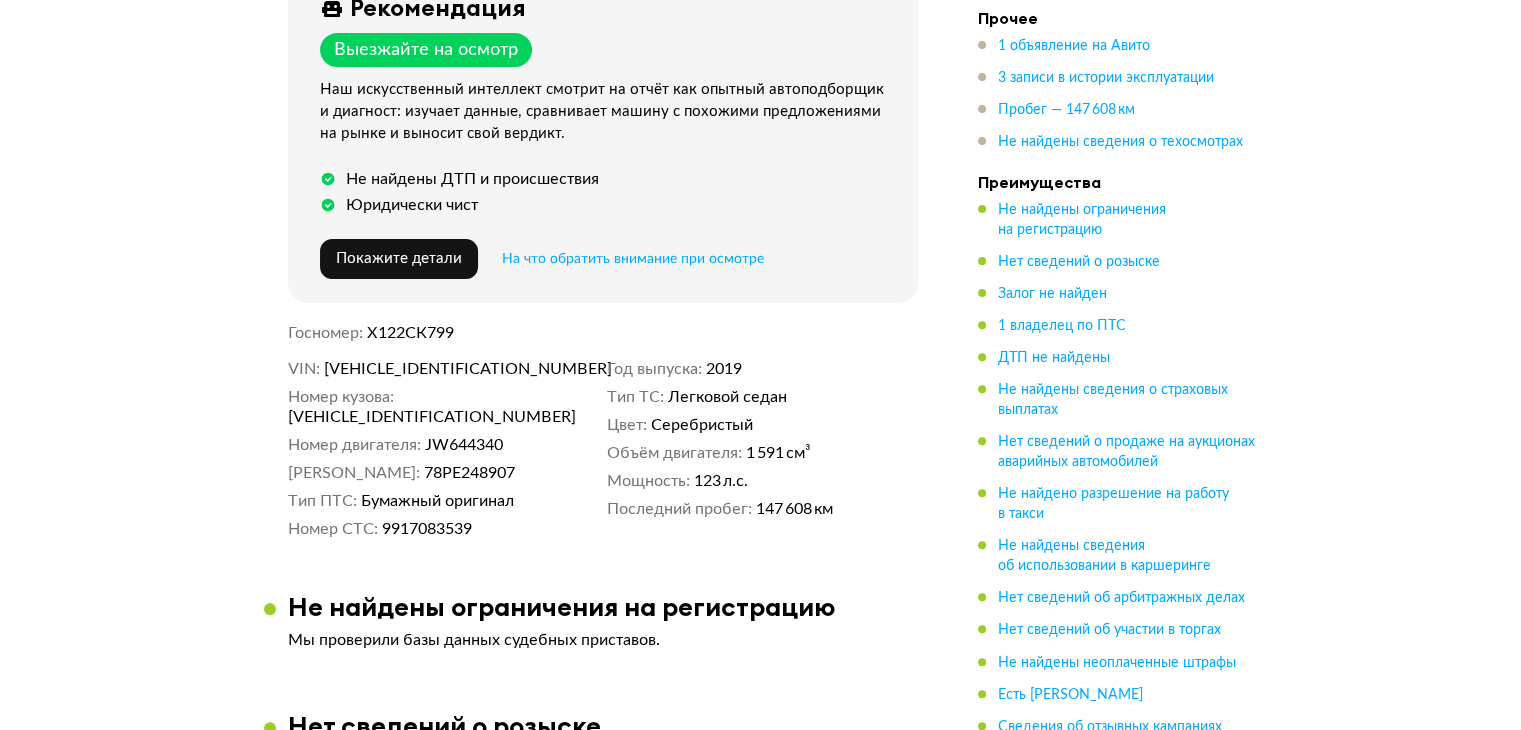 scroll, scrollTop: 700, scrollLeft: 0, axis: vertical 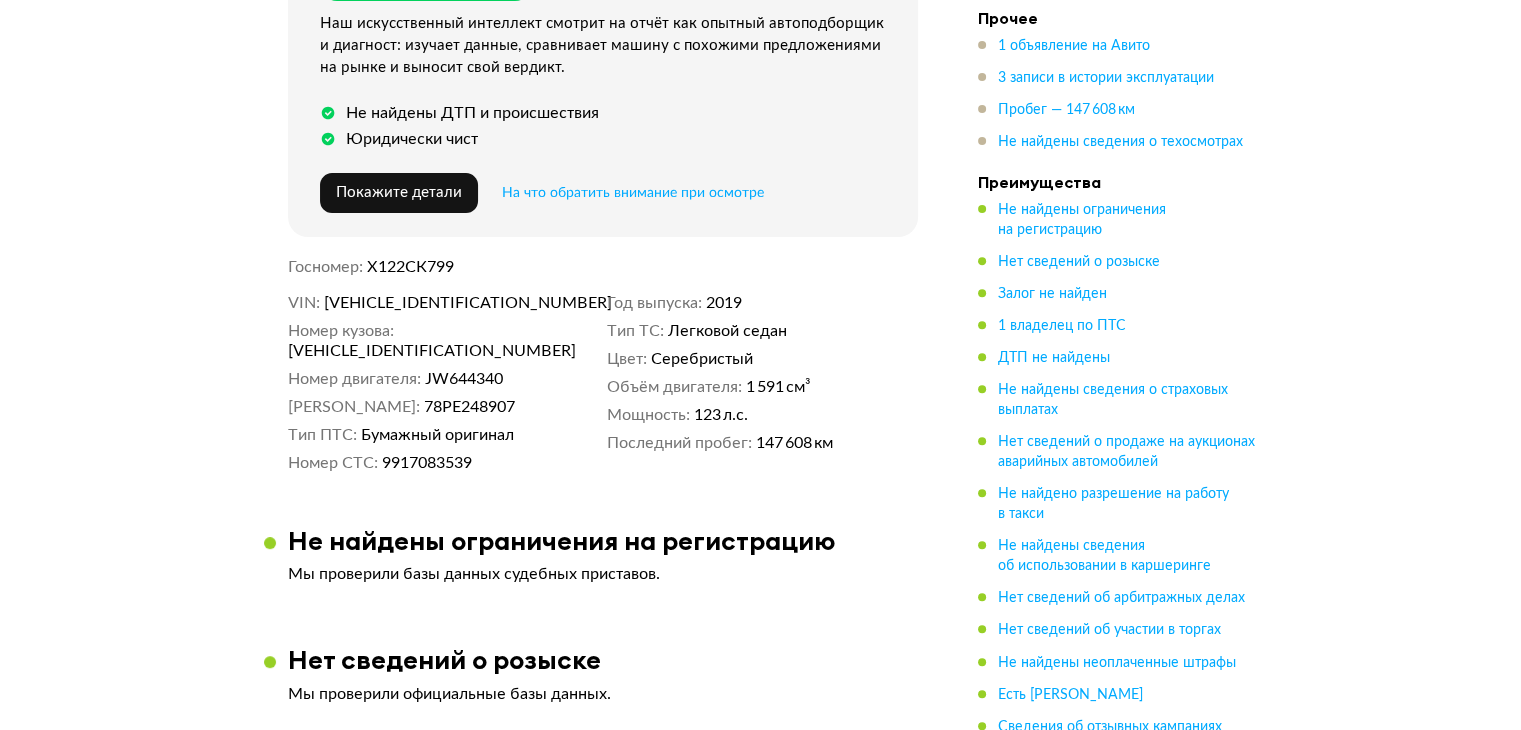 click on "Z94K241CALR166737" at bounding box center (439, 303) 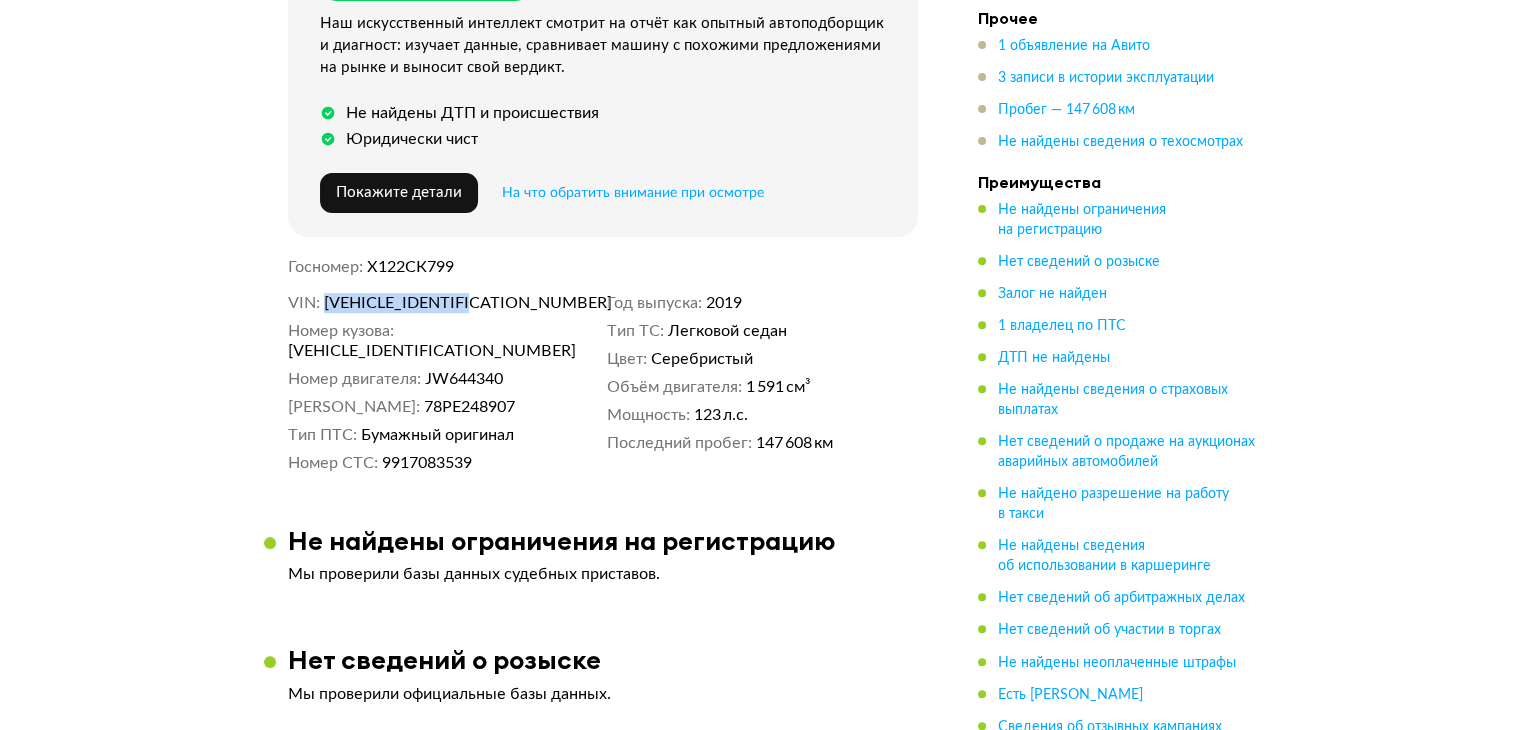 click on "Z94K241CALR166737" at bounding box center [439, 303] 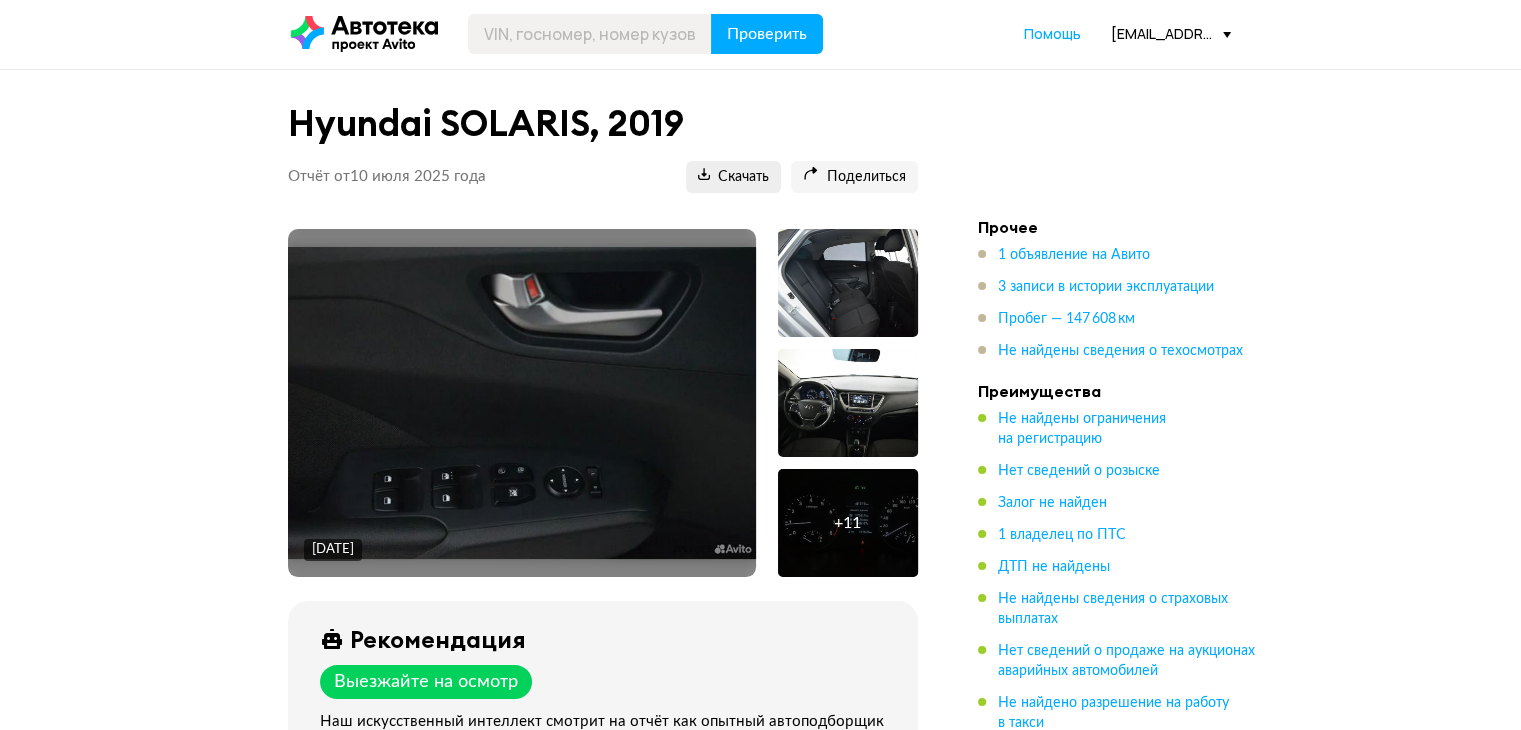 scroll, scrollTop: 0, scrollLeft: 0, axis: both 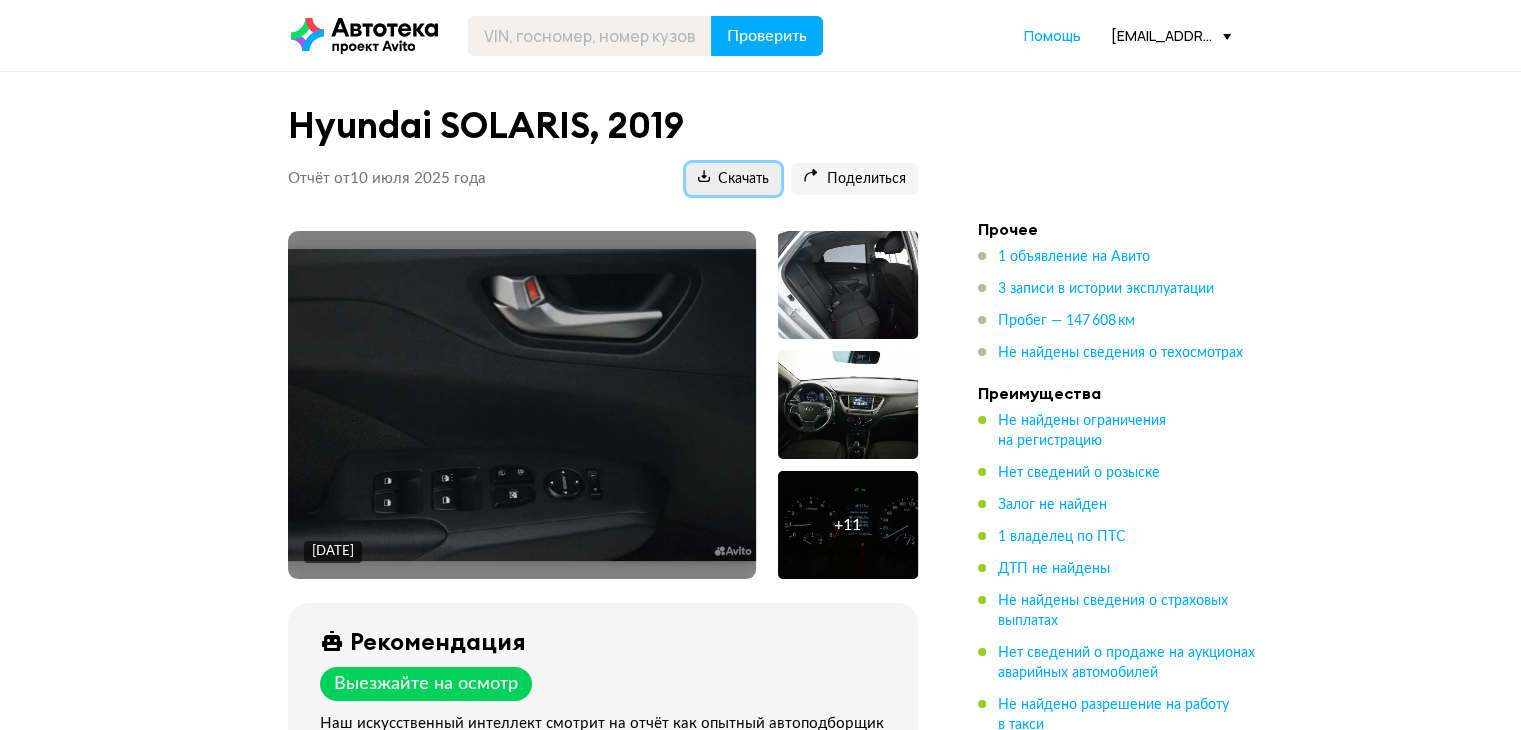 click on "Скачать" at bounding box center (733, 179) 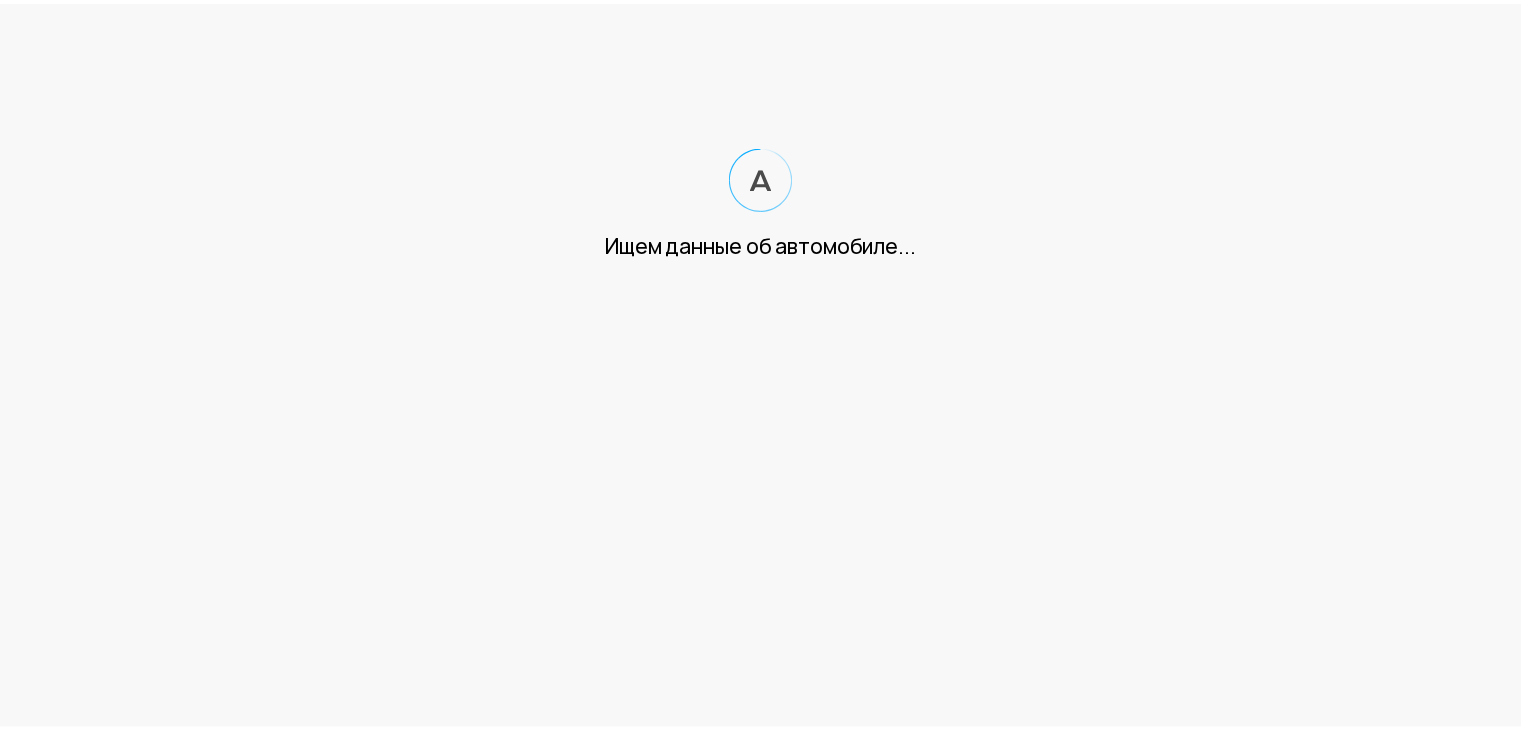 scroll, scrollTop: 0, scrollLeft: 0, axis: both 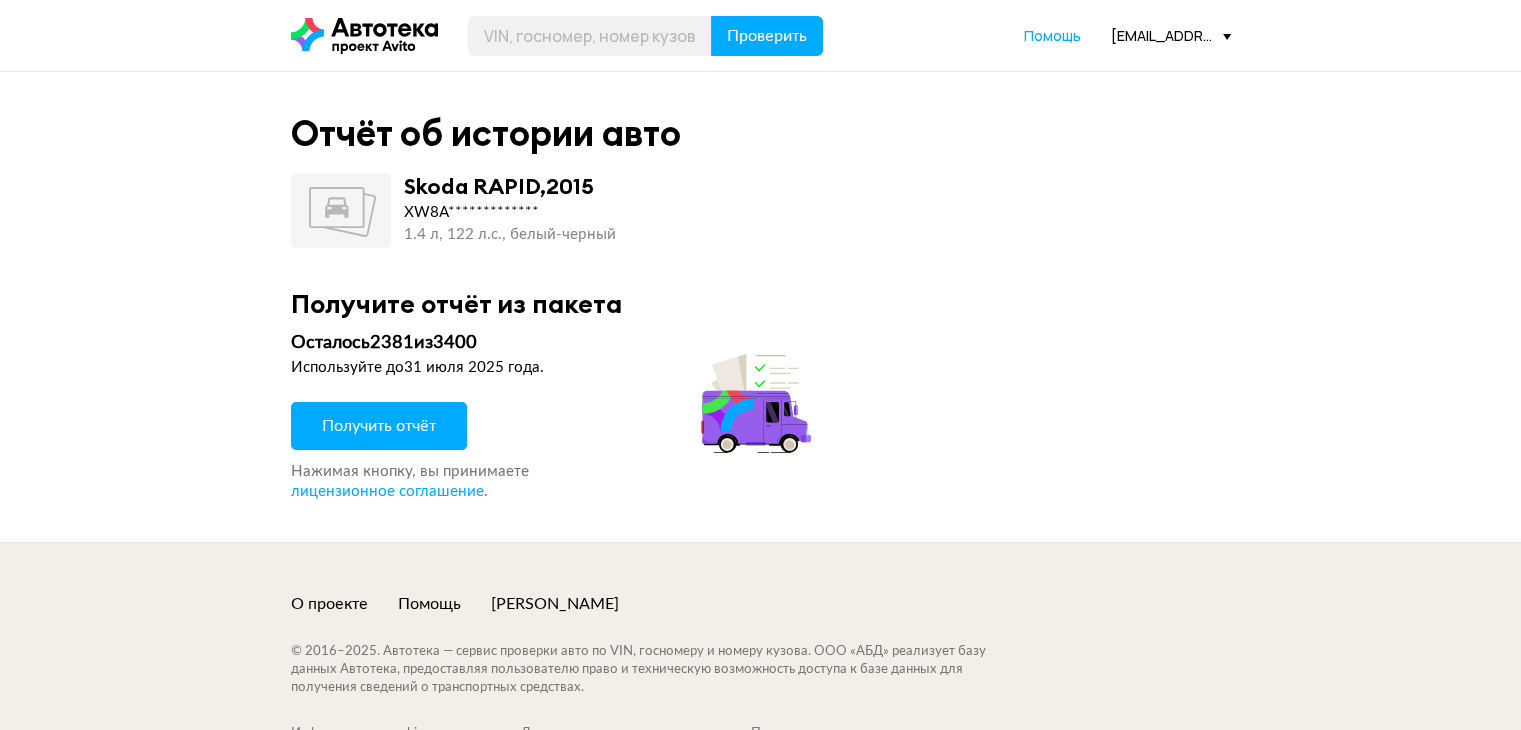 click on "Получить отчёт" at bounding box center [379, 426] 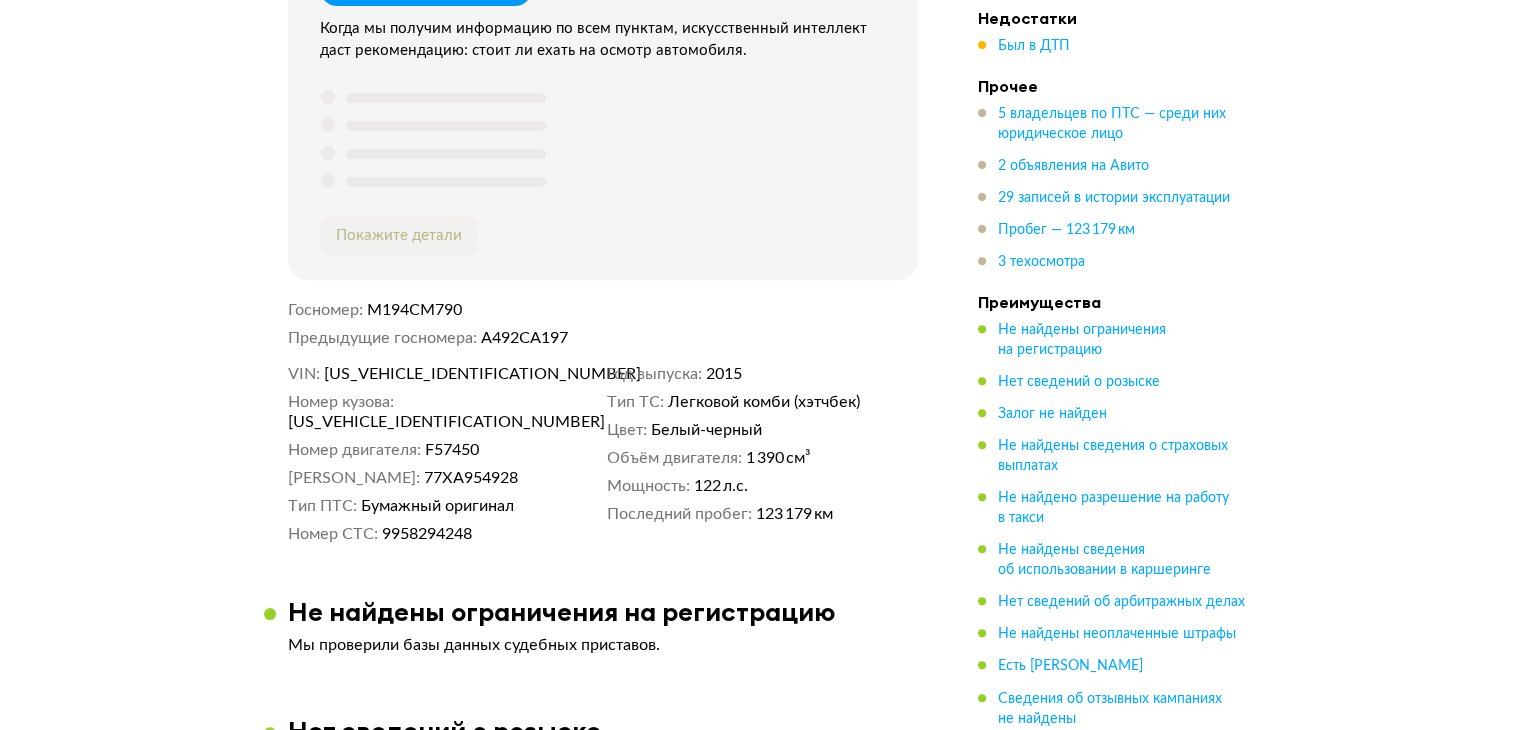 scroll, scrollTop: 700, scrollLeft: 0, axis: vertical 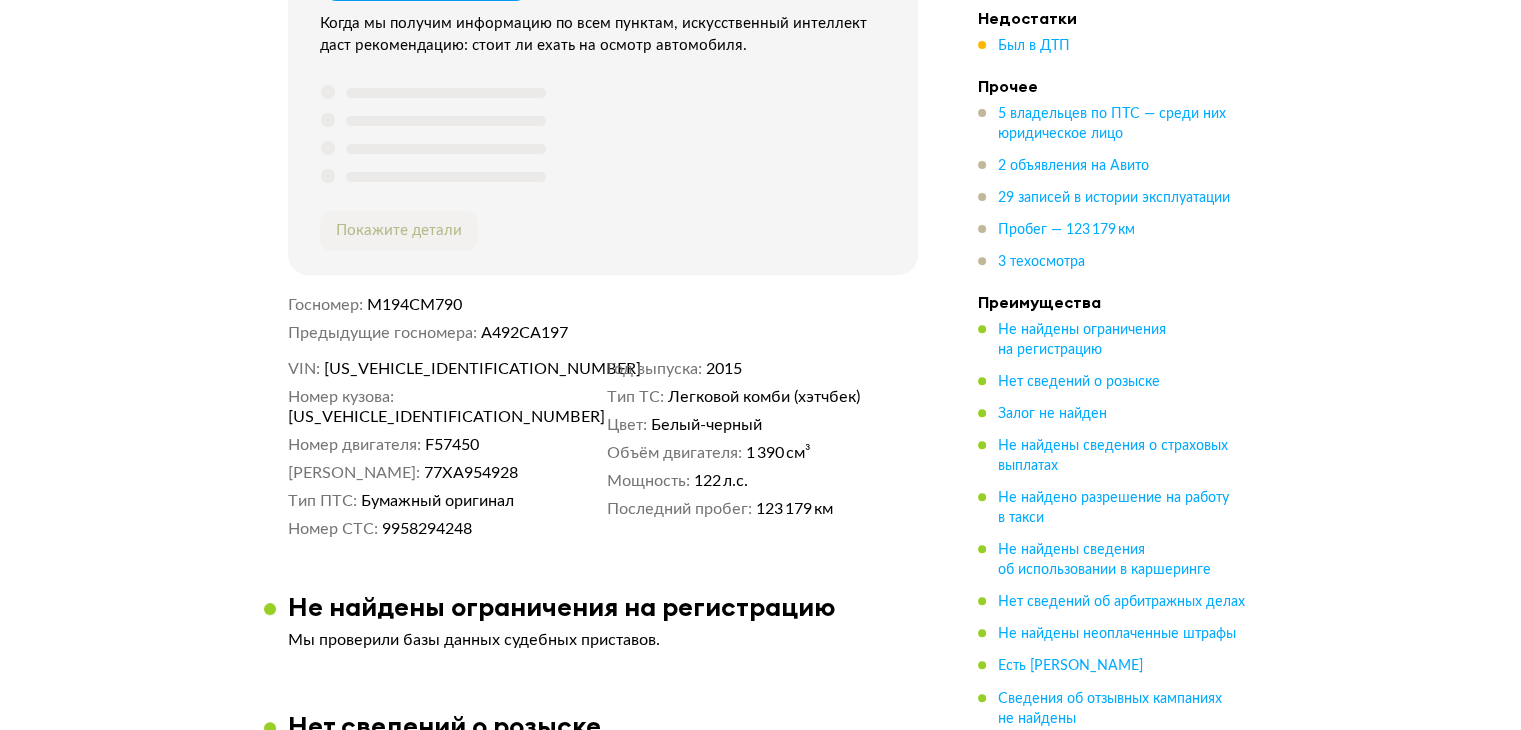 click on "XW8AT4NH2FK122653" at bounding box center [439, 369] 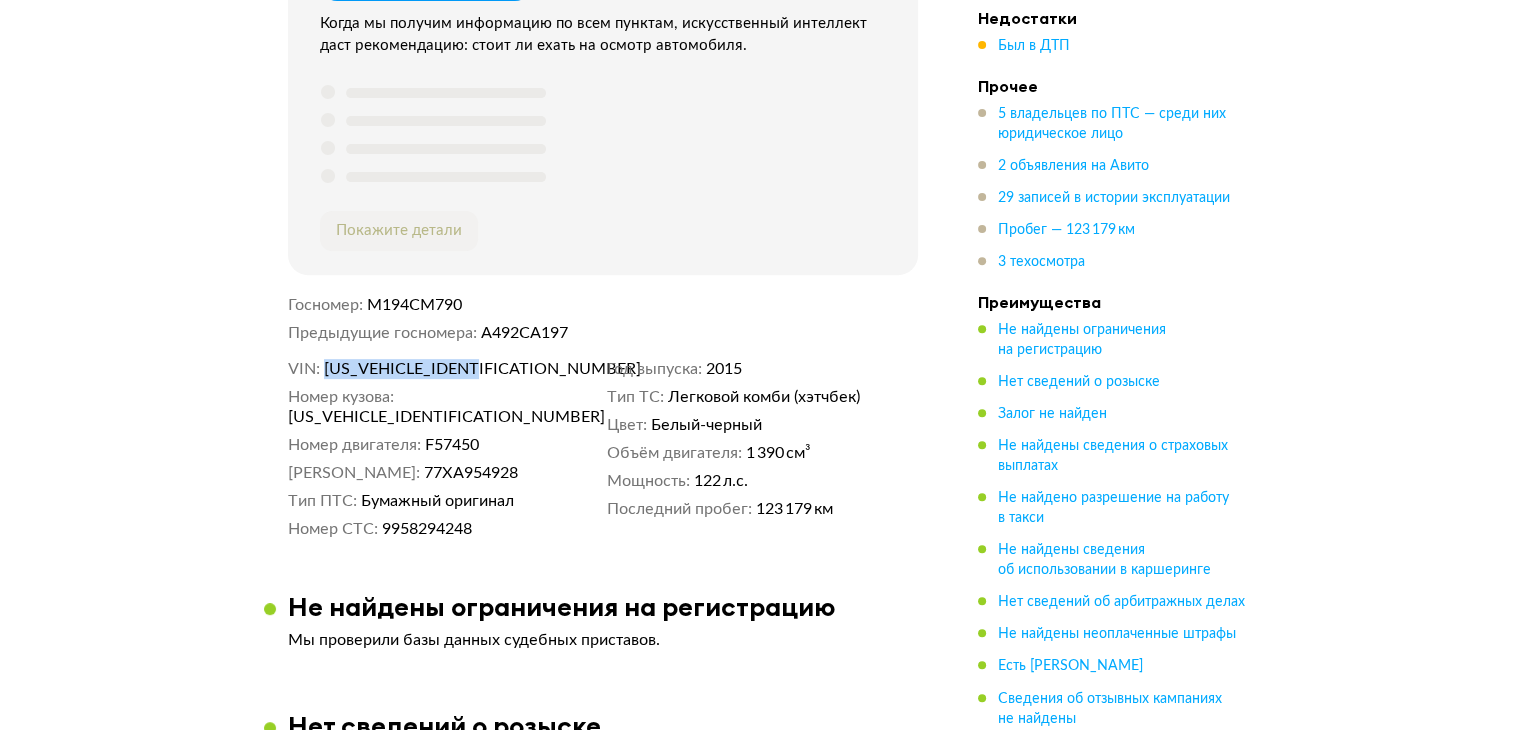 click on "XW8AT4NH2FK122653" at bounding box center (439, 369) 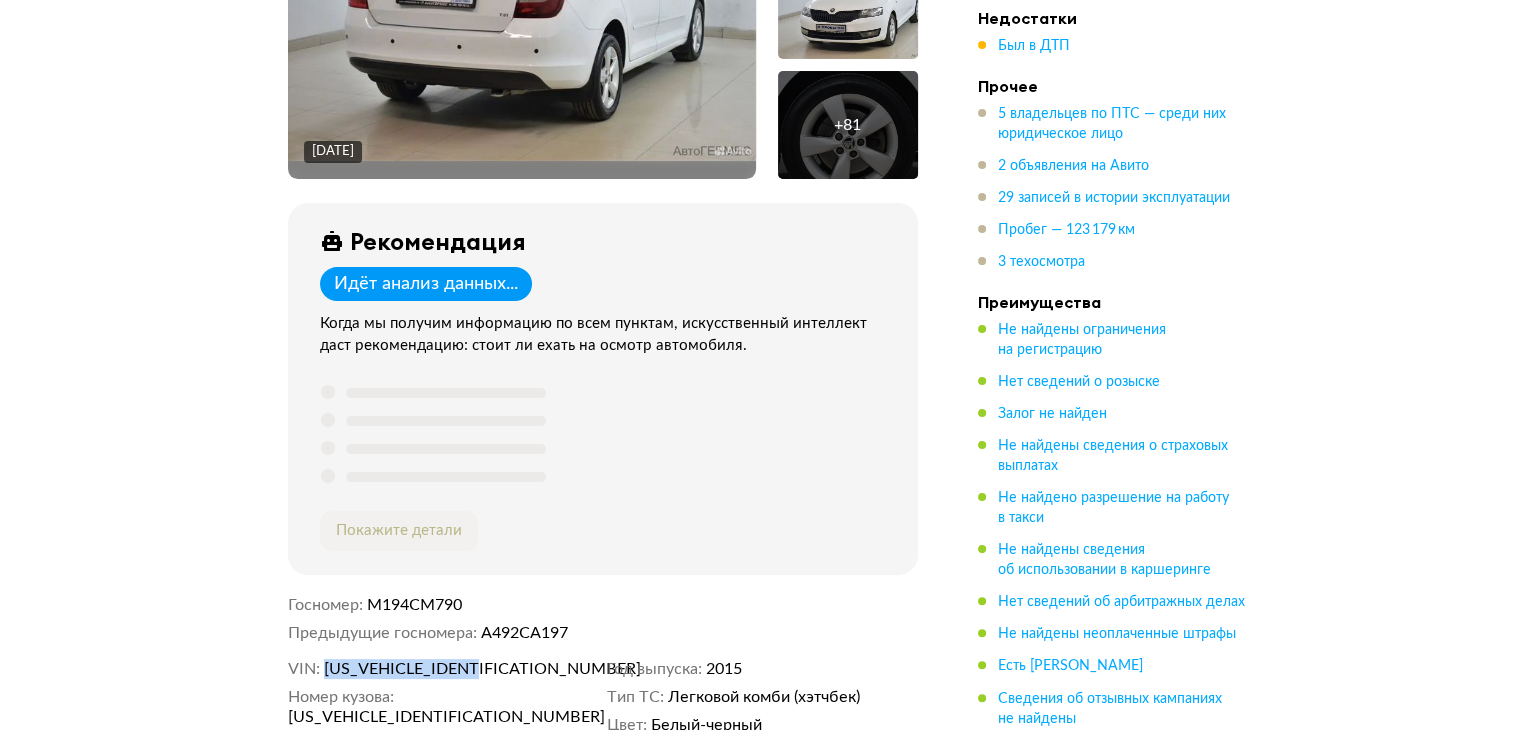 scroll, scrollTop: 0, scrollLeft: 0, axis: both 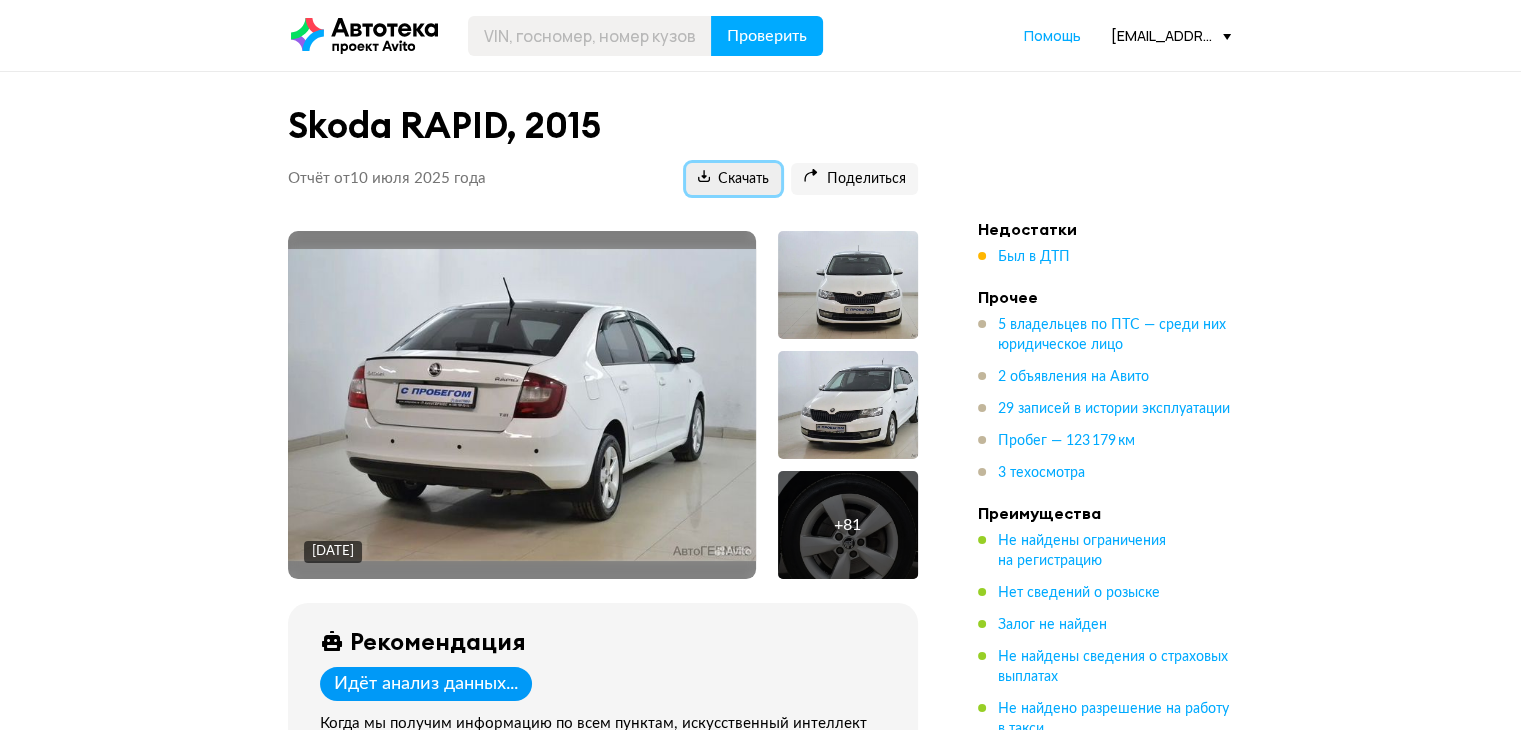 click on "Скачать" at bounding box center (733, 179) 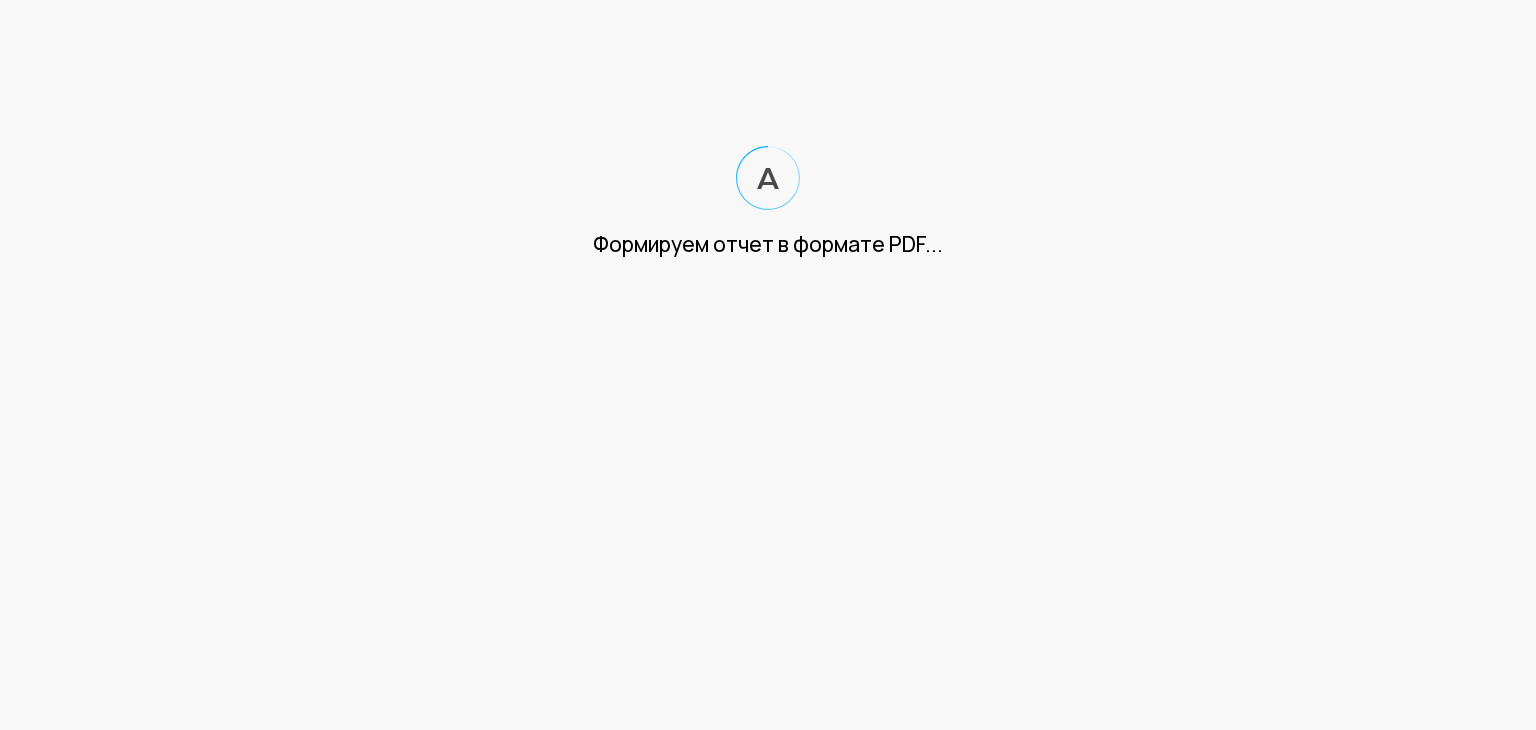 scroll, scrollTop: 0, scrollLeft: 0, axis: both 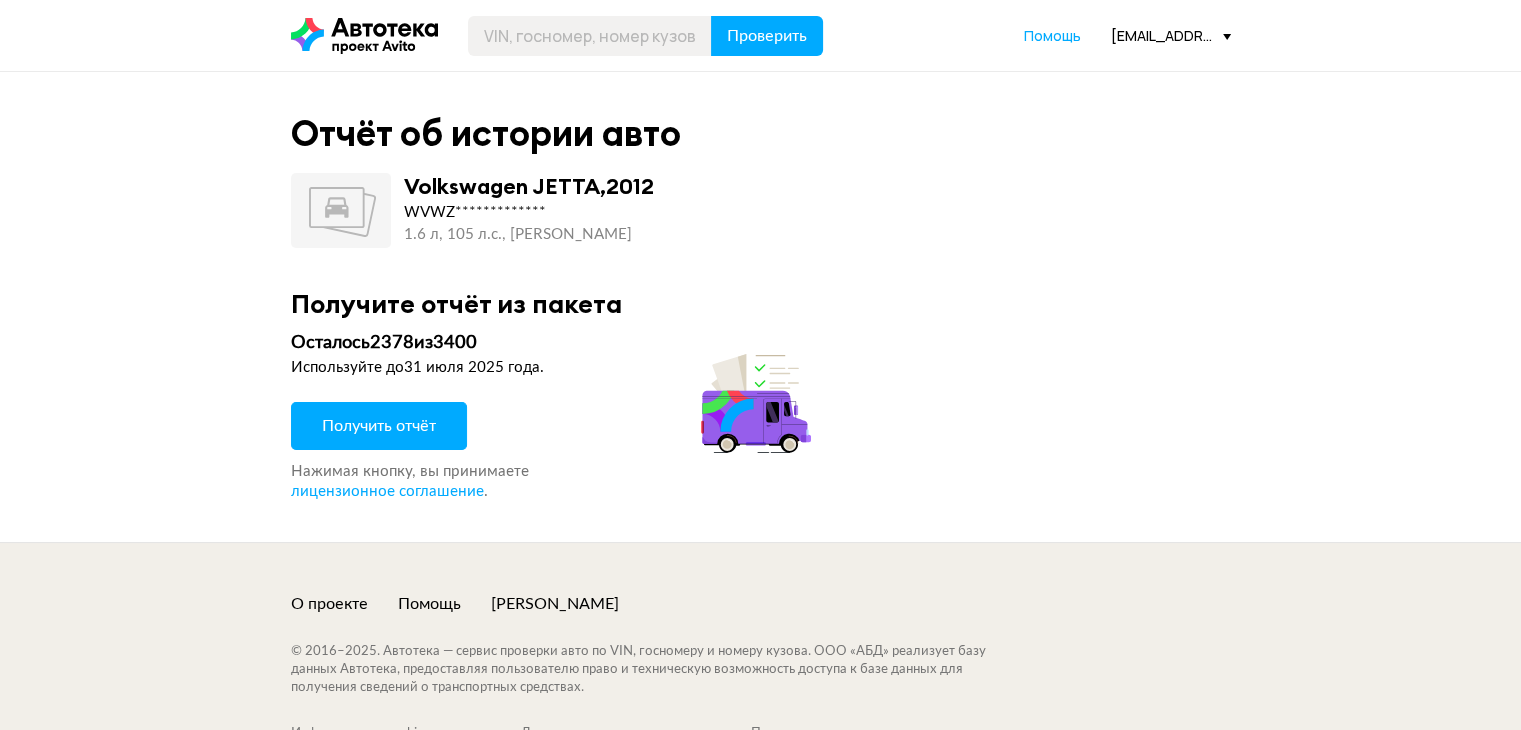 drag, startPoint x: 414, startPoint y: 421, endPoint x: 557, endPoint y: 273, distance: 205.79845 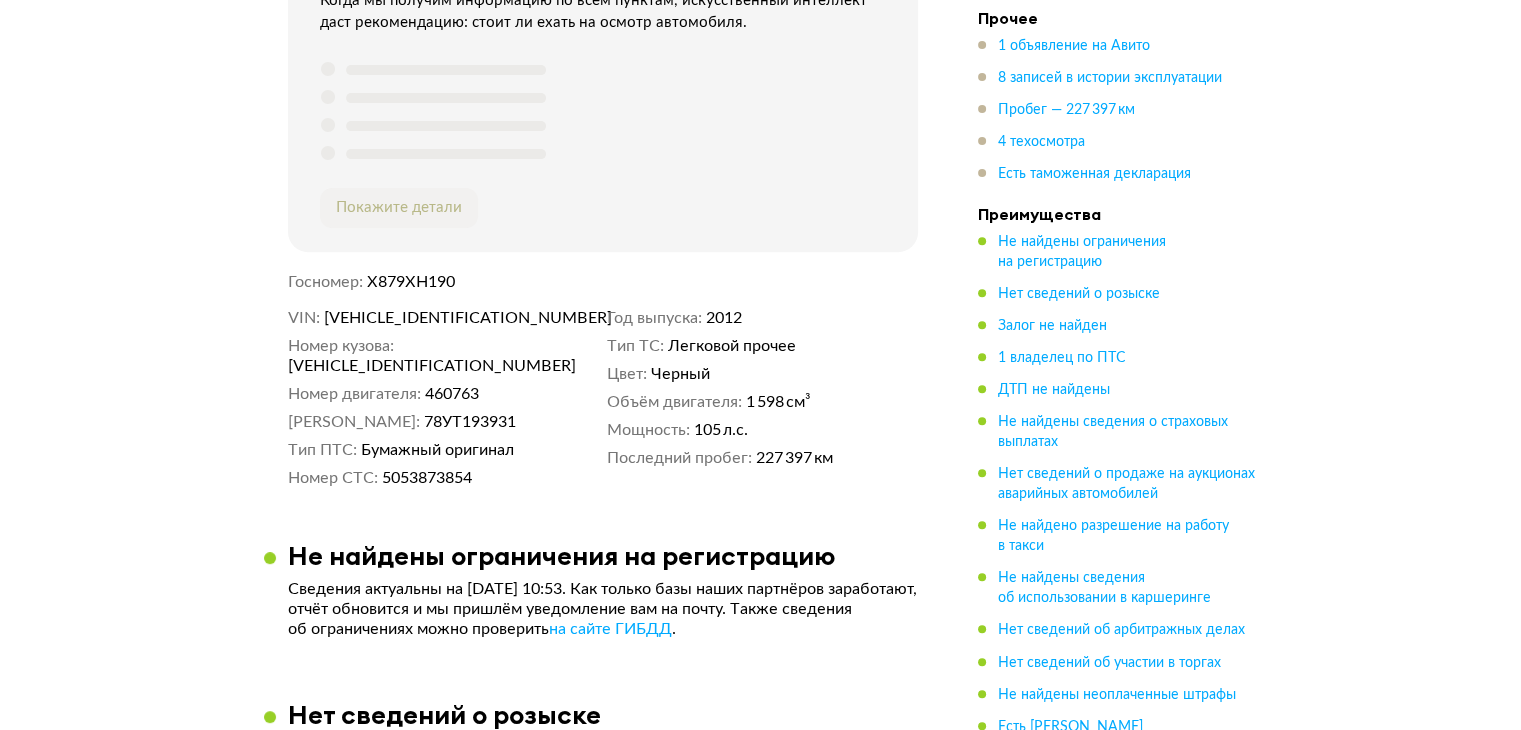 scroll, scrollTop: 700, scrollLeft: 0, axis: vertical 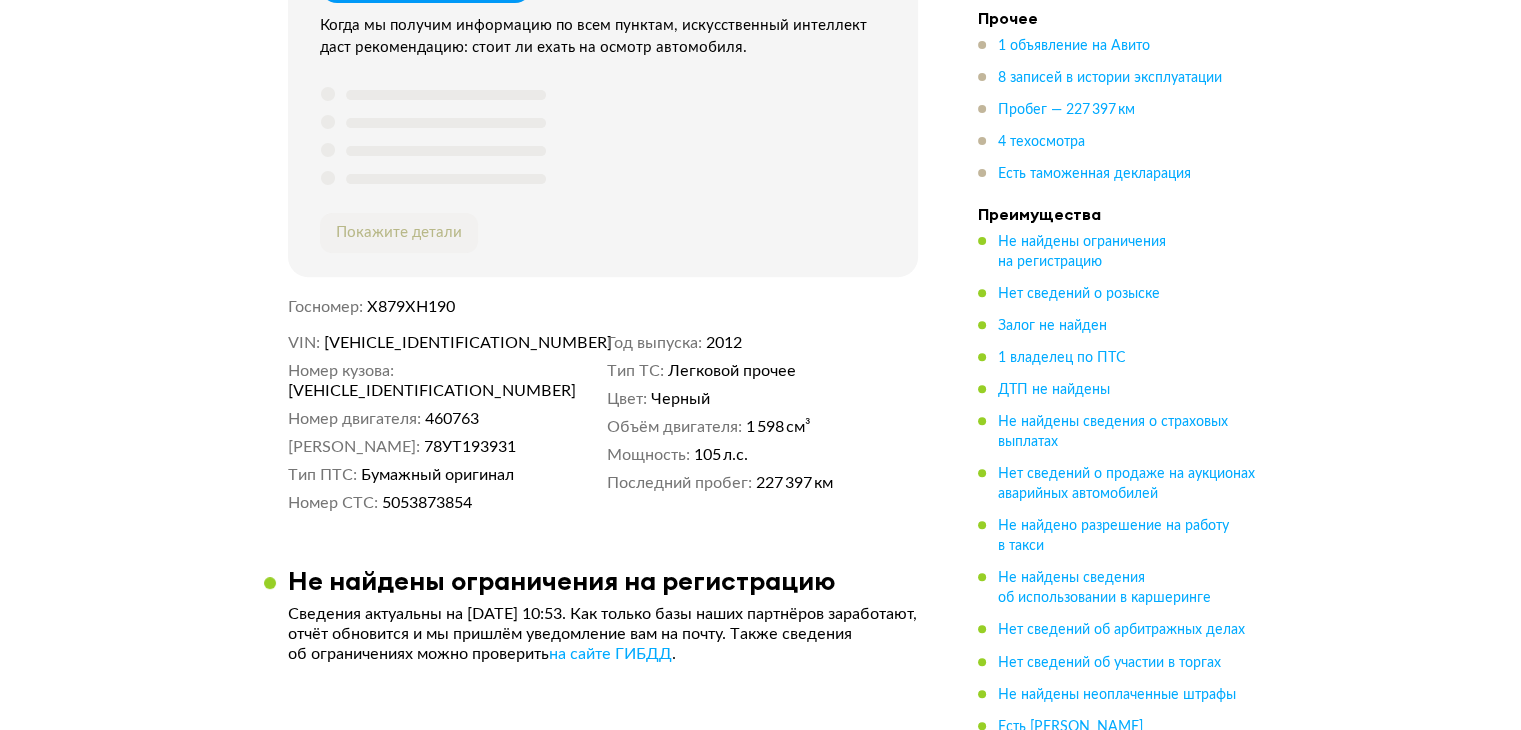 click on "WVWZZZ16ZDM035487" at bounding box center (439, 343) 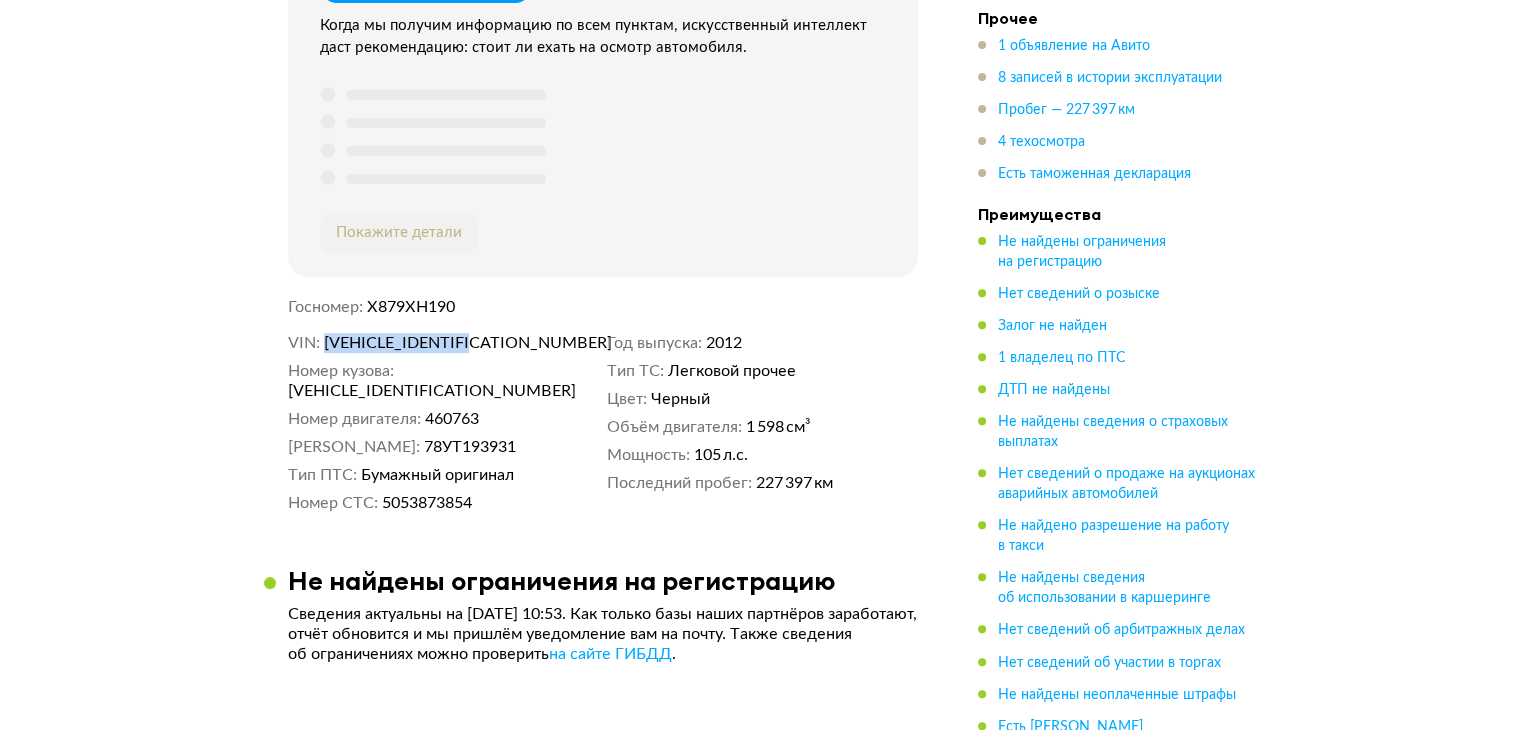 click on "WVWZZZ16ZDM035487" at bounding box center [439, 343] 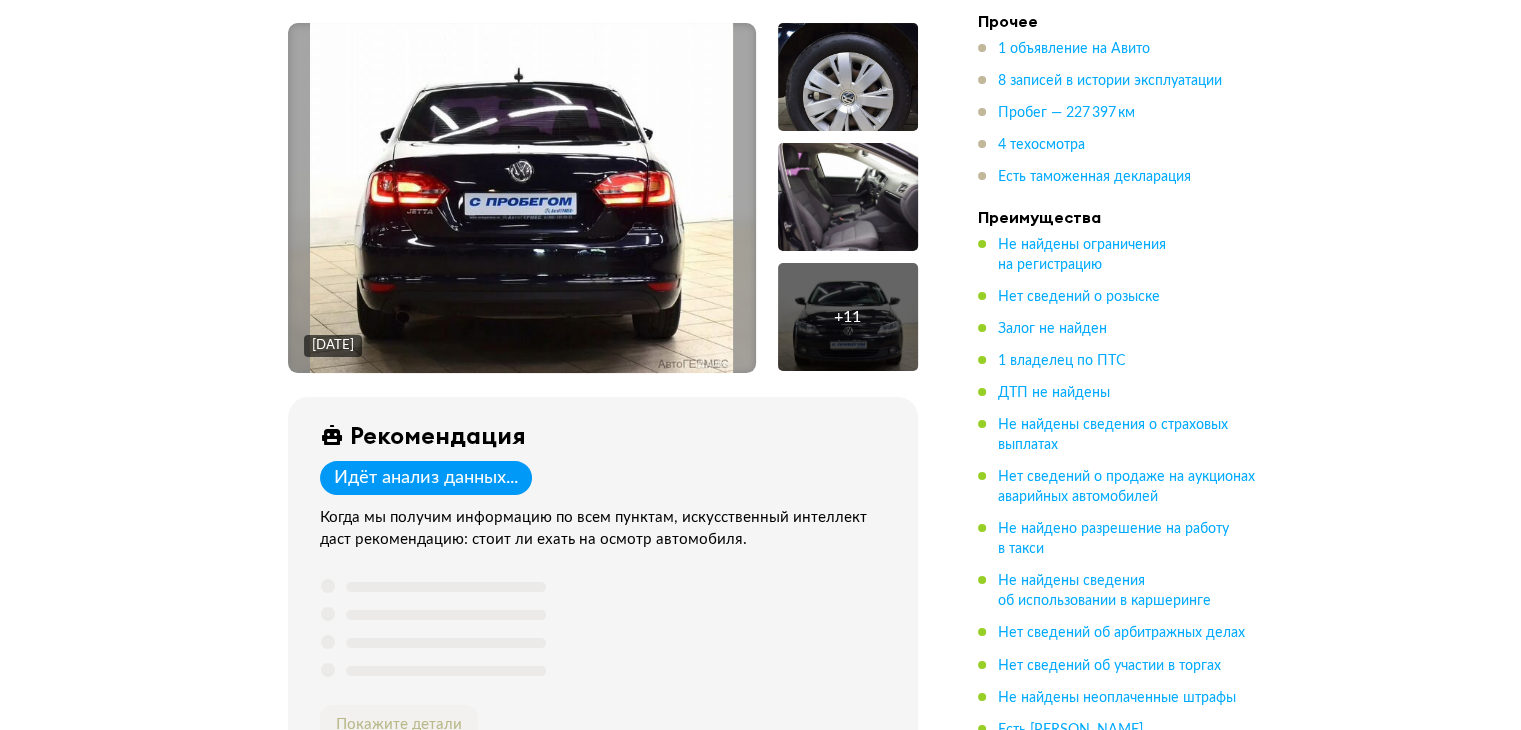 scroll, scrollTop: 0, scrollLeft: 0, axis: both 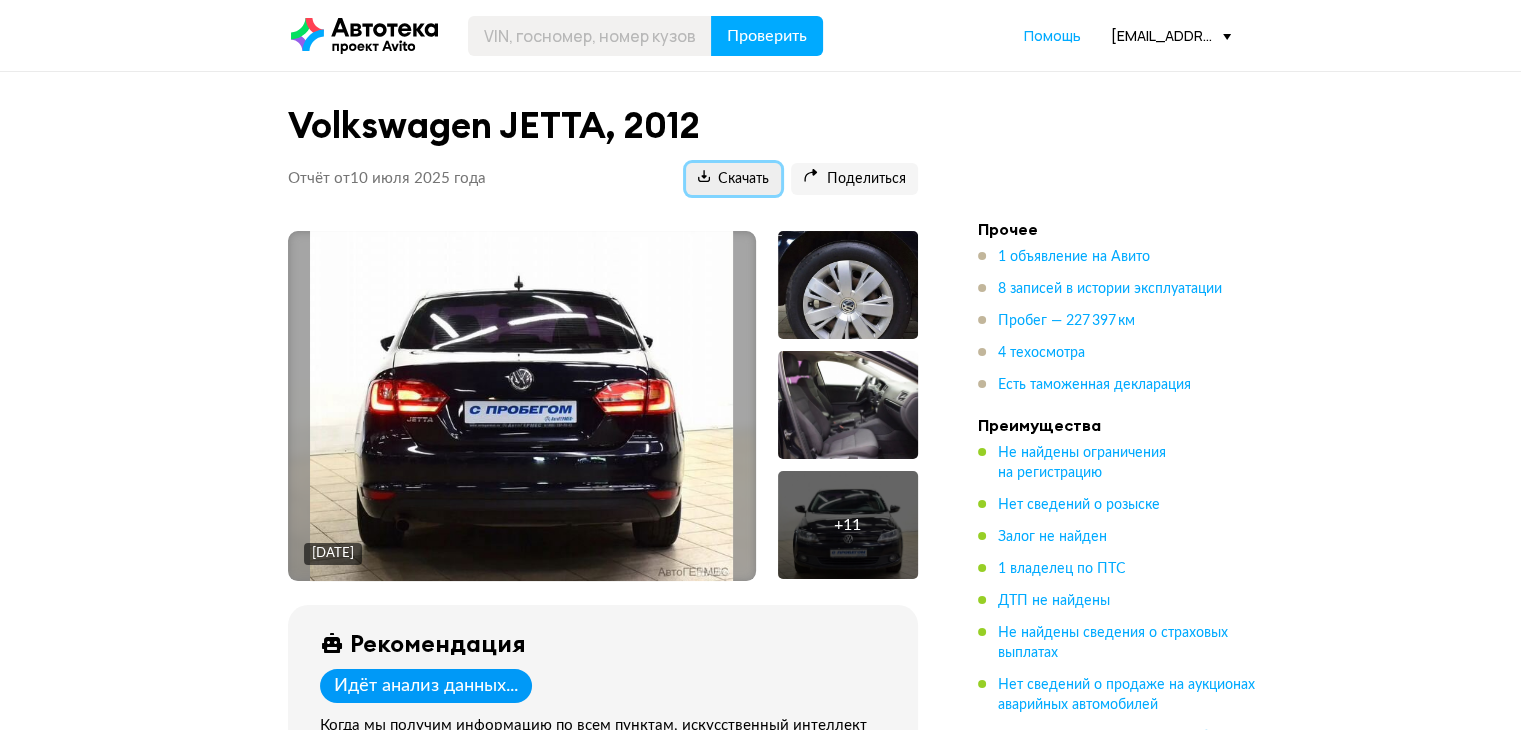click on "Скачать" at bounding box center (733, 179) 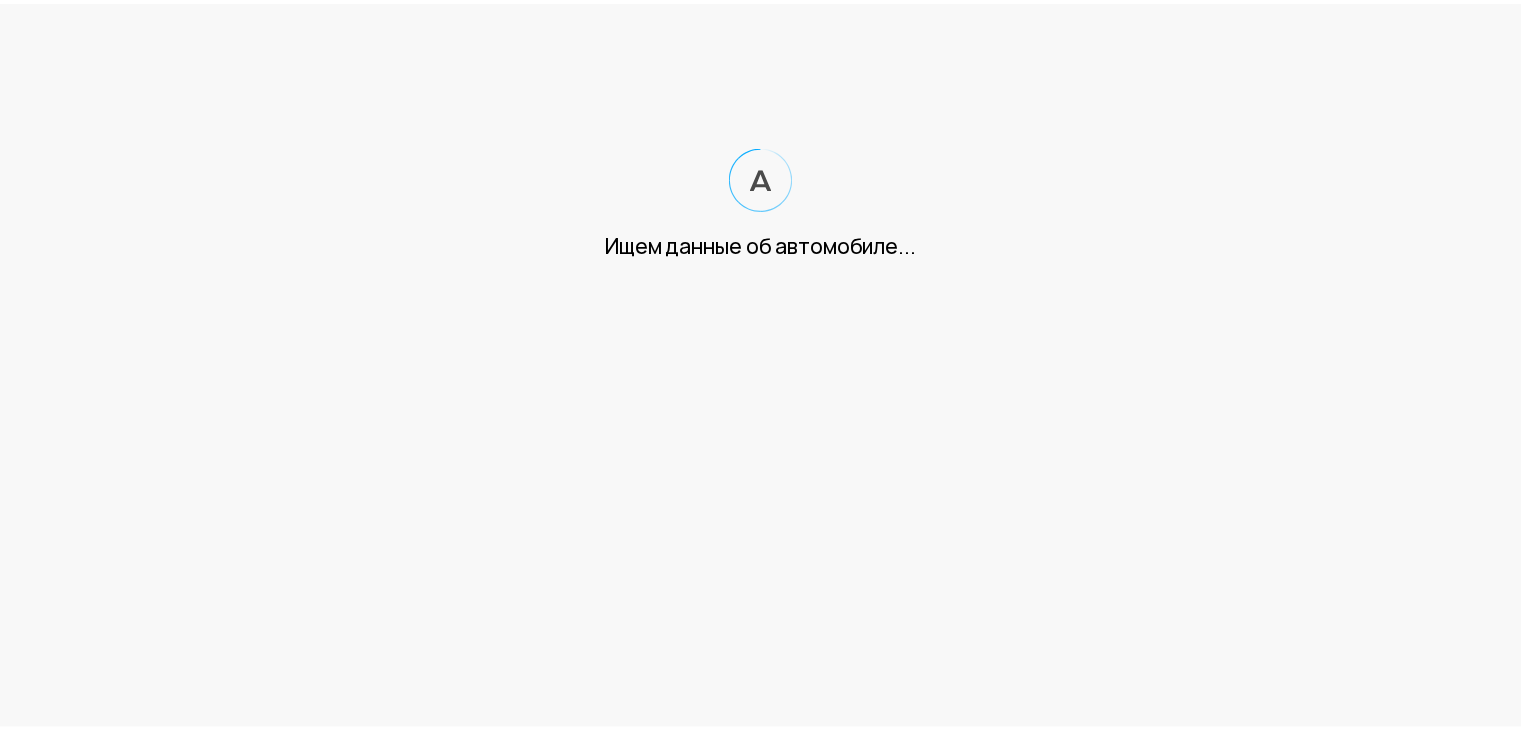 scroll, scrollTop: 0, scrollLeft: 0, axis: both 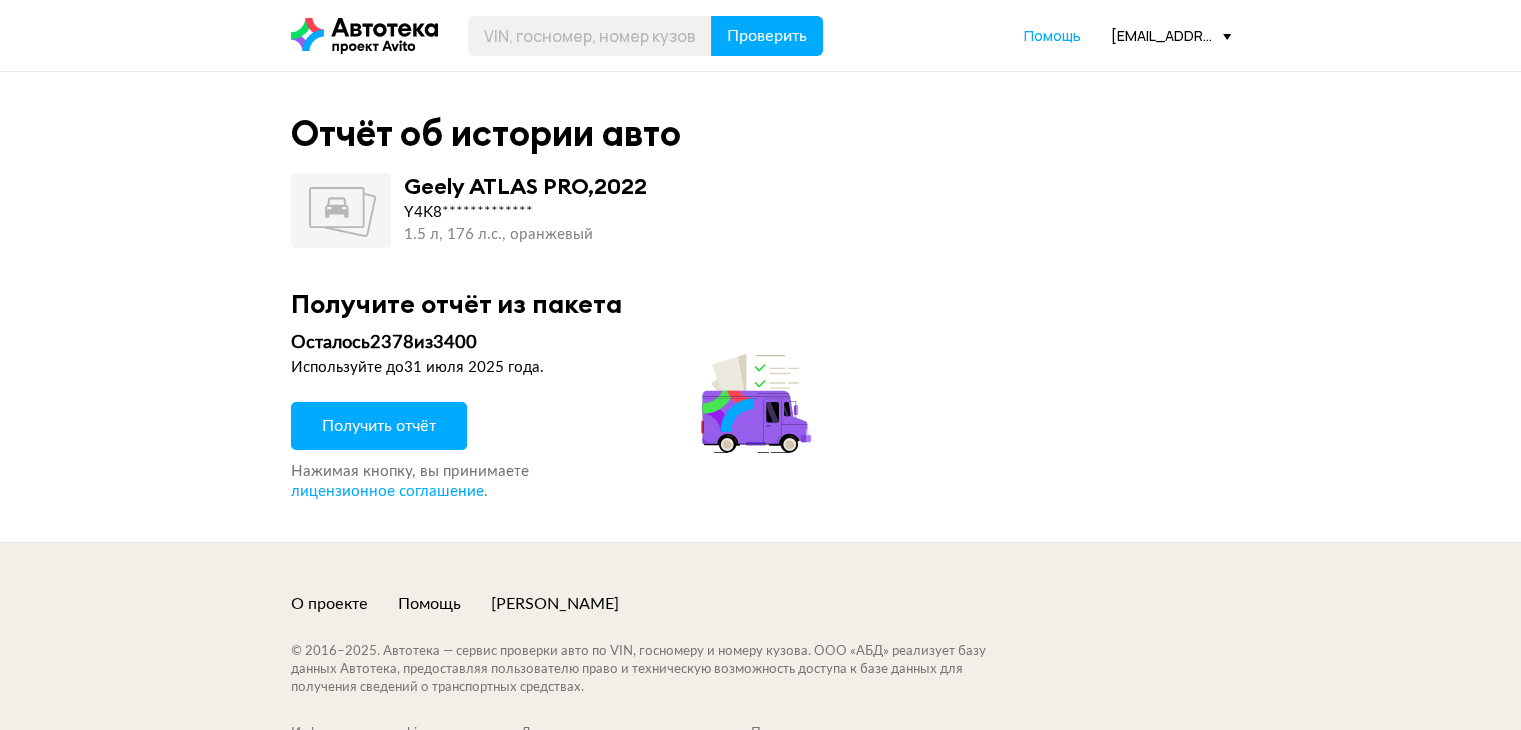 click on "Получить отчёт" at bounding box center [379, 426] 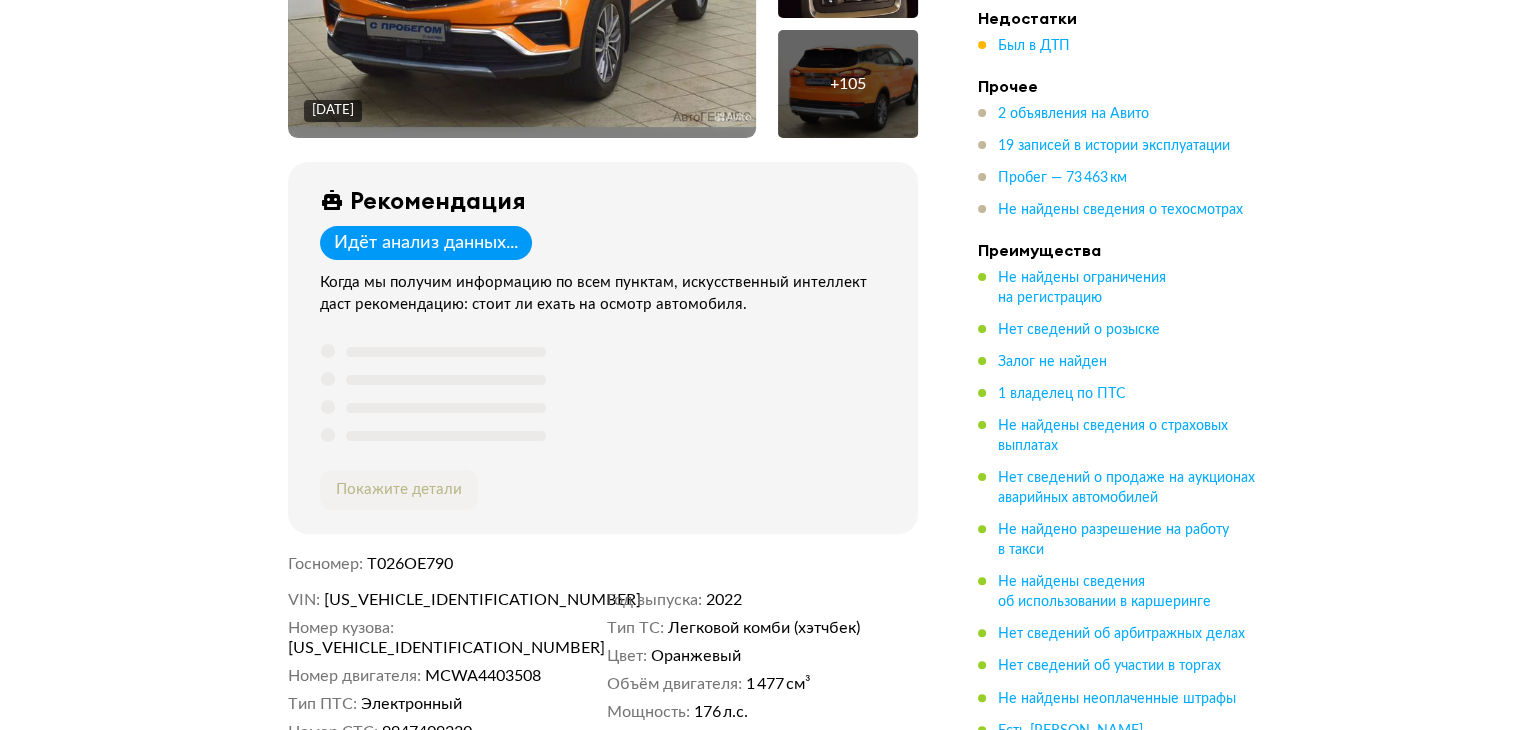 scroll, scrollTop: 600, scrollLeft: 0, axis: vertical 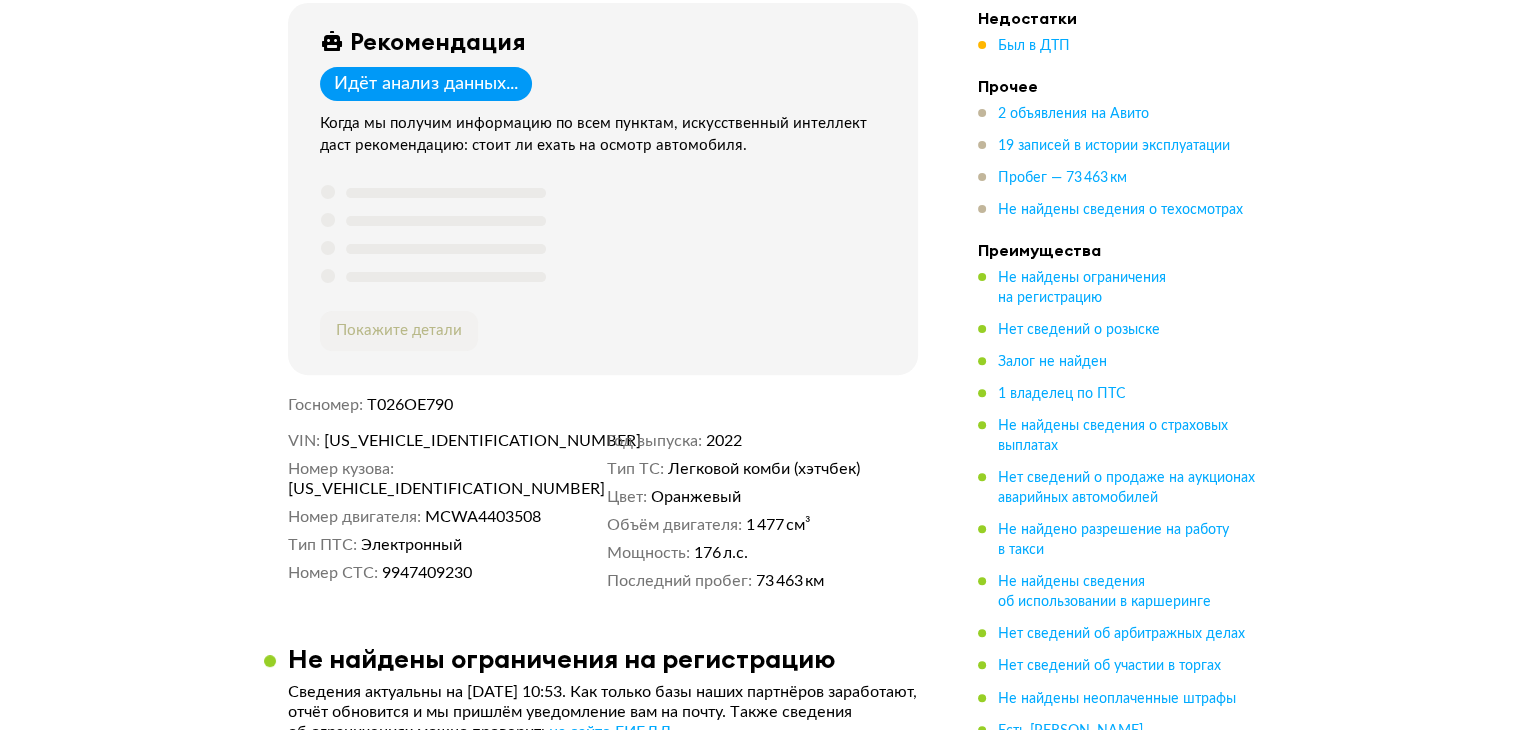 click on "Y4K8722D2NB304813" at bounding box center [439, 441] 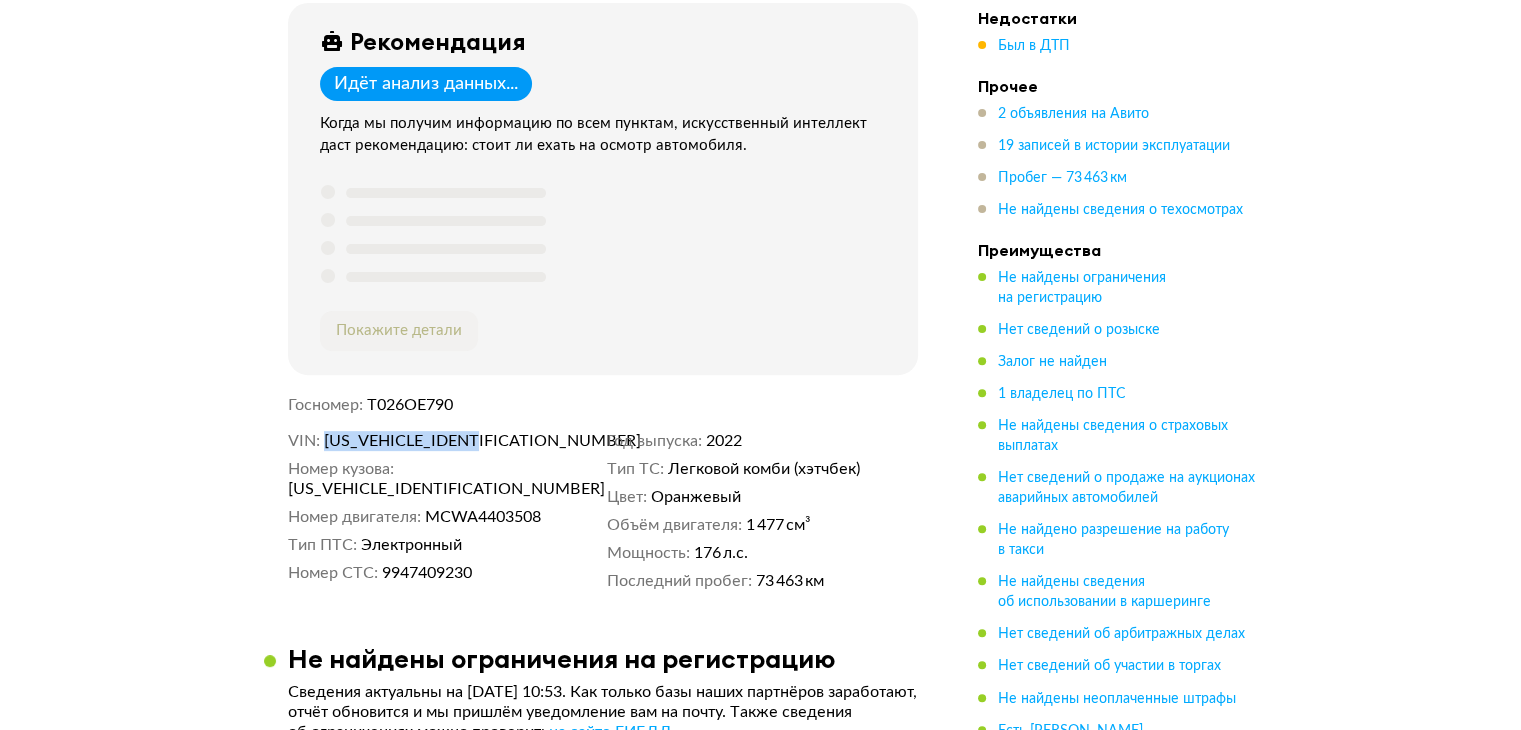 click on "Y4K8722D2NB304813" at bounding box center [439, 441] 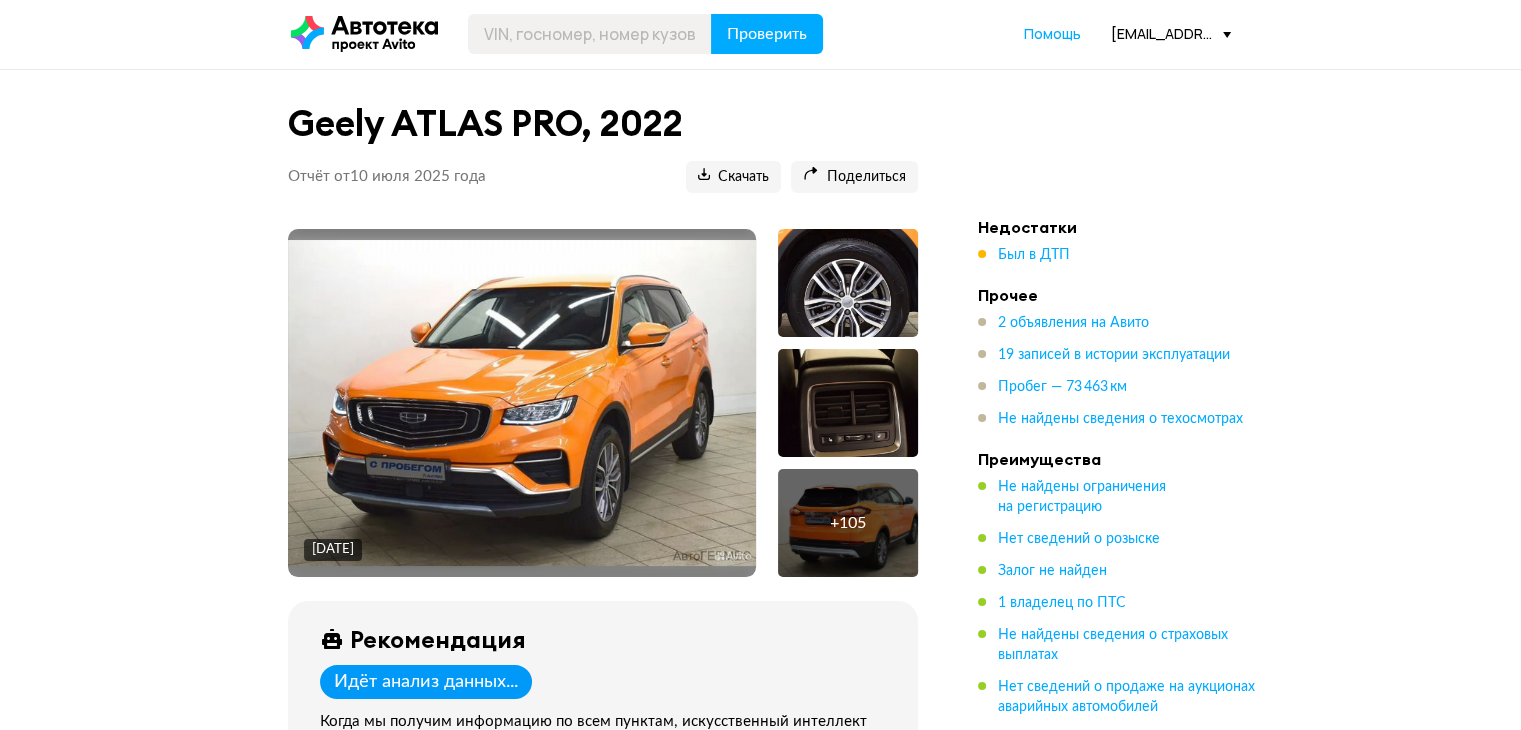 scroll, scrollTop: 0, scrollLeft: 0, axis: both 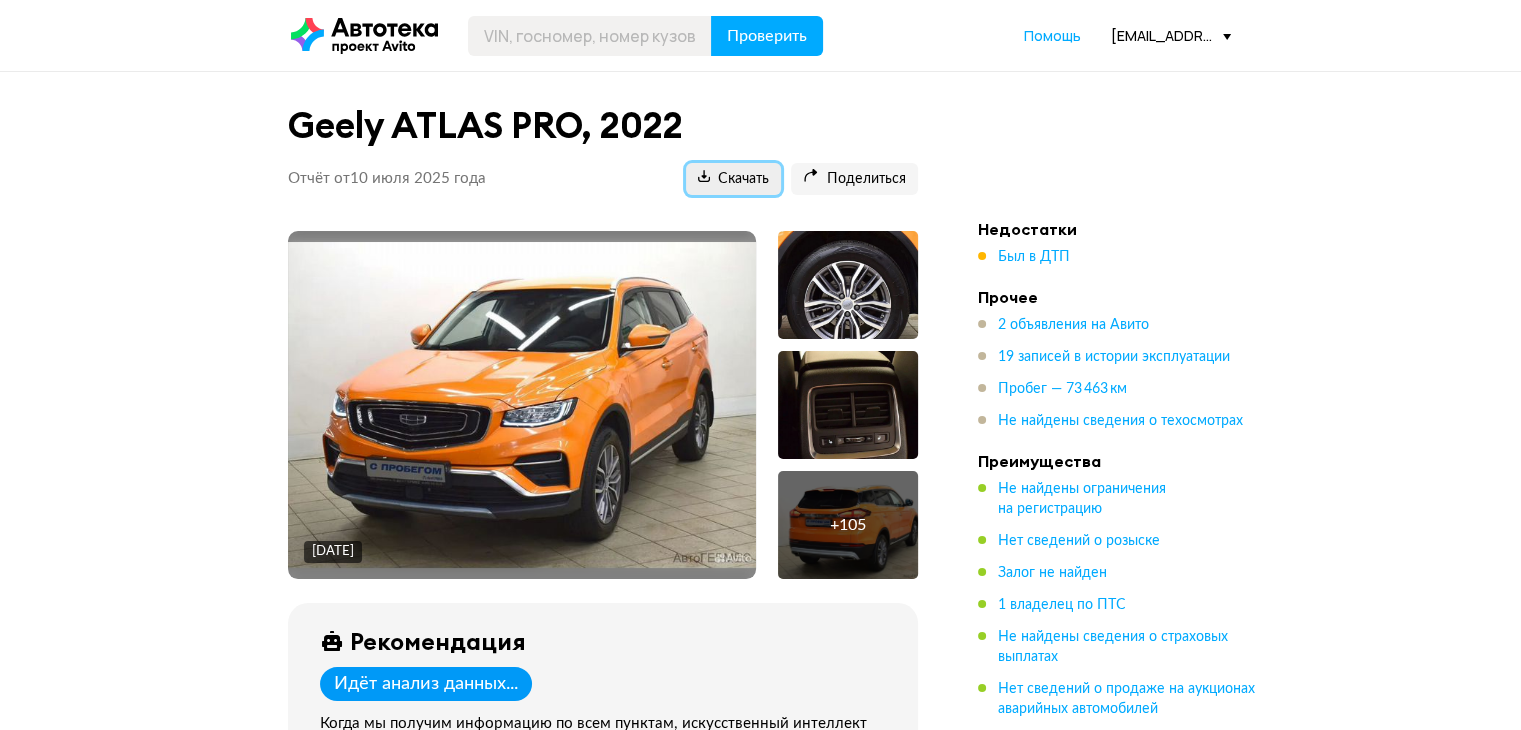 click on "Скачать" at bounding box center [733, 179] 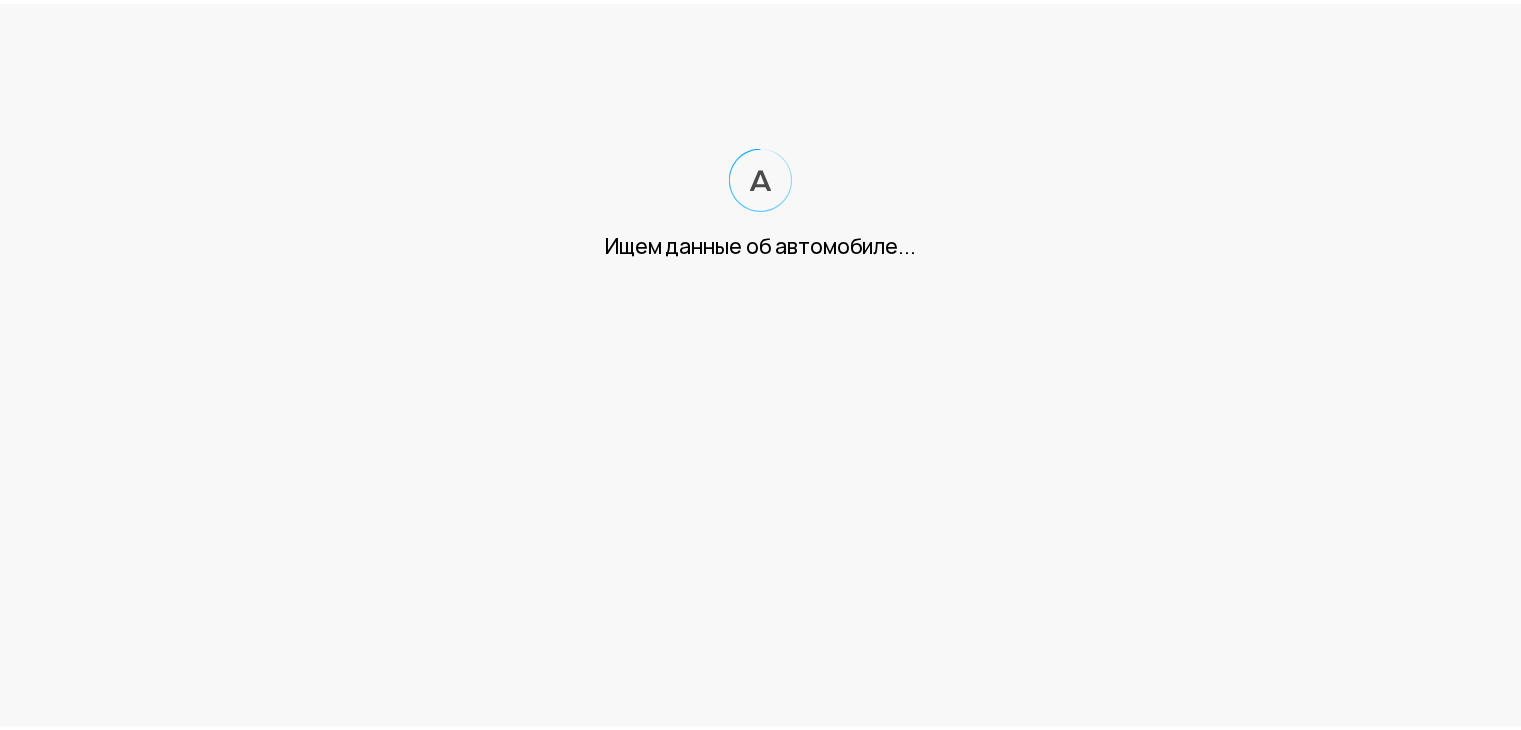 scroll, scrollTop: 0, scrollLeft: 0, axis: both 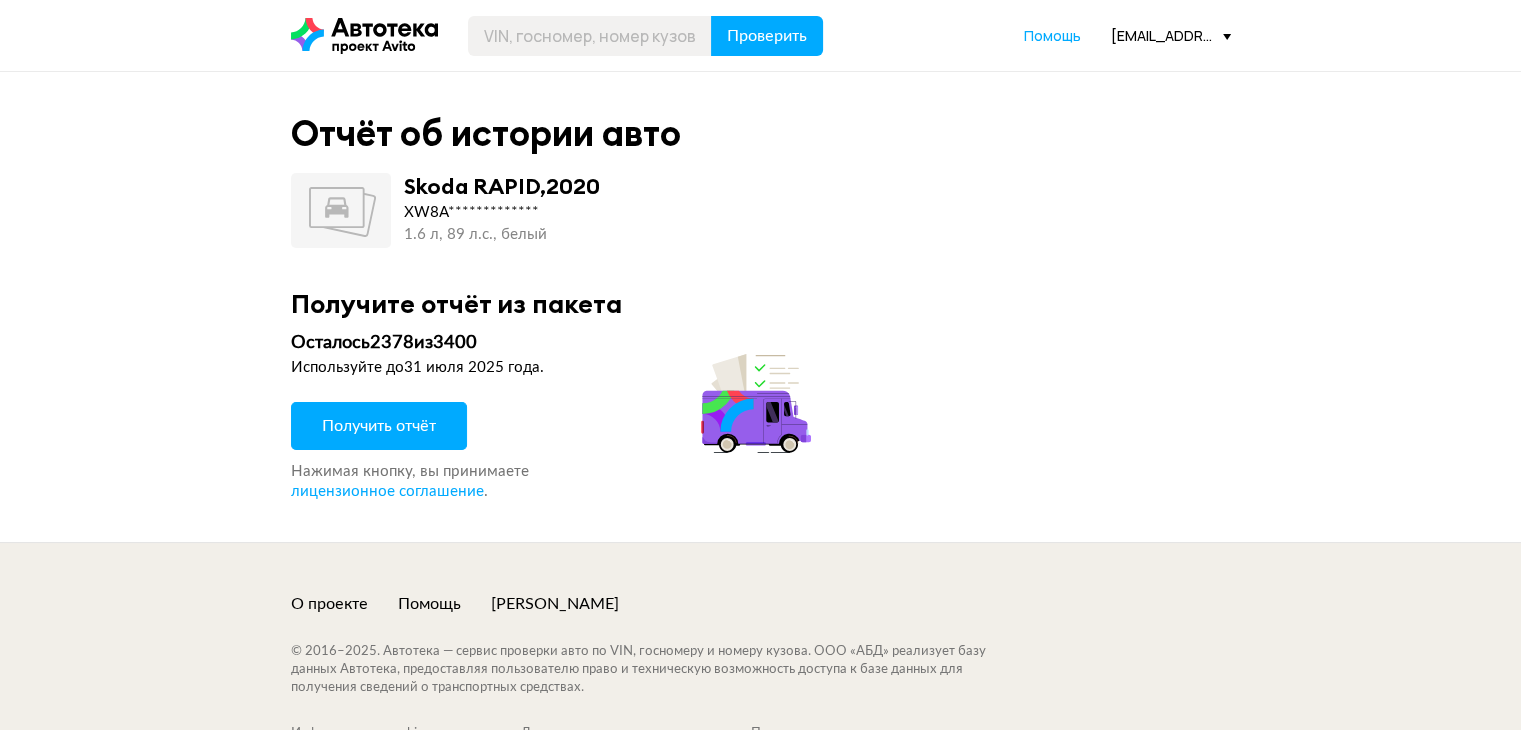 click on "Получить отчёт" at bounding box center [379, 426] 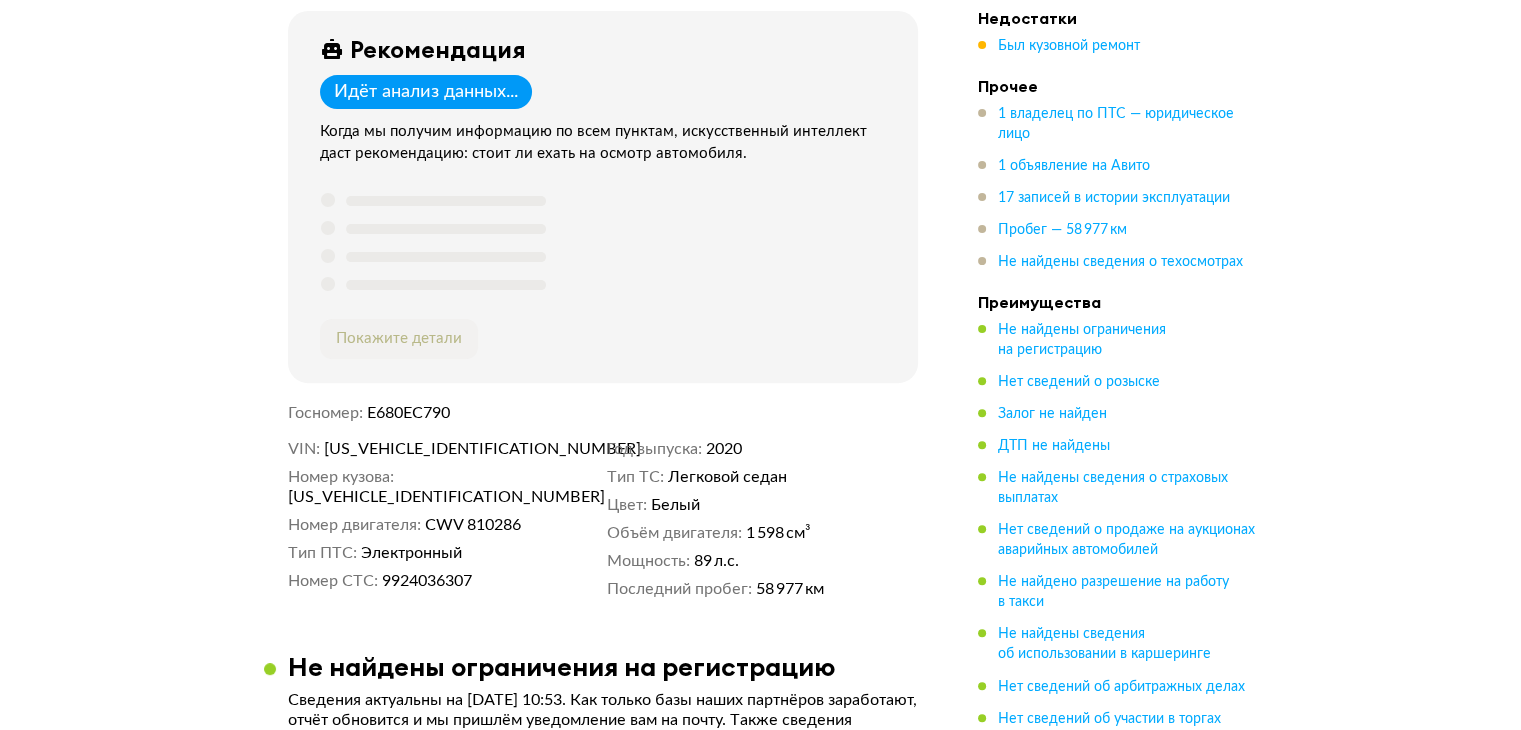 scroll, scrollTop: 600, scrollLeft: 0, axis: vertical 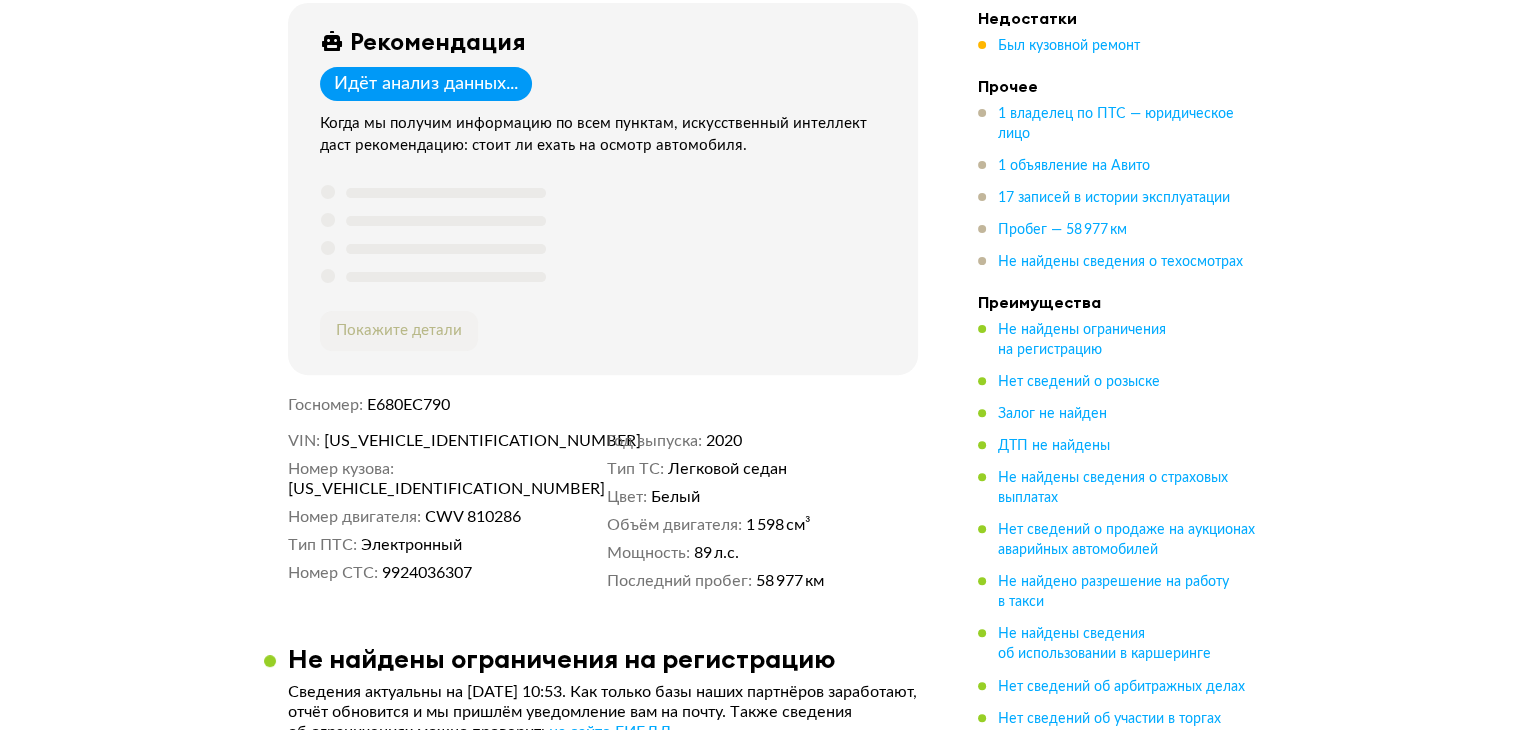 click on "[US_VEHICLE_IDENTIFICATION_NUMBER]" at bounding box center [439, 441] 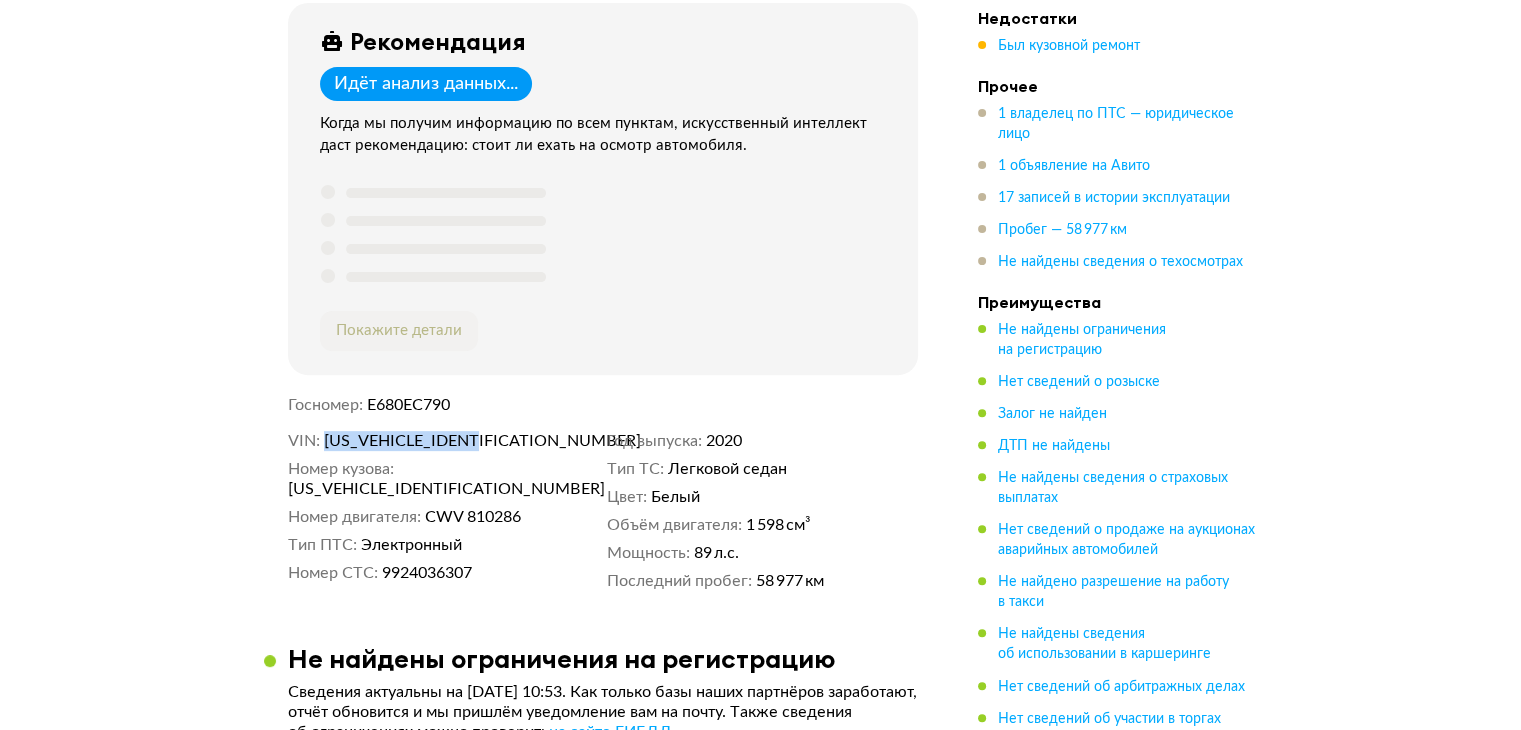 click on "XW8AG4NH3LK135380" at bounding box center [439, 441] 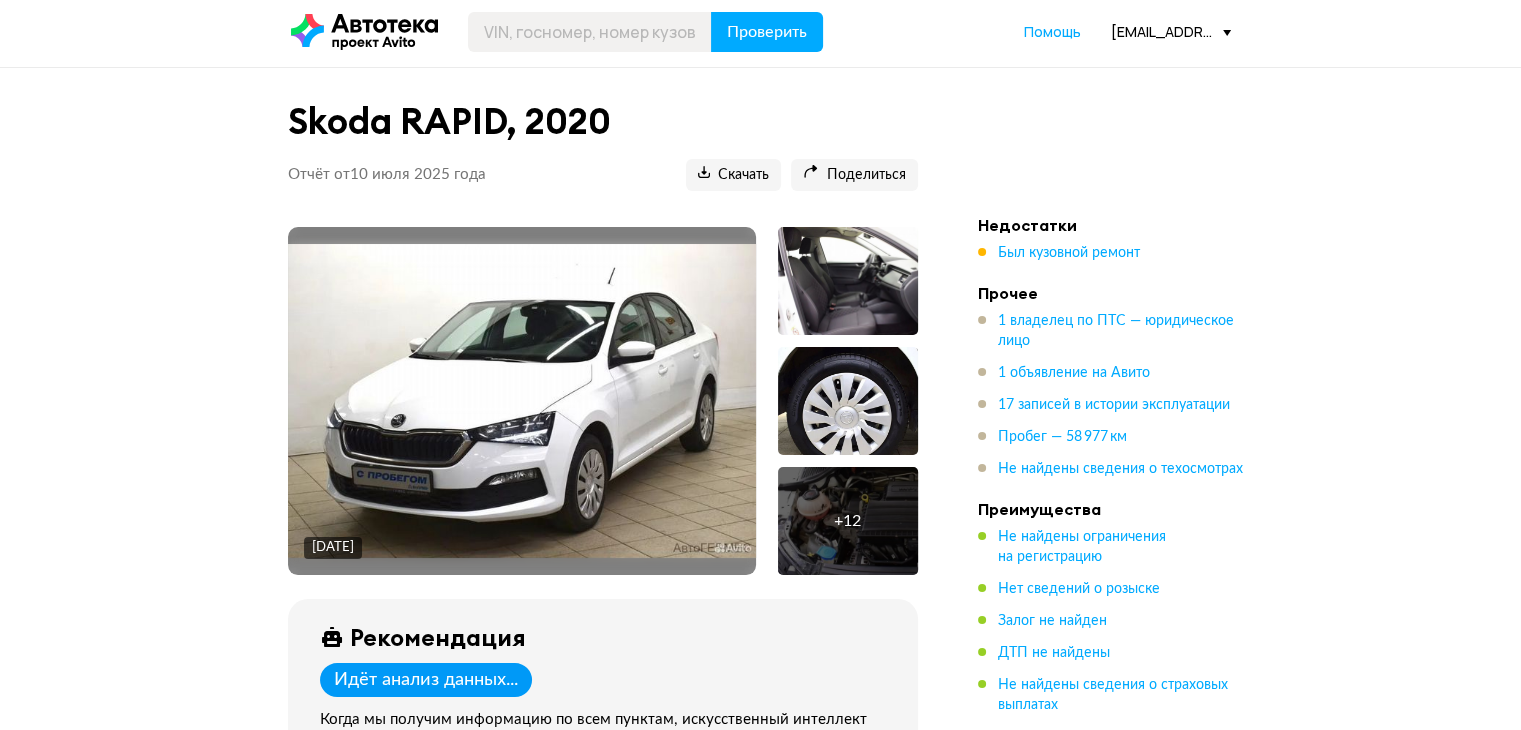 scroll, scrollTop: 0, scrollLeft: 0, axis: both 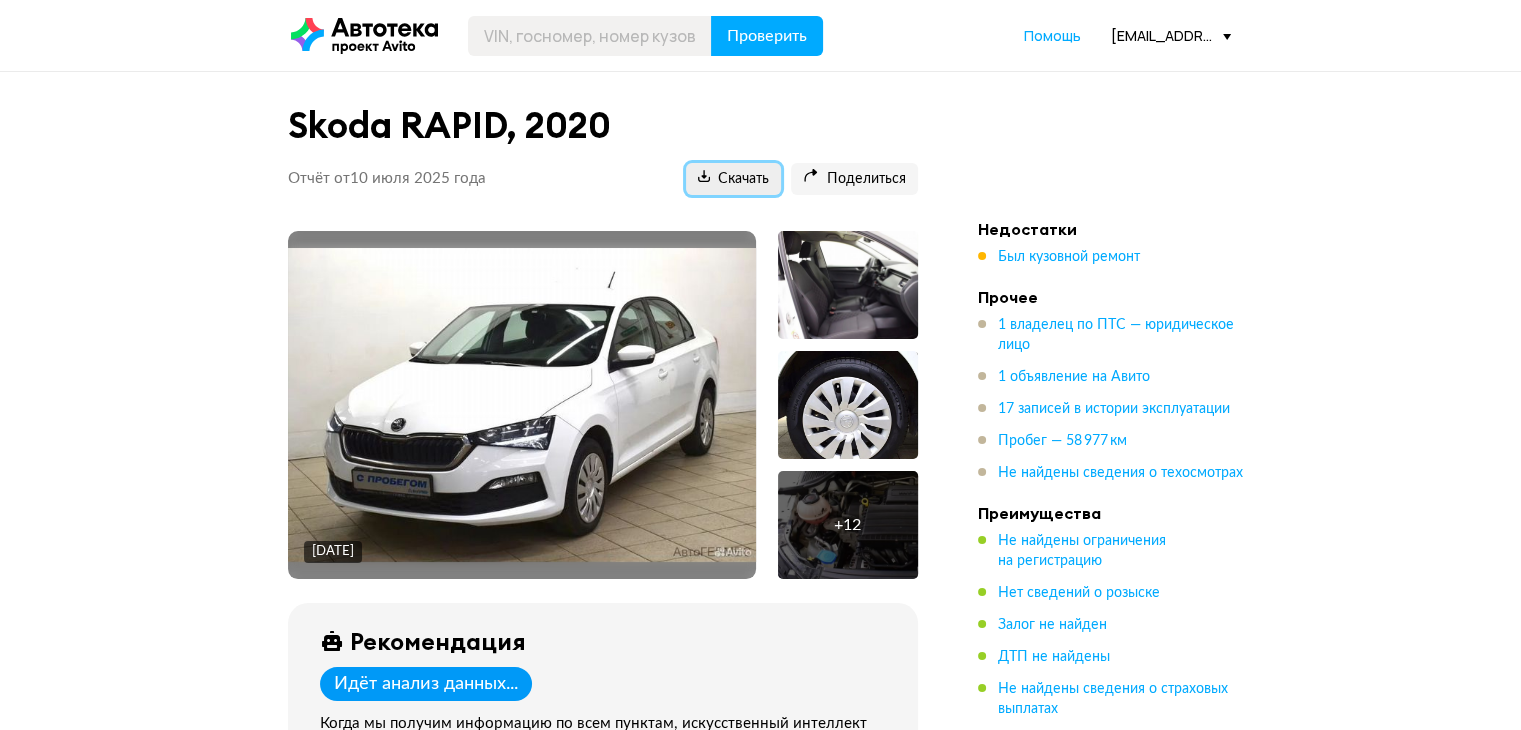 click on "Скачать" at bounding box center [733, 179] 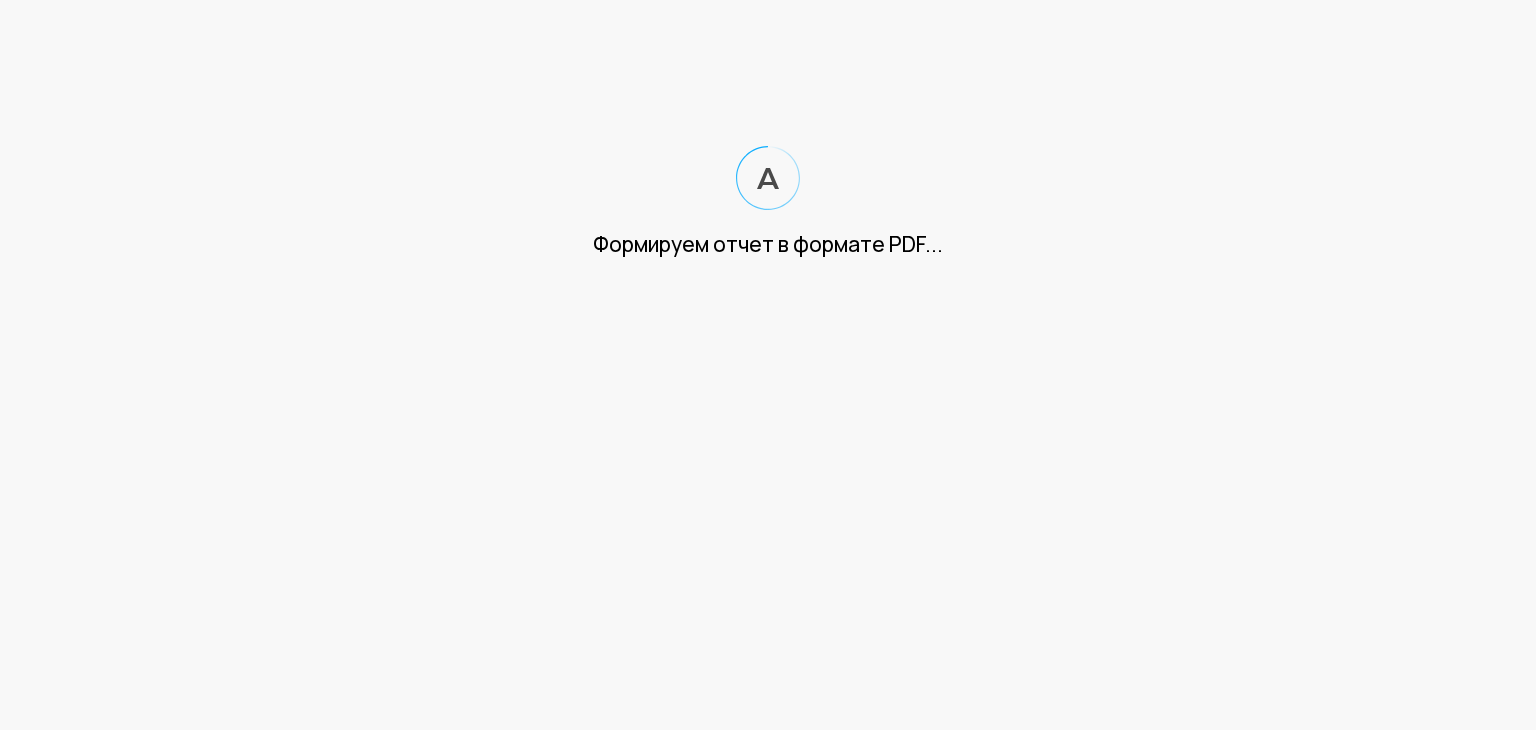 scroll, scrollTop: 0, scrollLeft: 0, axis: both 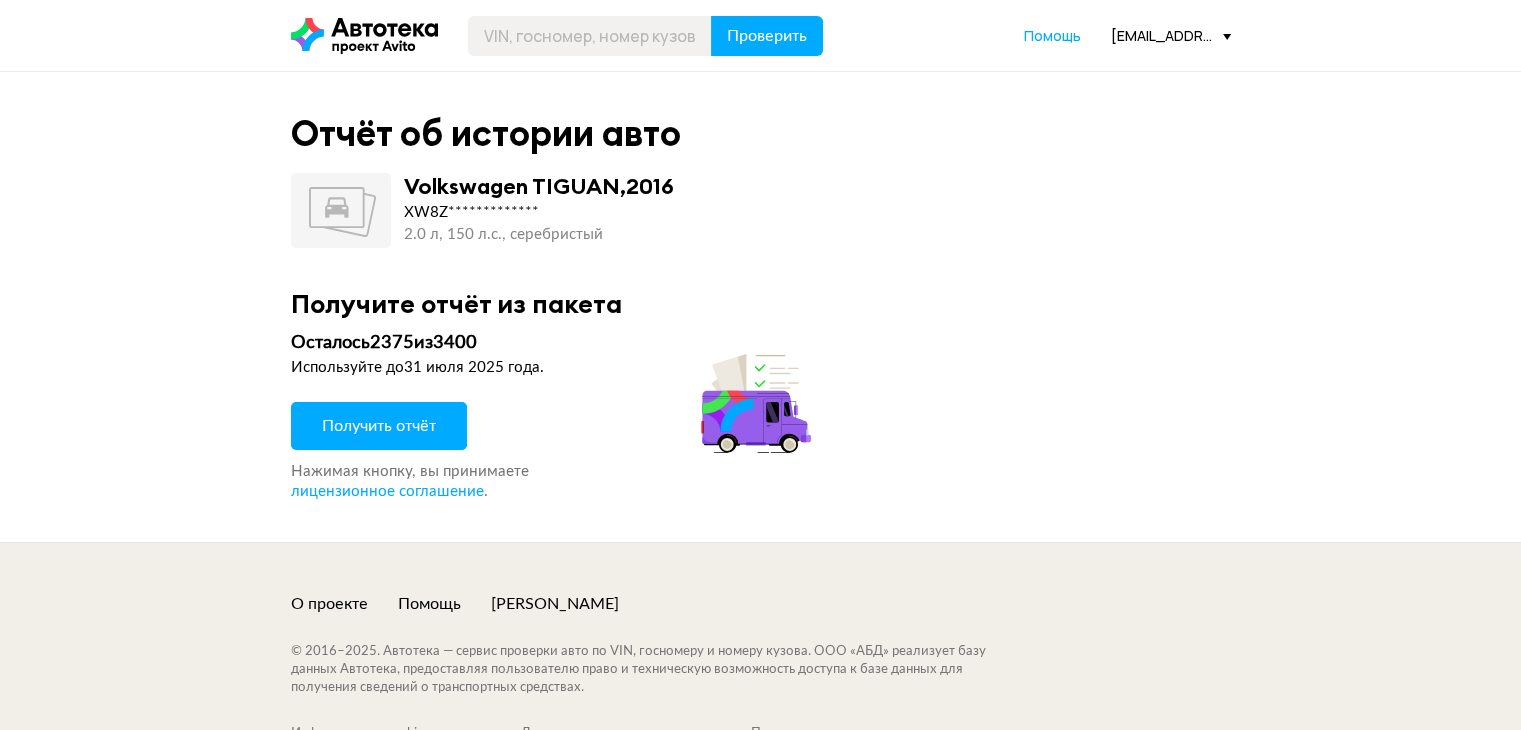 drag, startPoint x: 449, startPoint y: 415, endPoint x: 463, endPoint y: 409, distance: 15.231546 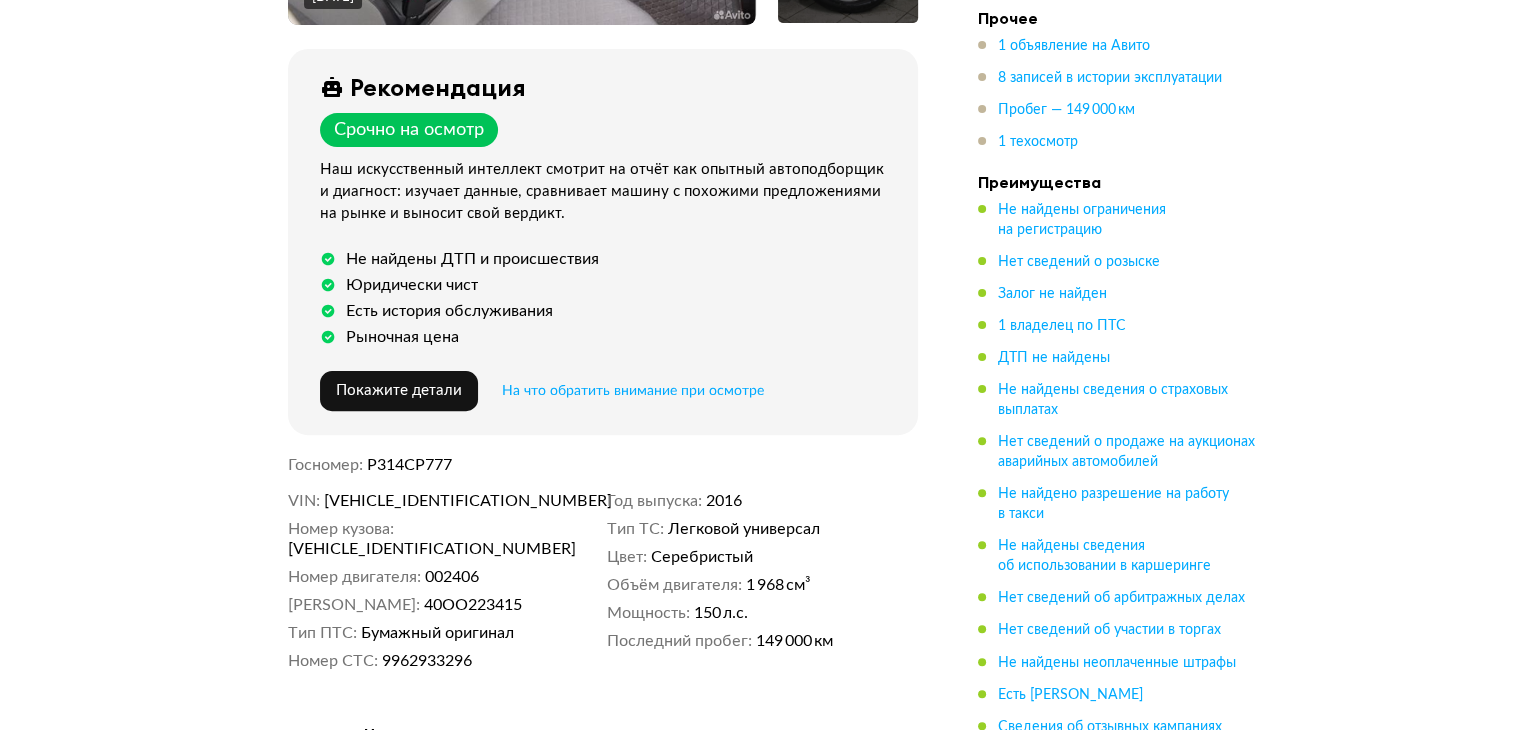 scroll, scrollTop: 600, scrollLeft: 0, axis: vertical 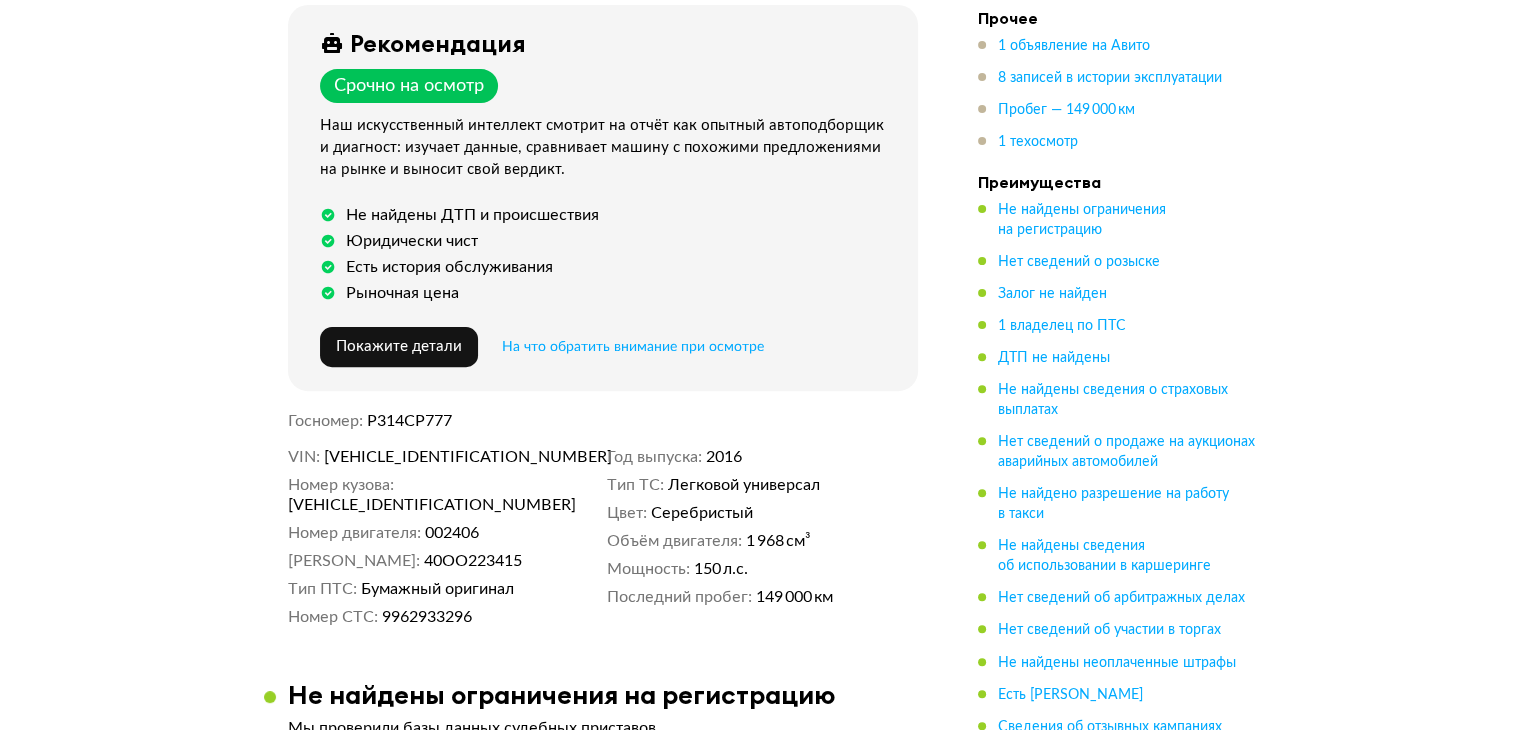 click on "XW8ZZZ5NZHG200138" at bounding box center (439, 457) 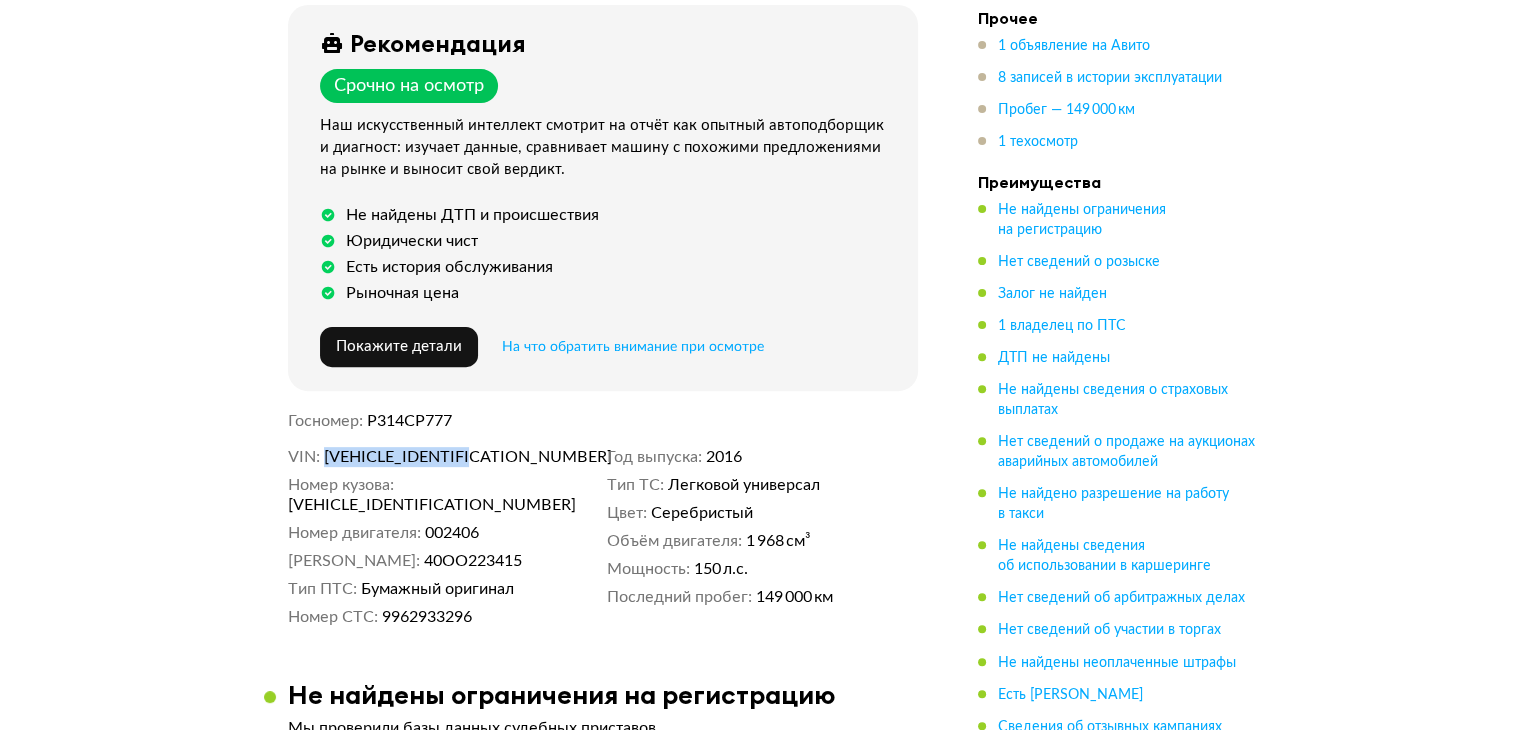 click on "XW8ZZZ5NZHG200138" at bounding box center [439, 457] 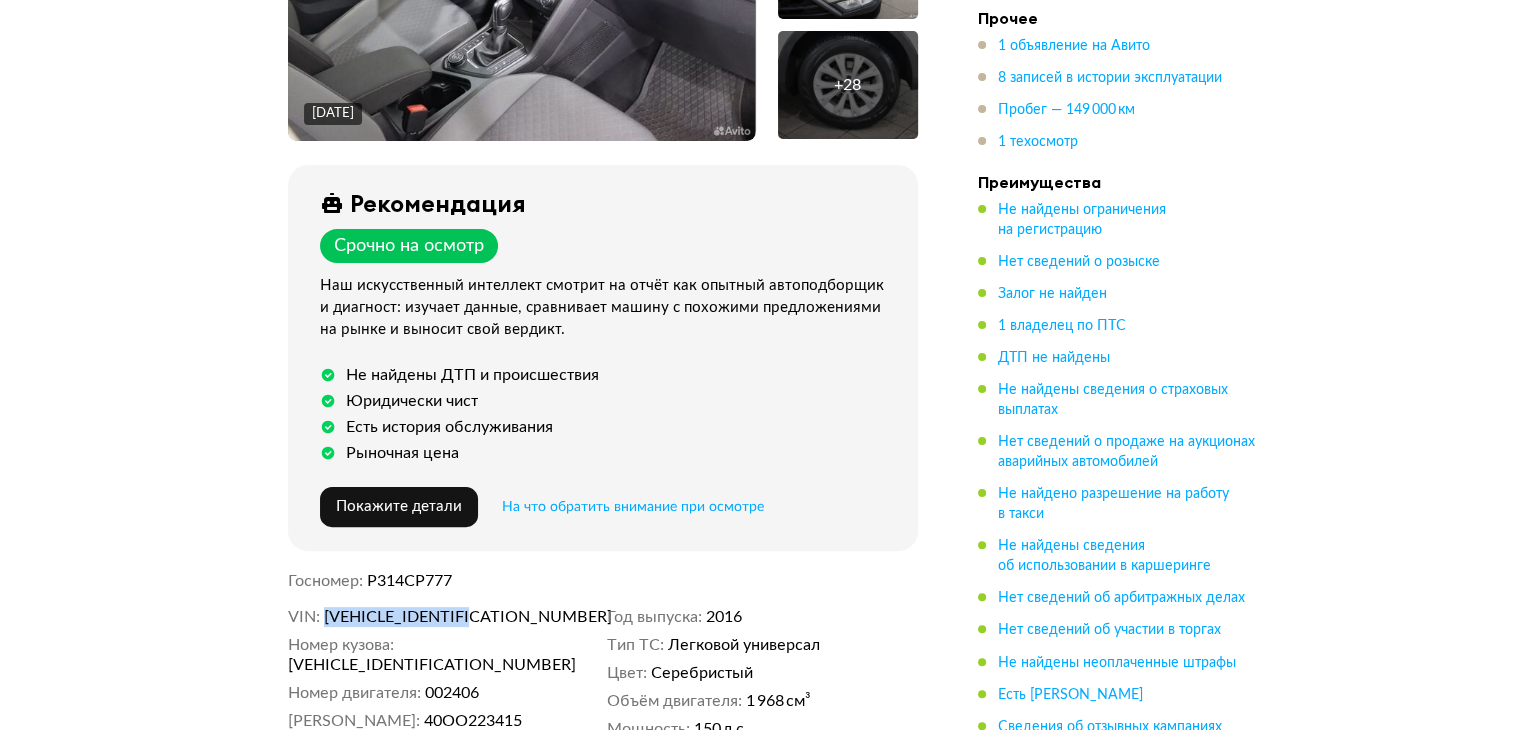 scroll, scrollTop: 0, scrollLeft: 0, axis: both 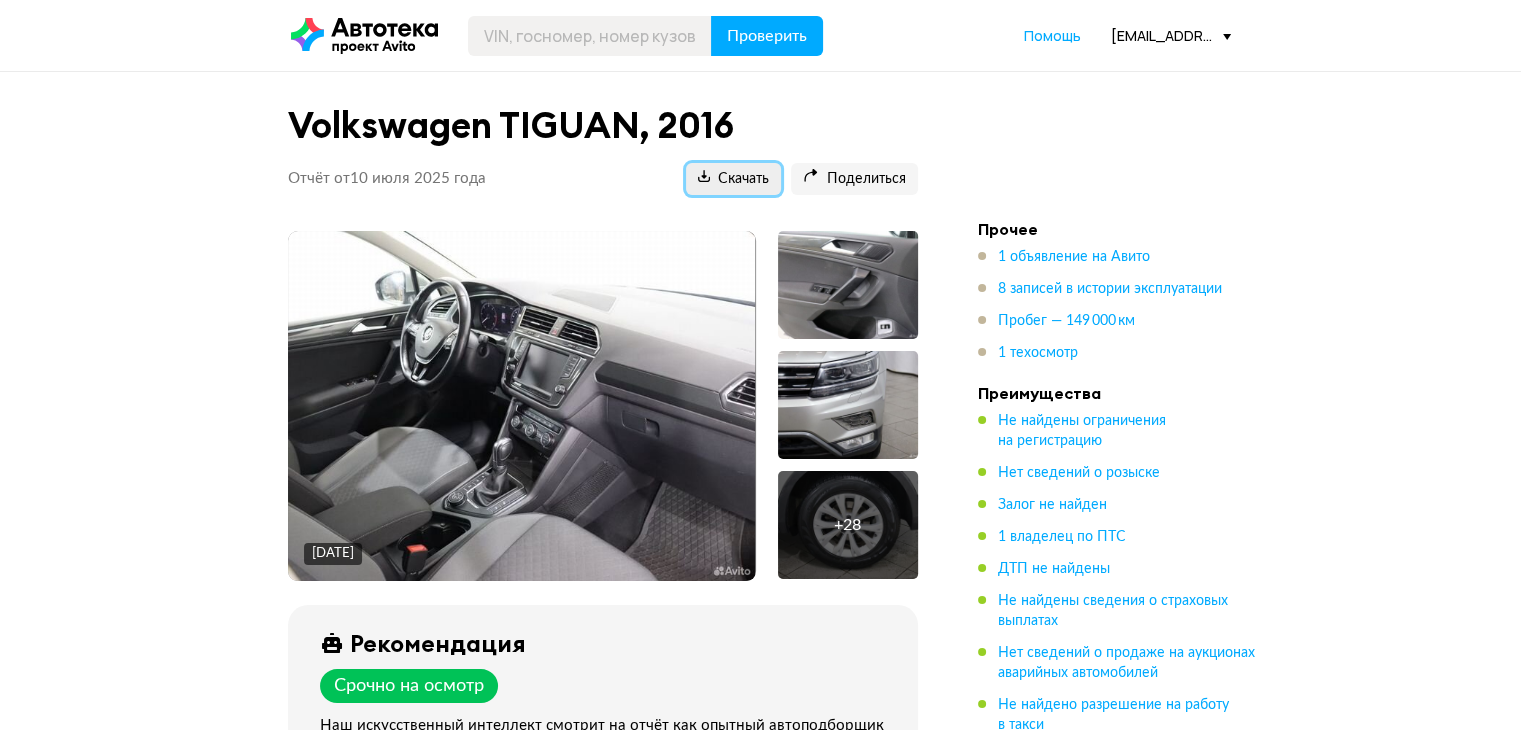click on "Скачать" at bounding box center (733, 179) 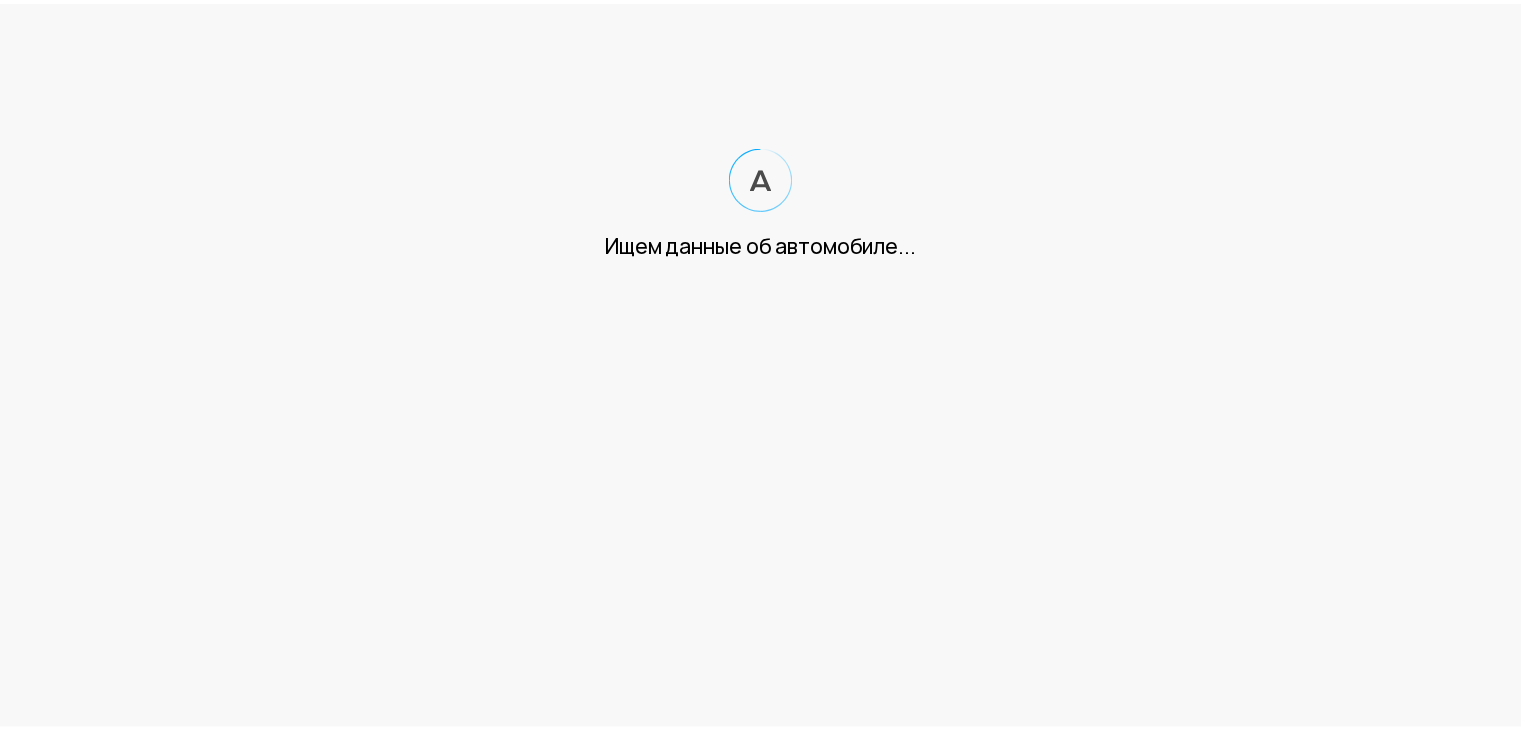 scroll, scrollTop: 0, scrollLeft: 0, axis: both 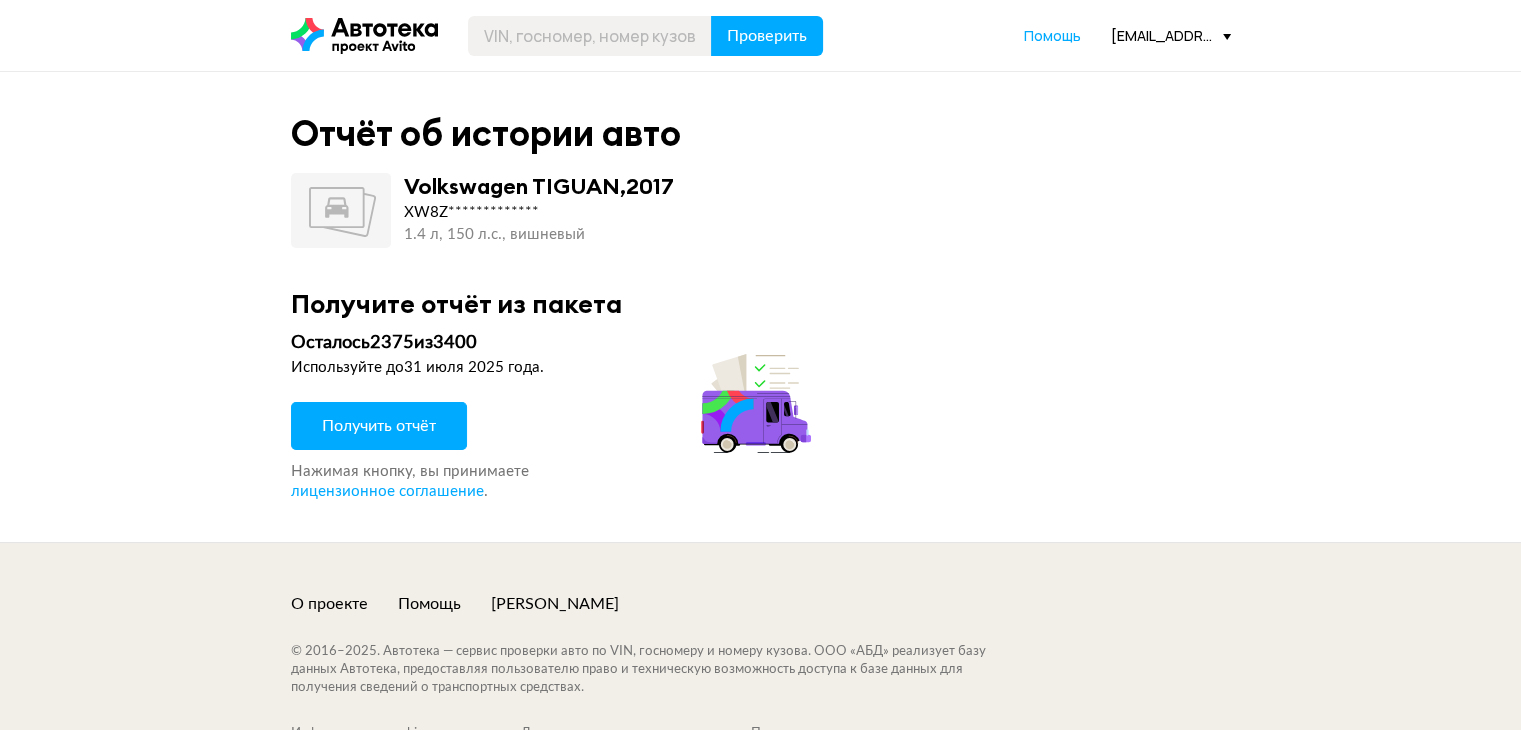 click on "Получить отчёт" at bounding box center (379, 426) 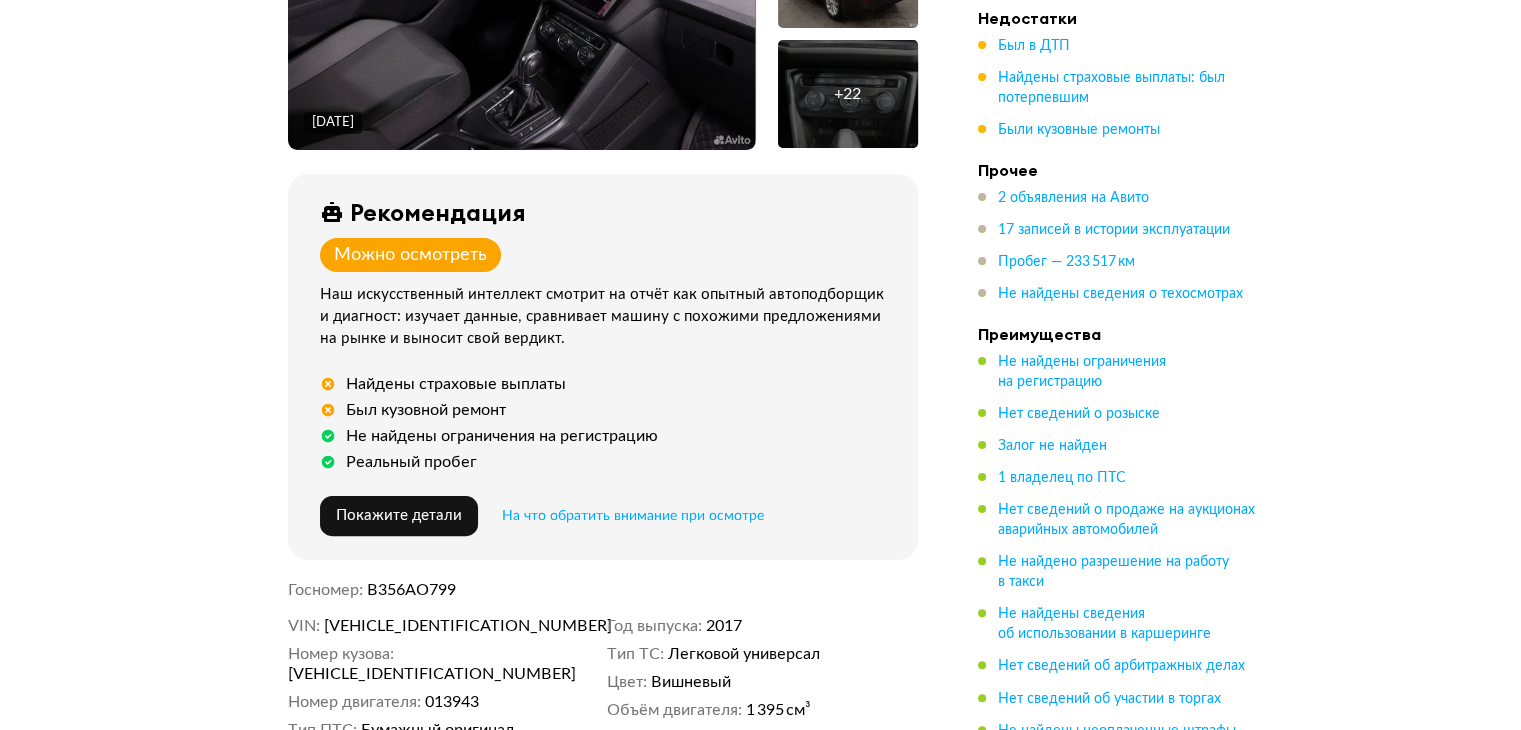scroll, scrollTop: 600, scrollLeft: 0, axis: vertical 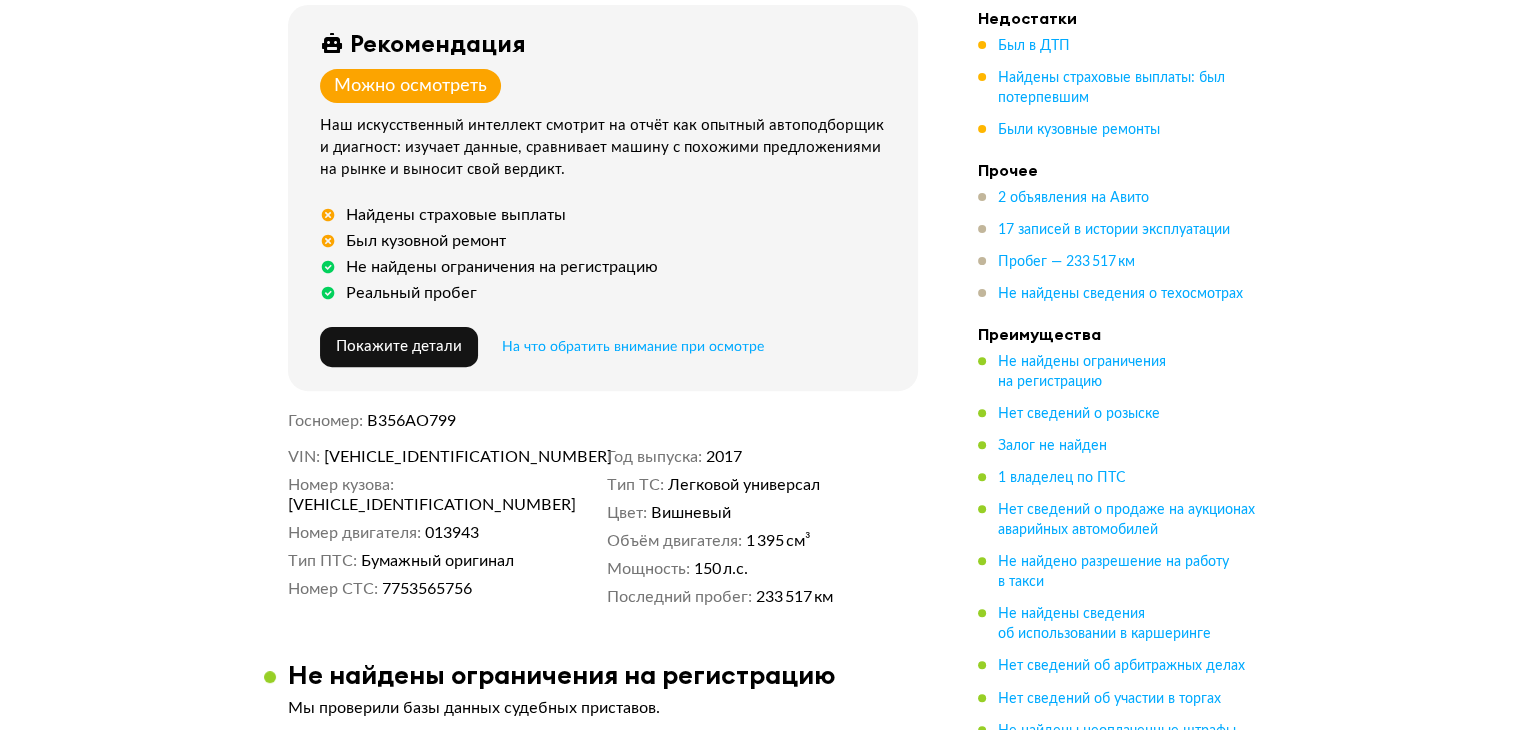 click on "[VEHICLE_IDENTIFICATION_NUMBER]" at bounding box center [439, 457] 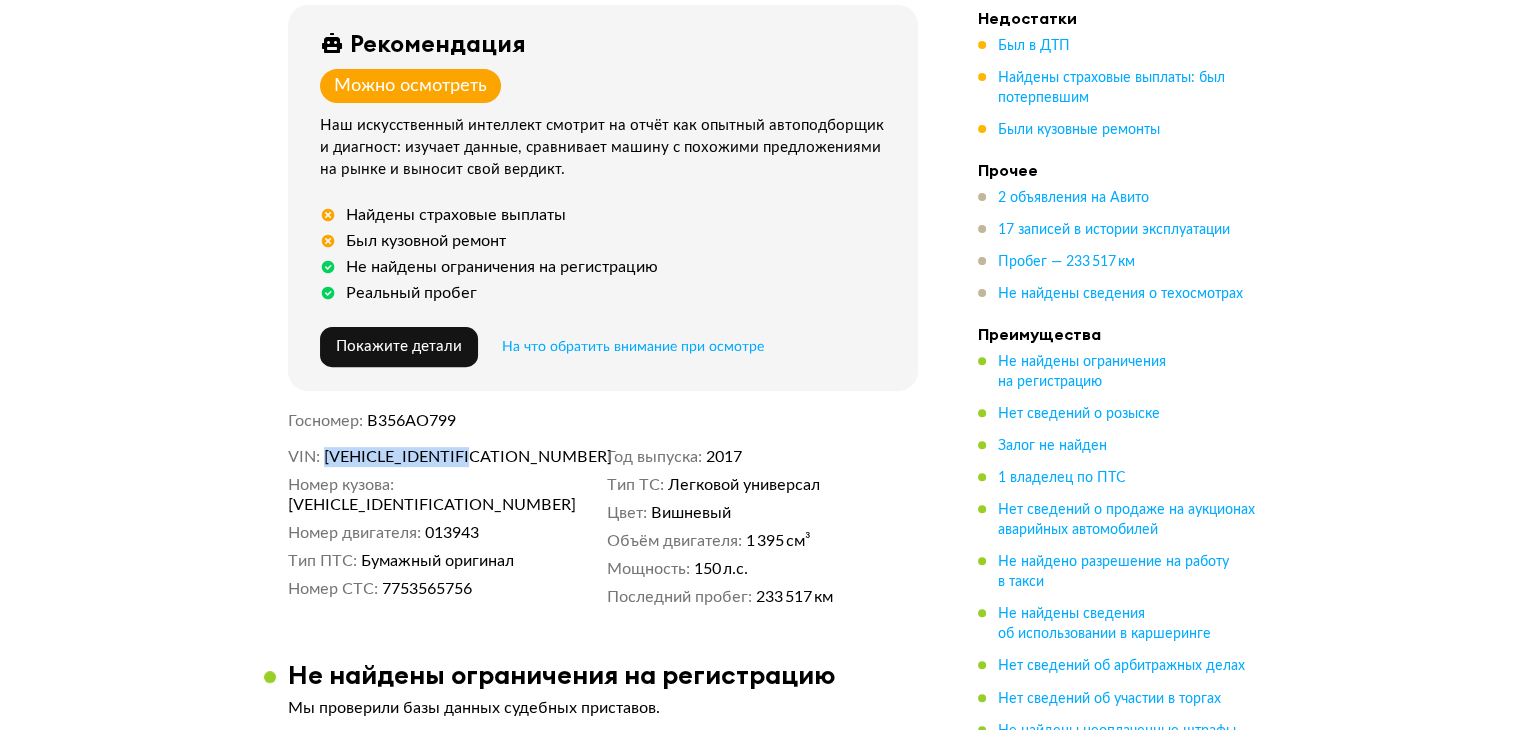 click on "XW8ZZZ5NZJG201416" at bounding box center [439, 457] 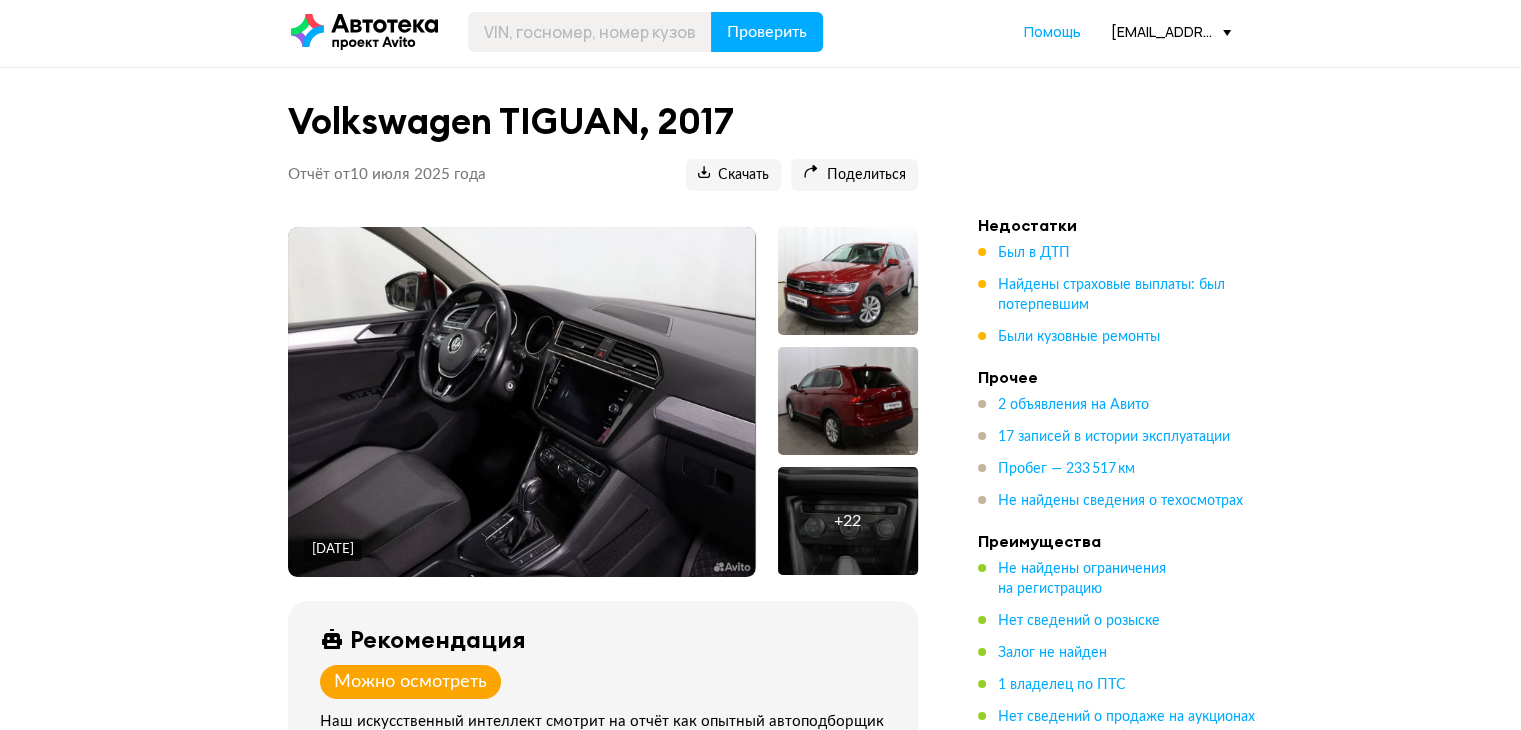 scroll, scrollTop: 0, scrollLeft: 0, axis: both 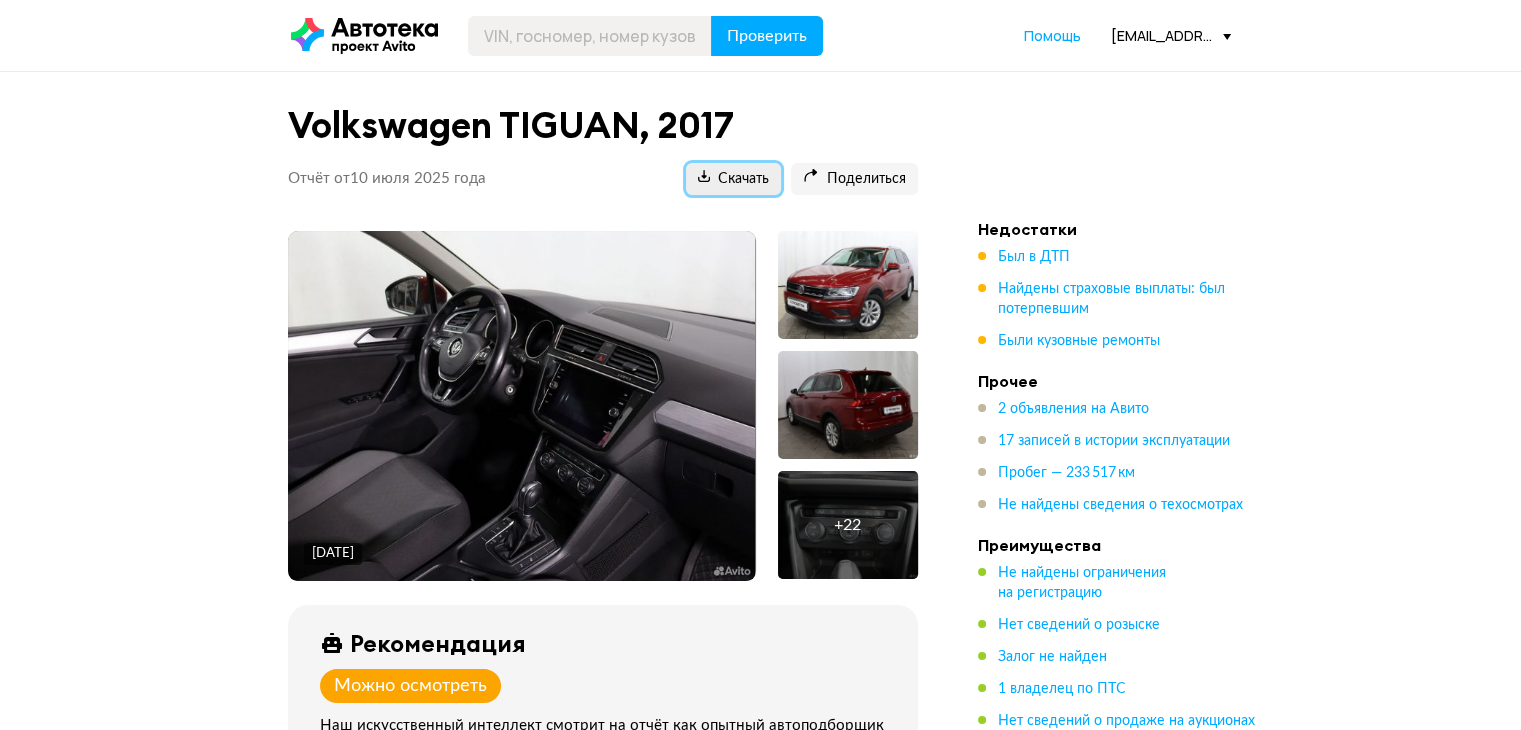 click on "Скачать" at bounding box center (733, 179) 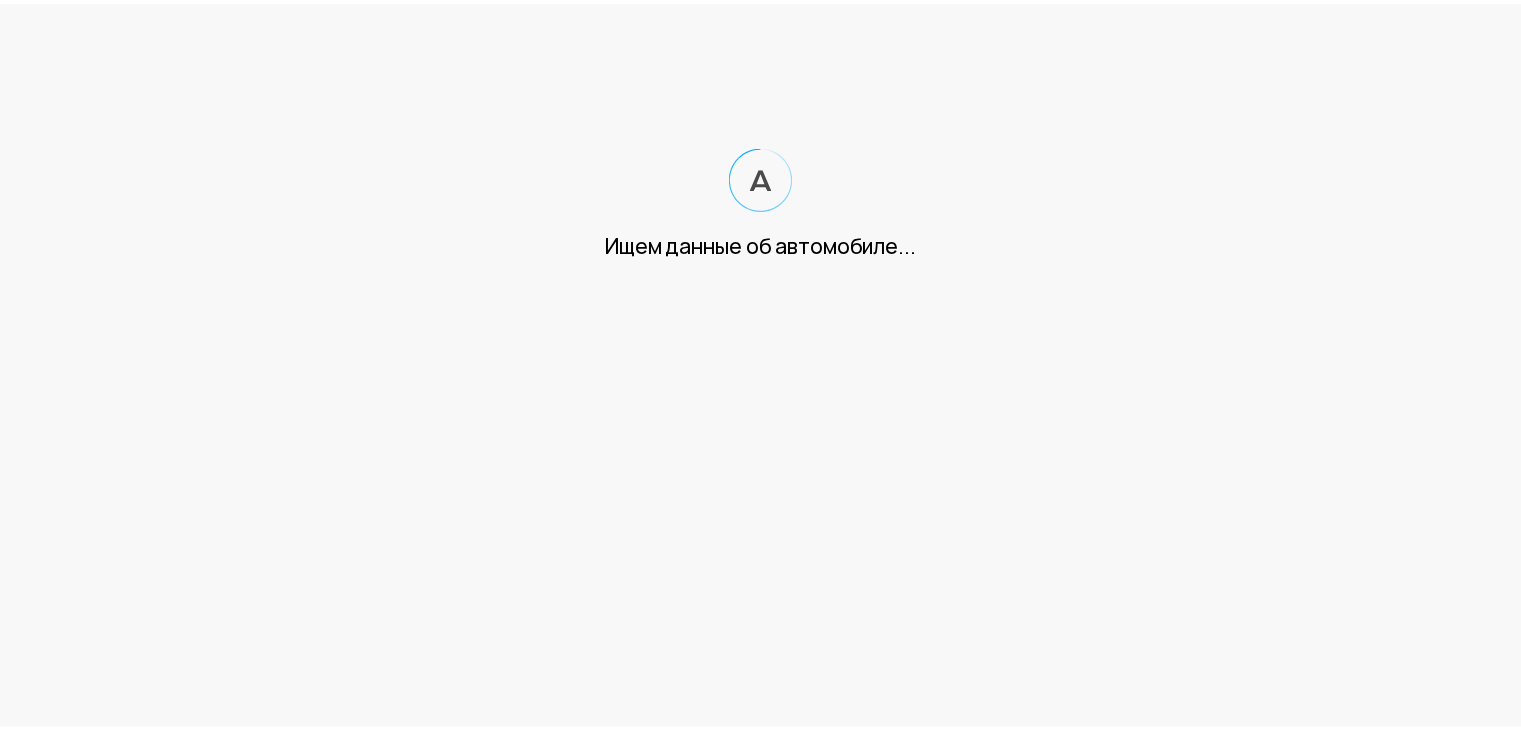 scroll, scrollTop: 0, scrollLeft: 0, axis: both 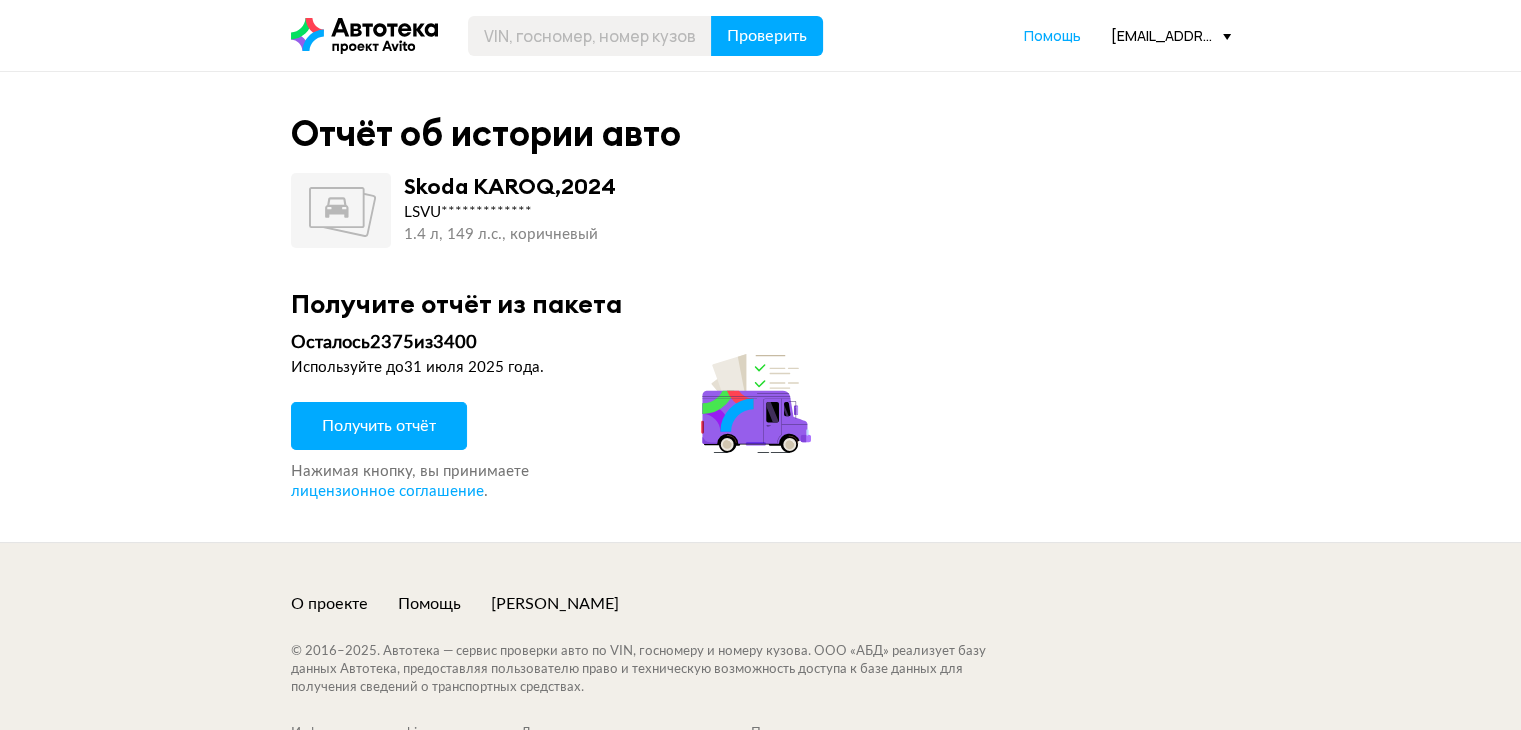 click on "Получить отчёт" at bounding box center [379, 432] 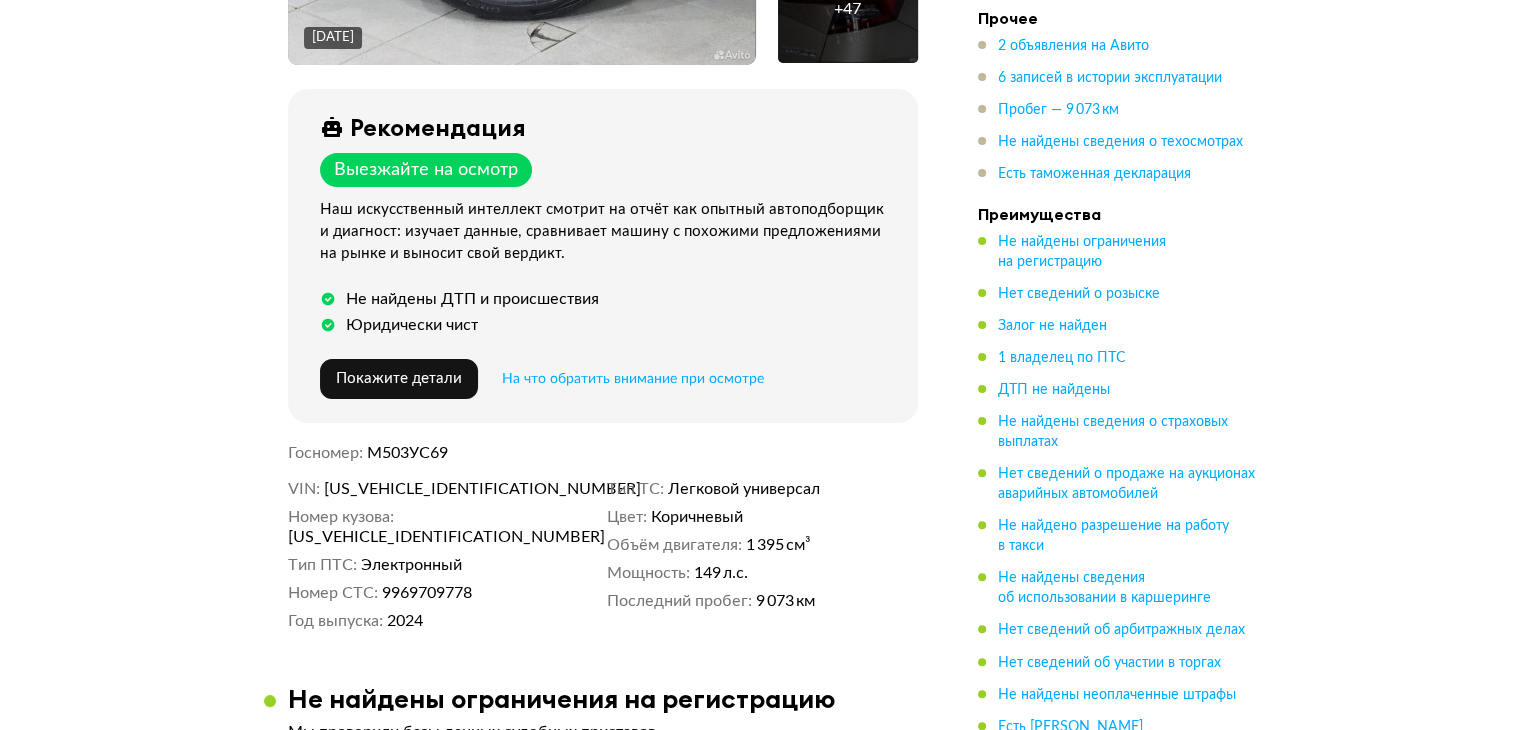 scroll, scrollTop: 600, scrollLeft: 0, axis: vertical 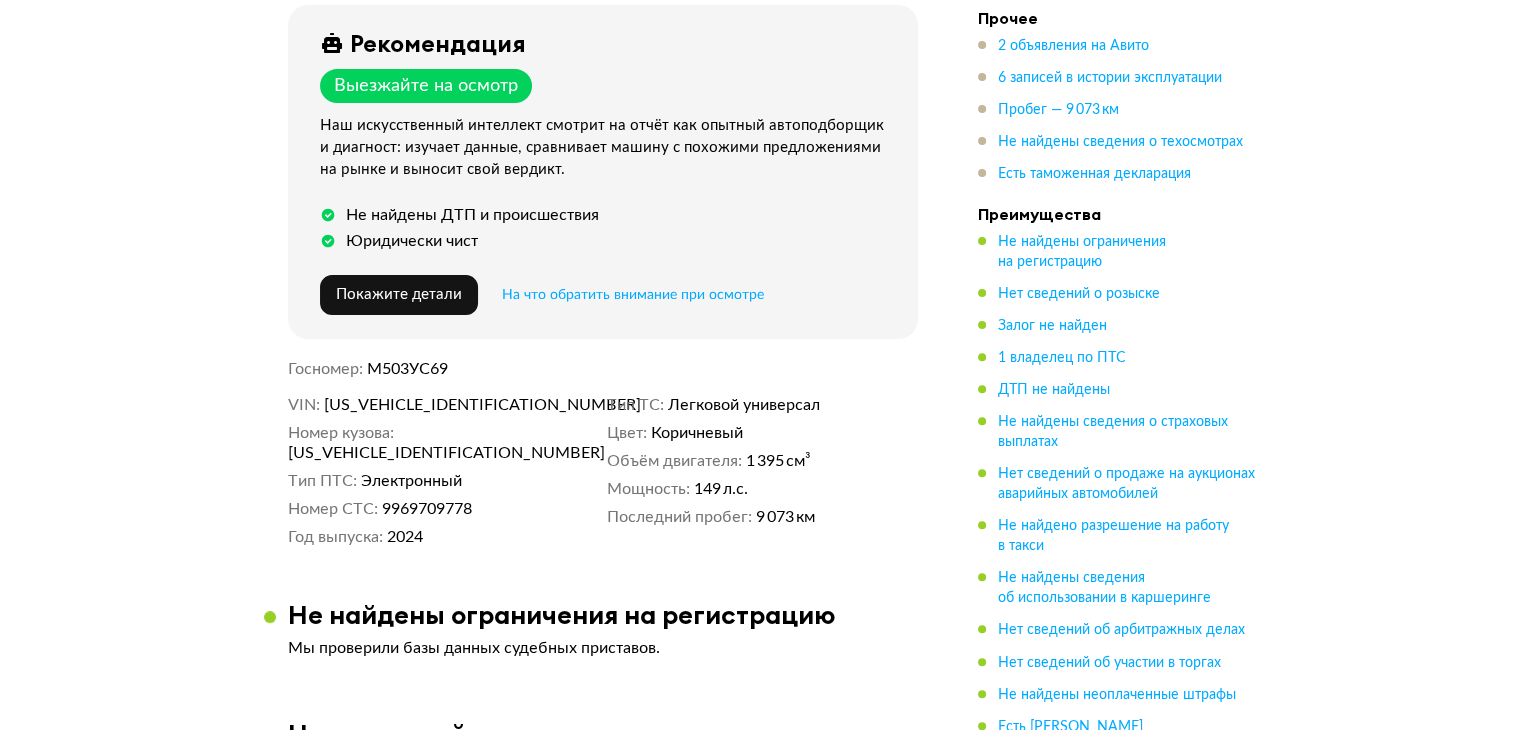 click on "LSVUH60X8RN010668" at bounding box center [439, 405] 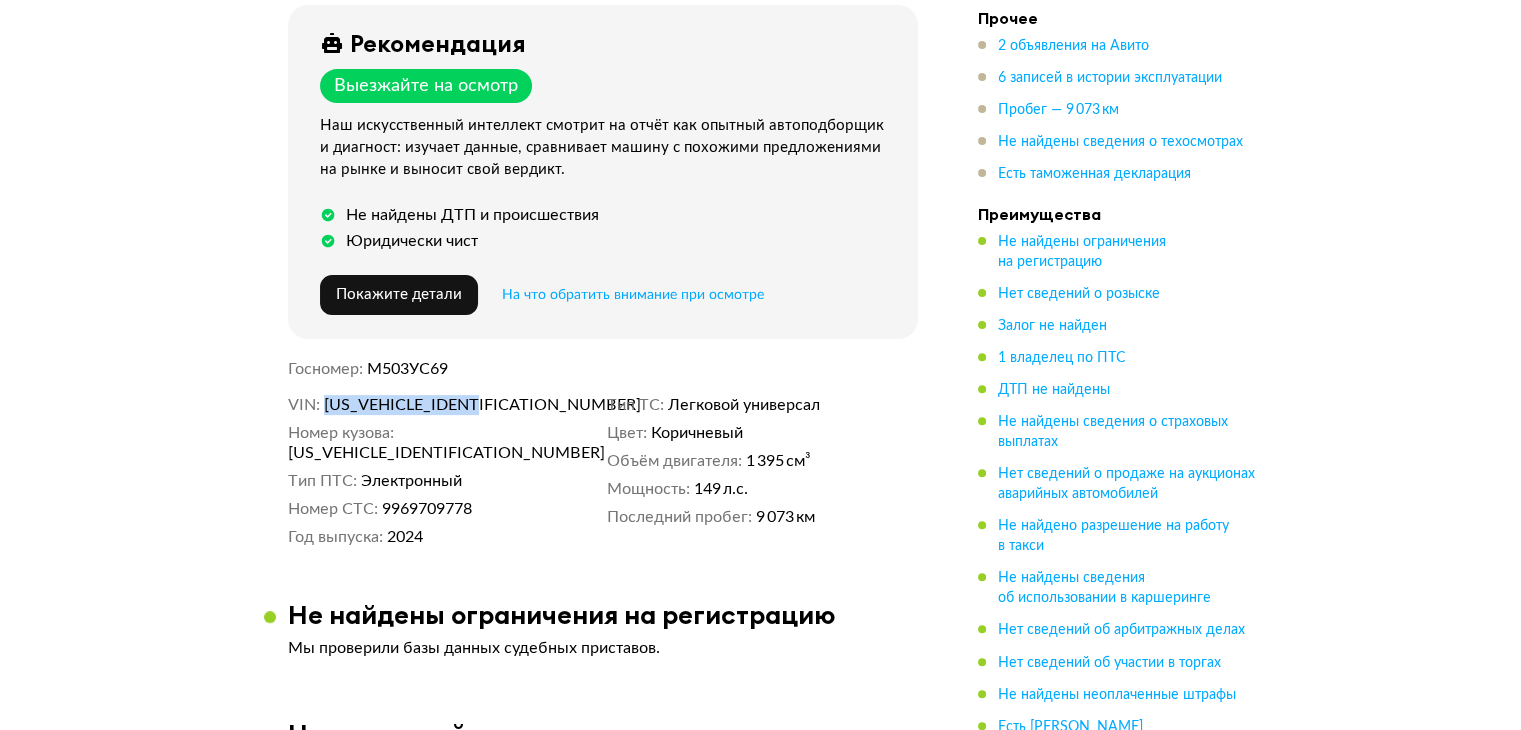 click on "LSVUH60X8RN010668" at bounding box center (439, 405) 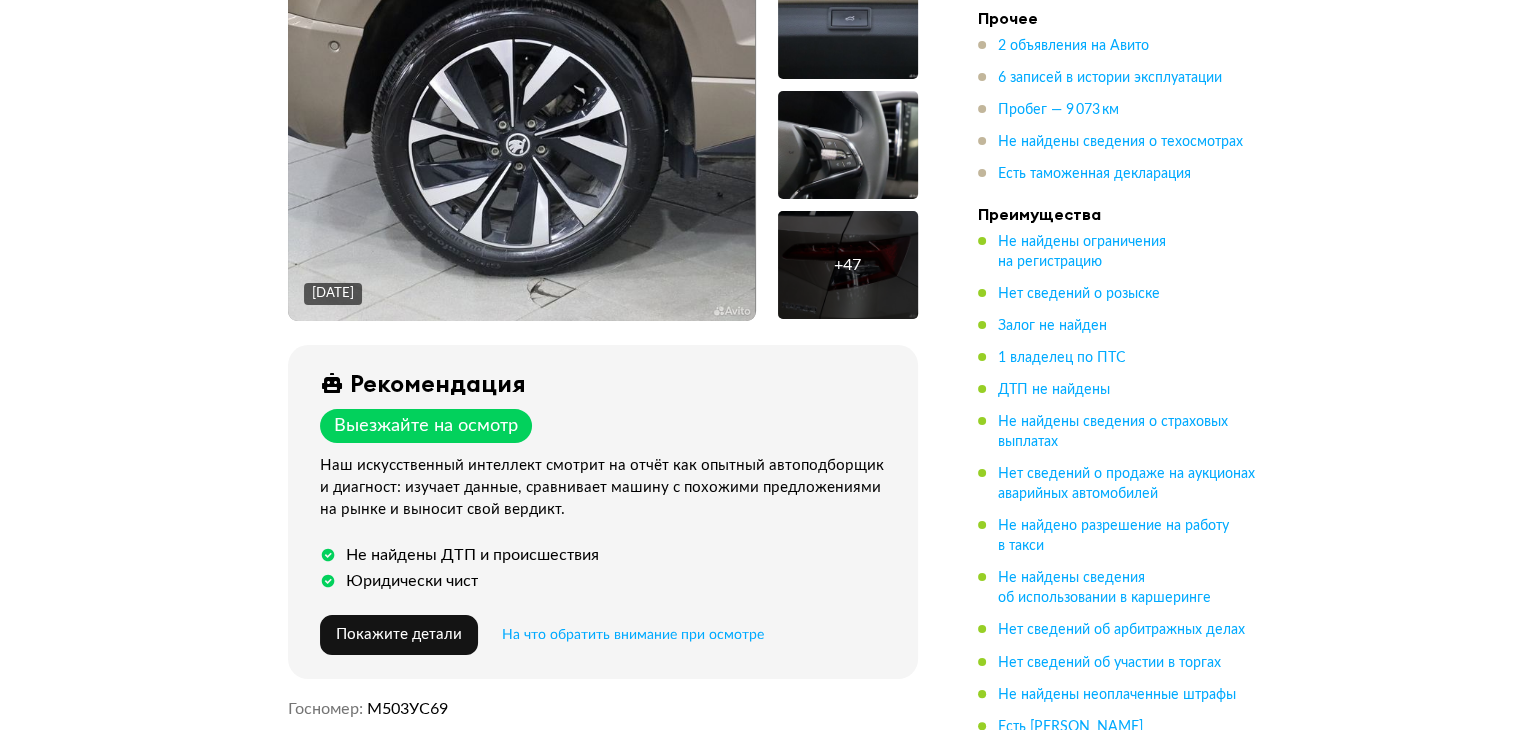 scroll, scrollTop: 0, scrollLeft: 0, axis: both 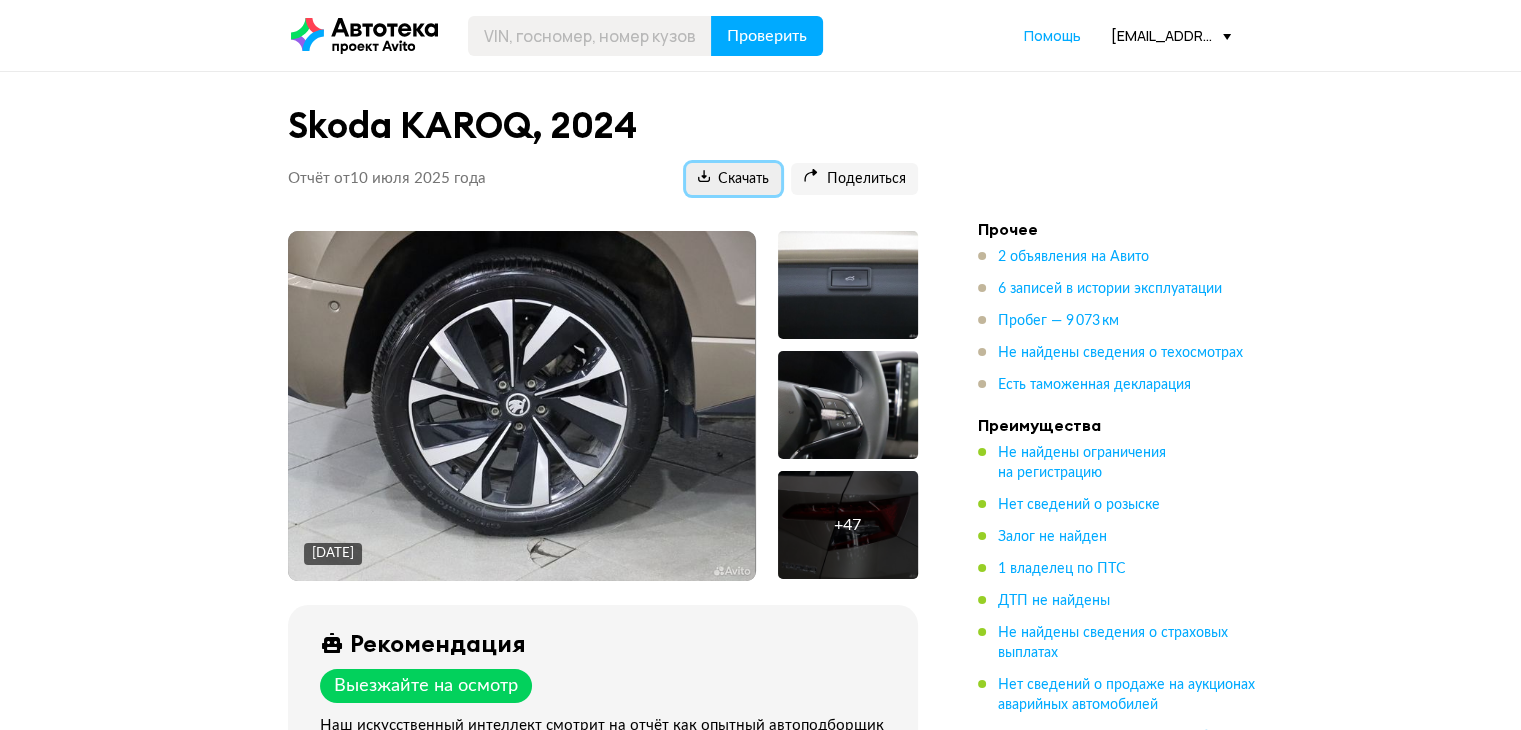click on "Скачать" at bounding box center (733, 179) 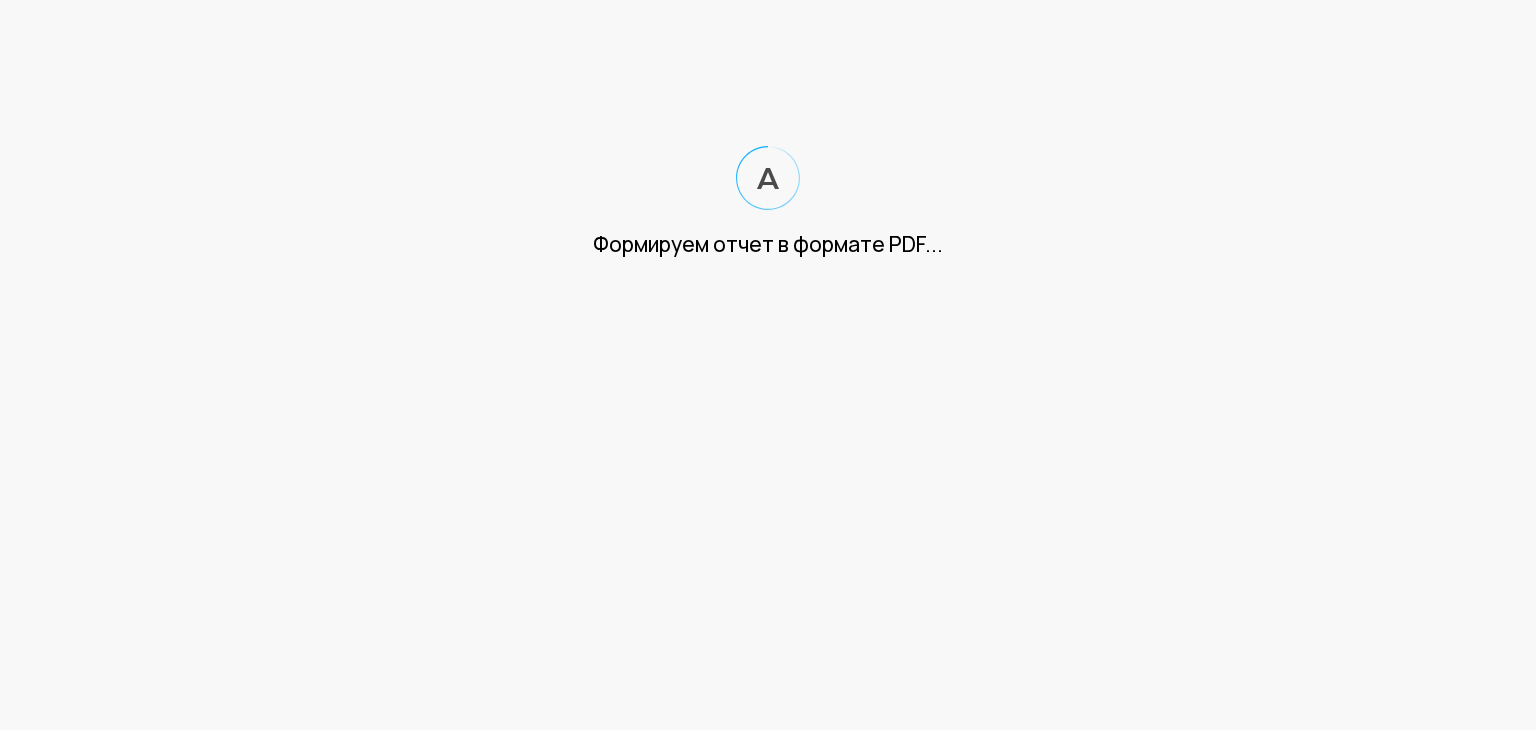 scroll, scrollTop: 0, scrollLeft: 0, axis: both 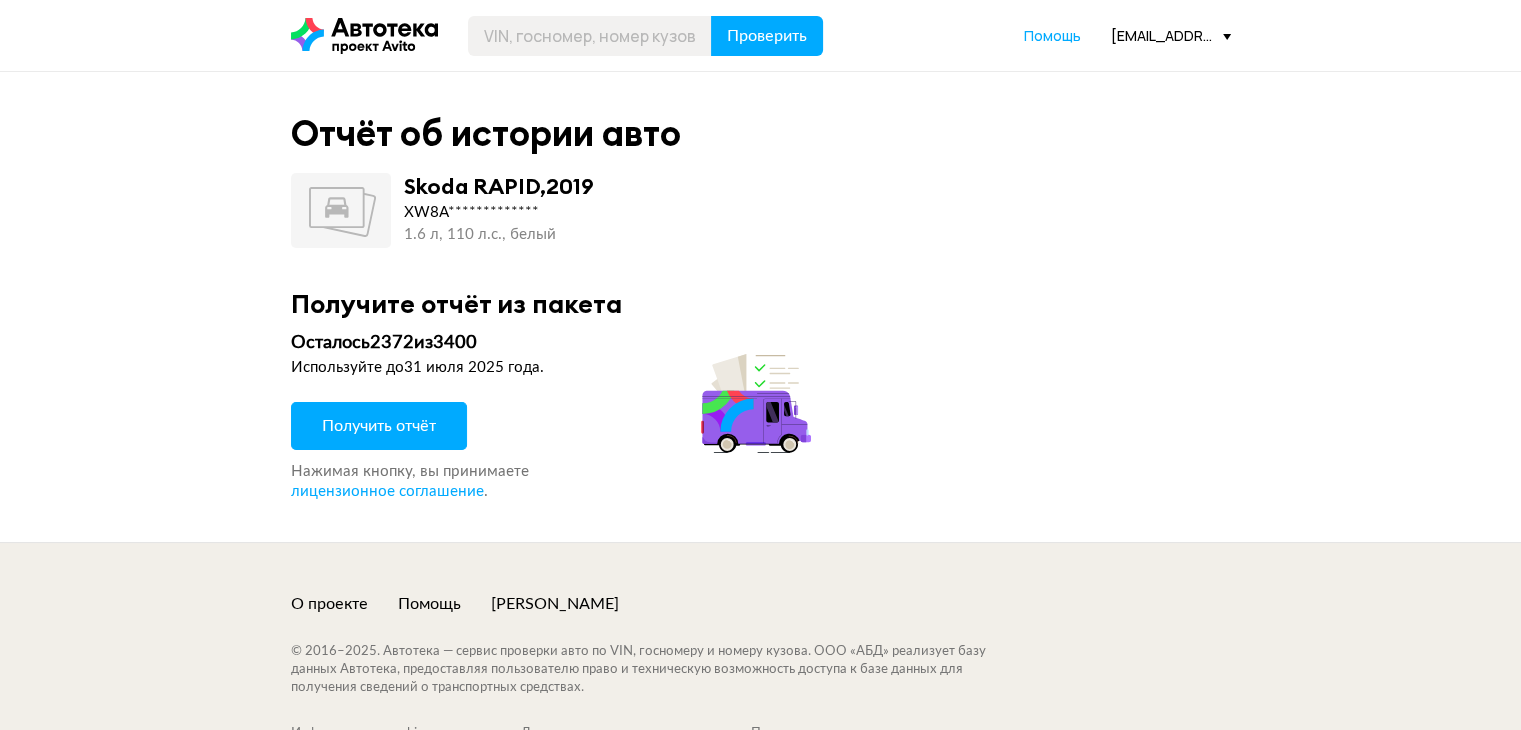 click on "Получить отчёт" at bounding box center (379, 426) 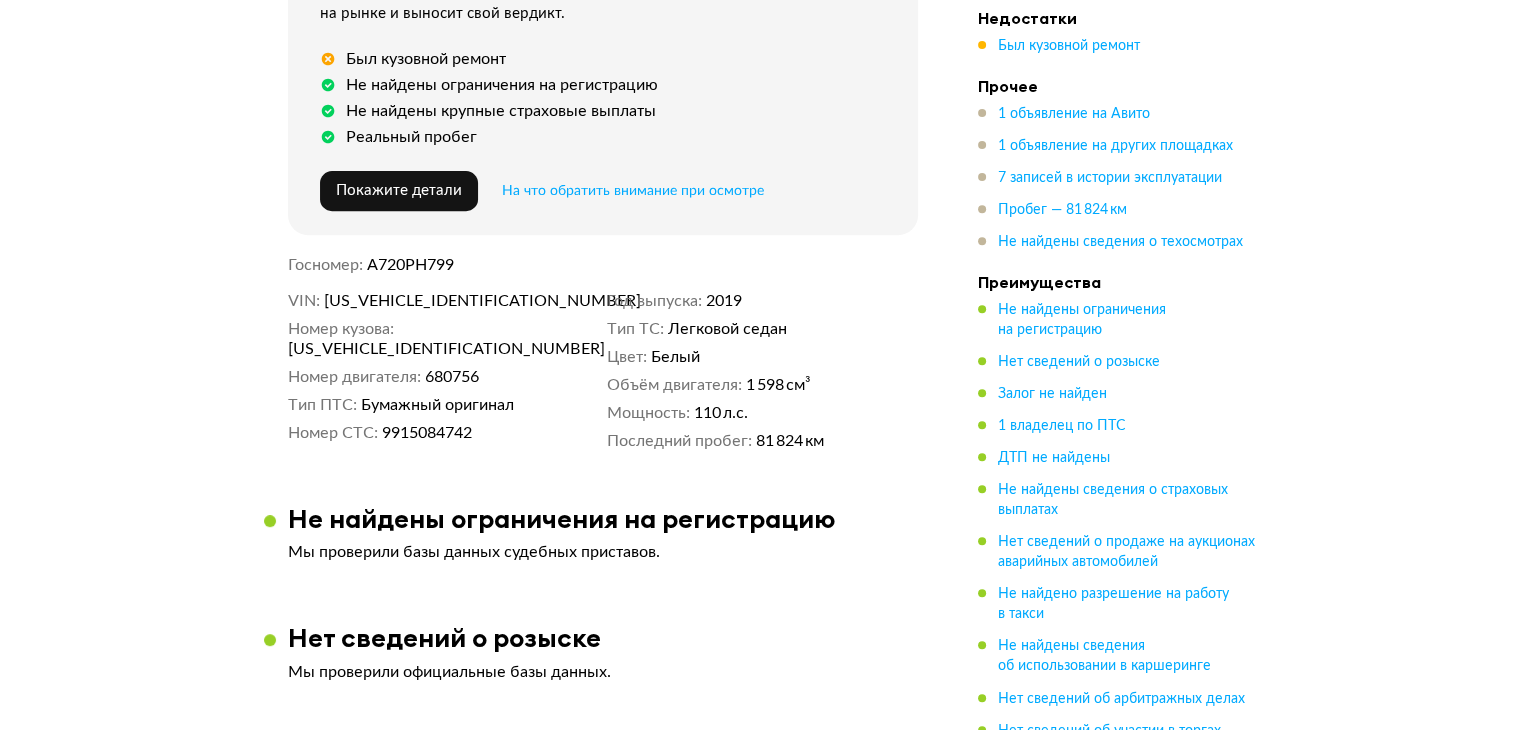 scroll, scrollTop: 800, scrollLeft: 0, axis: vertical 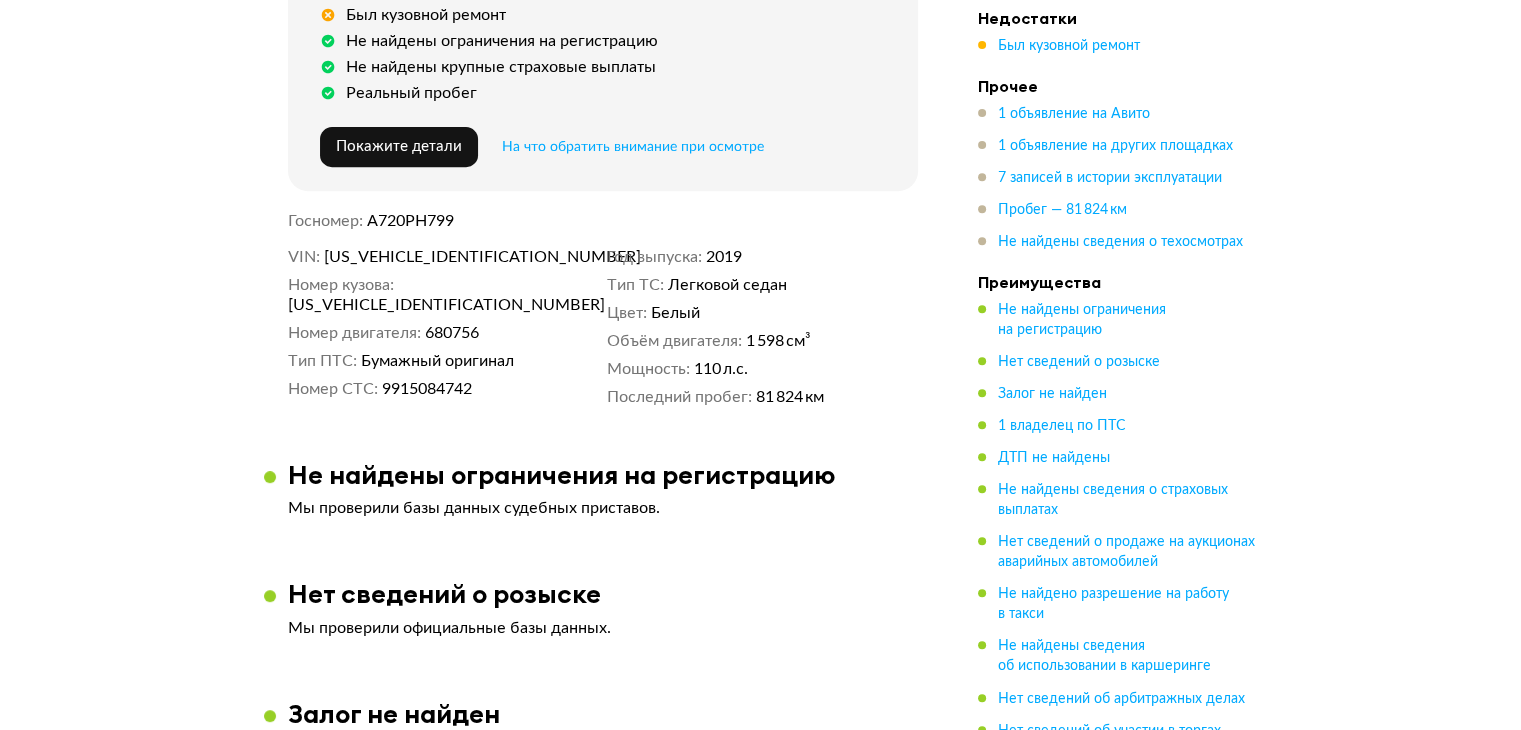 click on "XW8AC2NH4KK132860" at bounding box center [439, 257] 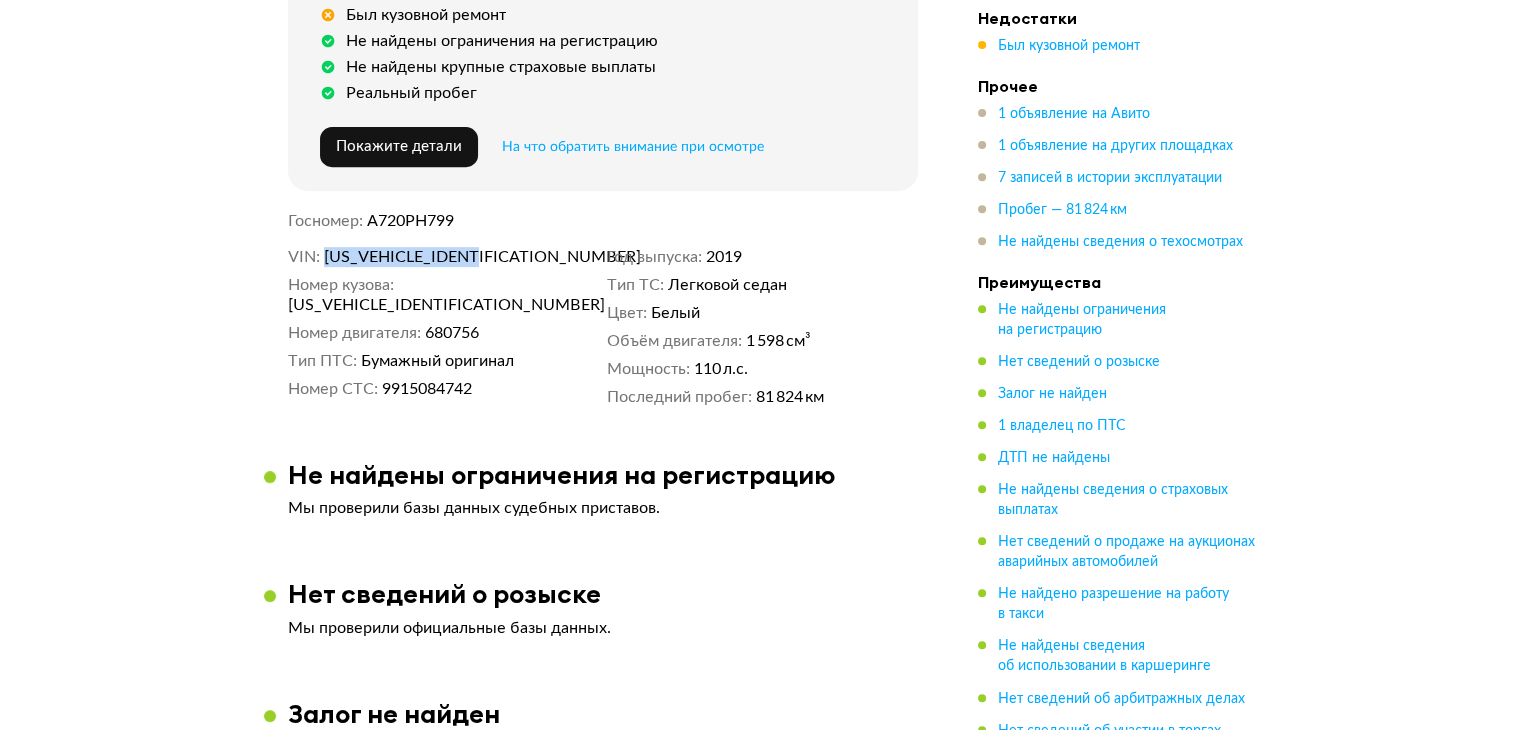 click on "XW8AC2NH4KK132860" at bounding box center (439, 257) 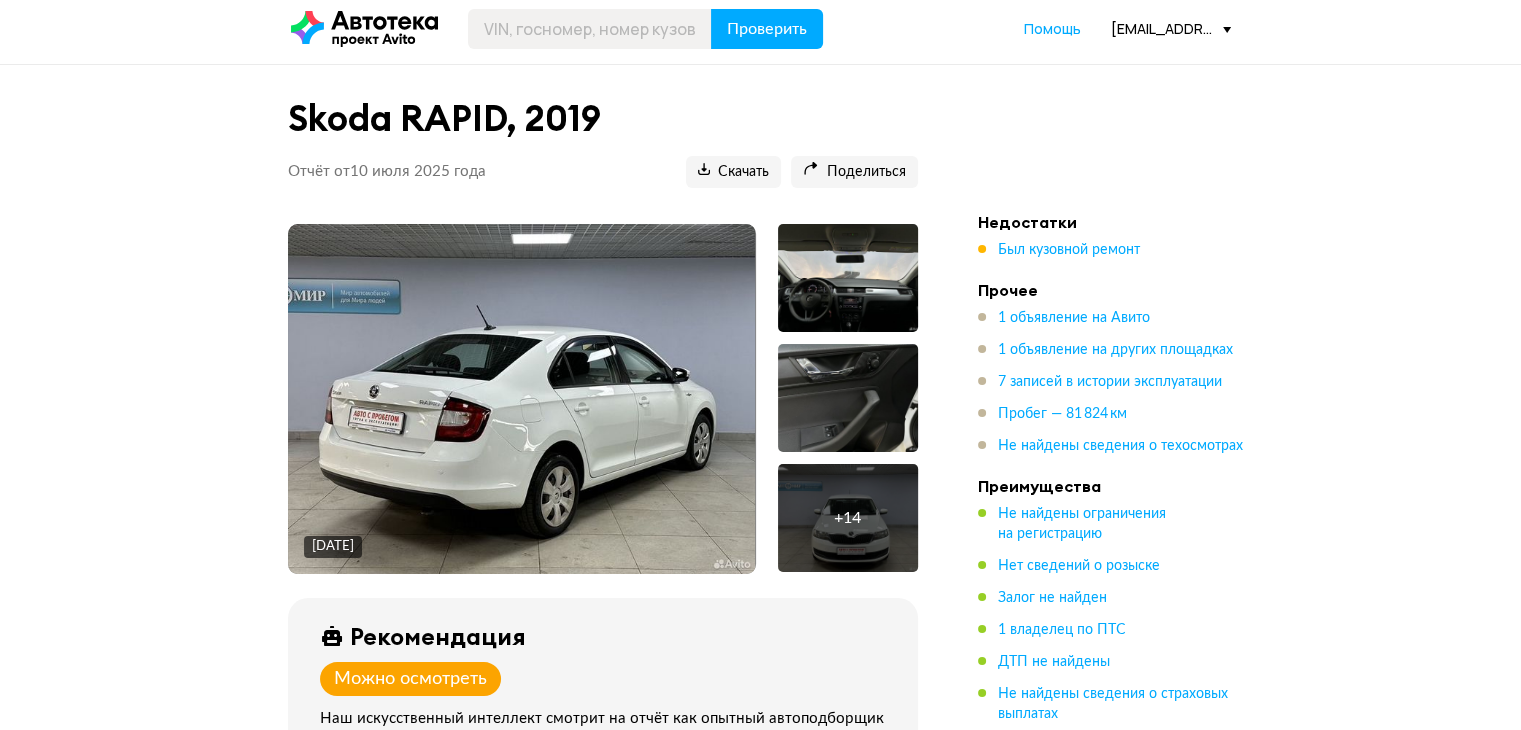 scroll, scrollTop: 0, scrollLeft: 0, axis: both 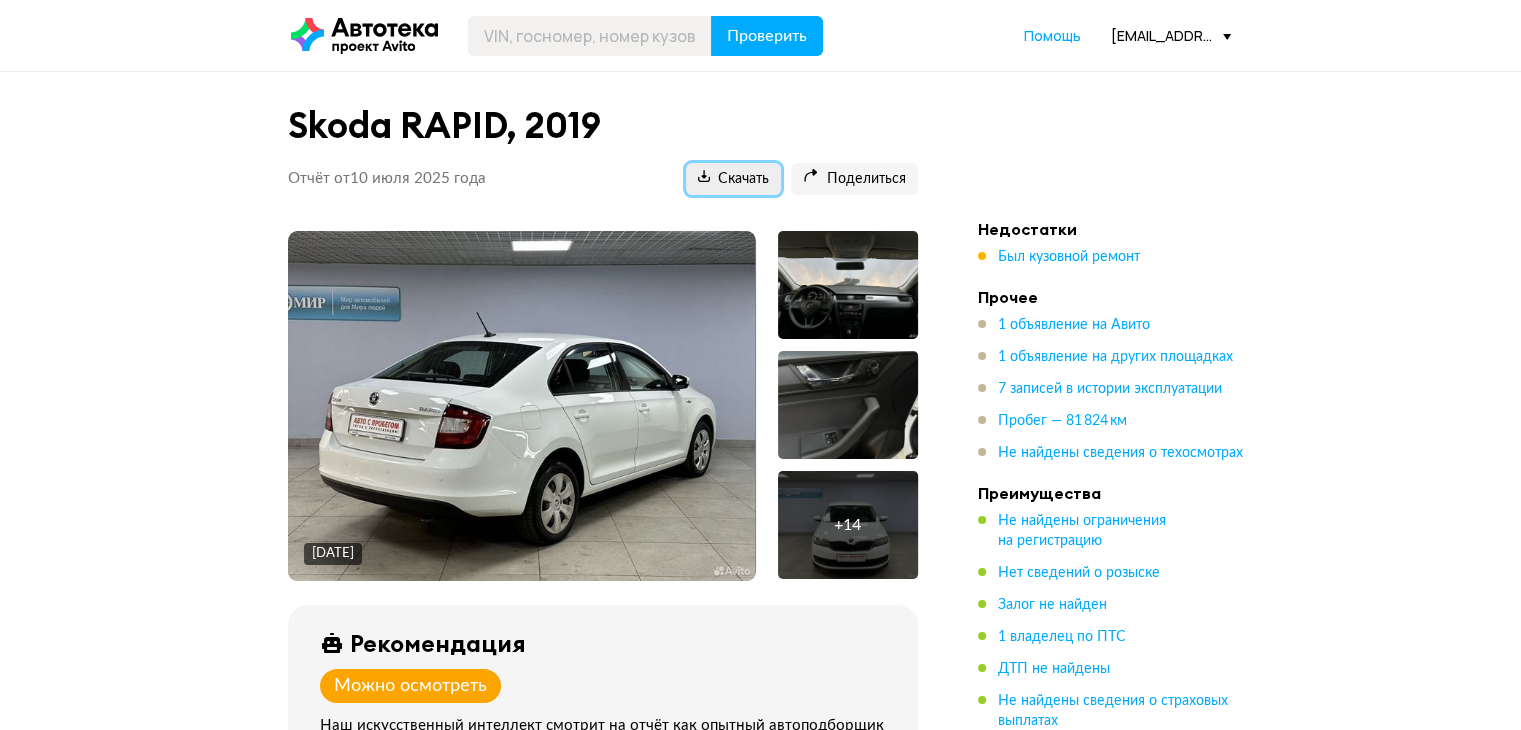 click on "Скачать" at bounding box center (733, 179) 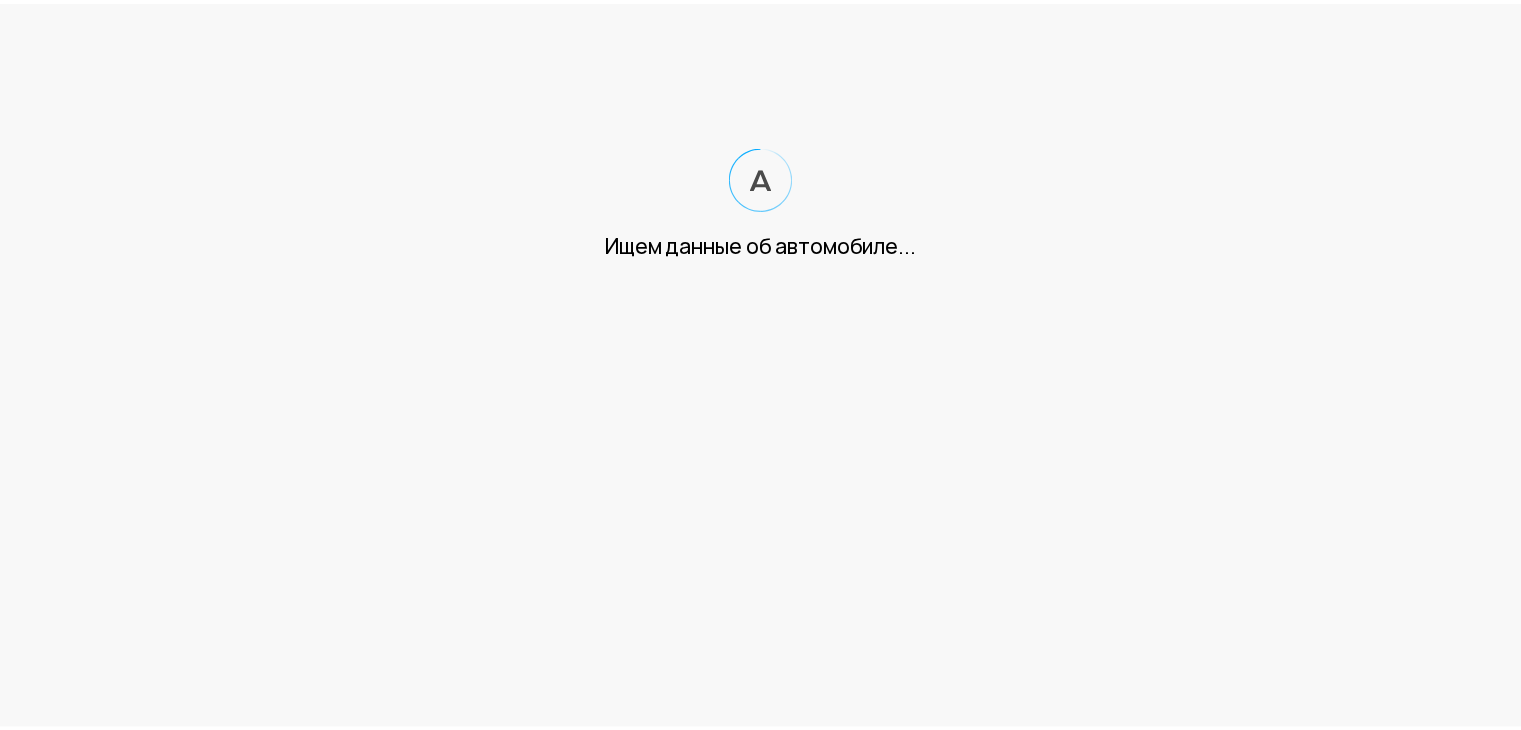 scroll, scrollTop: 0, scrollLeft: 0, axis: both 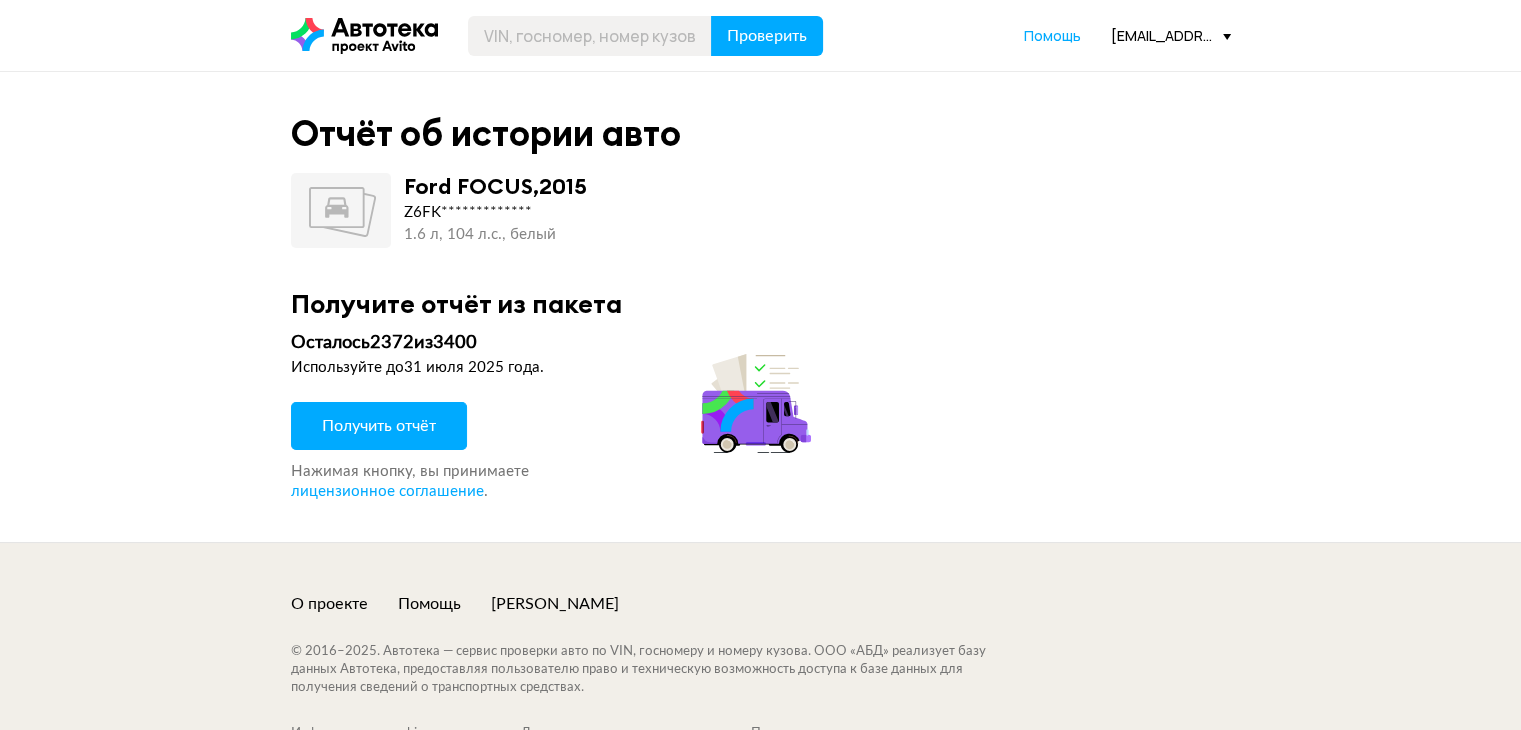click on "Получить отчёт" at bounding box center (379, 426) 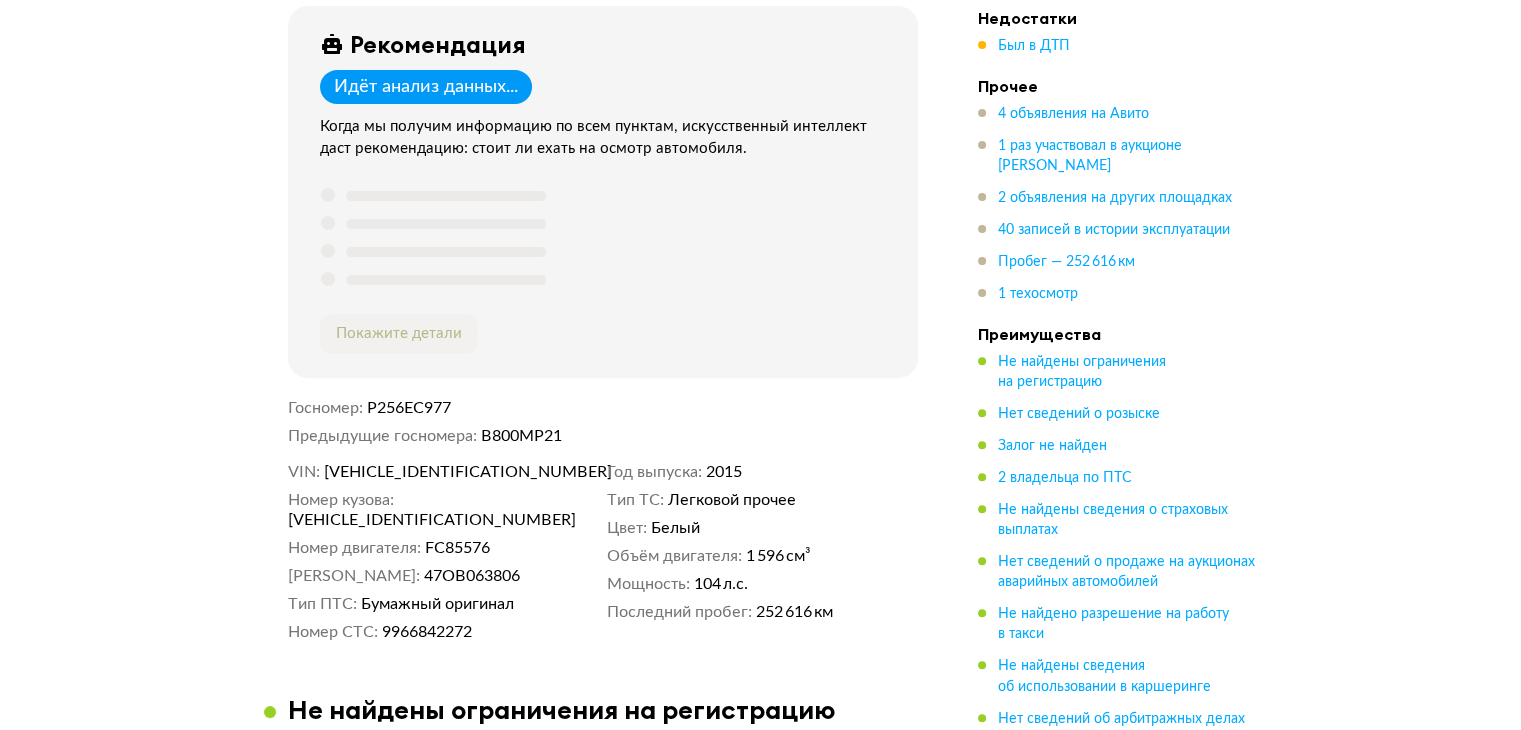 scroll, scrollTop: 600, scrollLeft: 0, axis: vertical 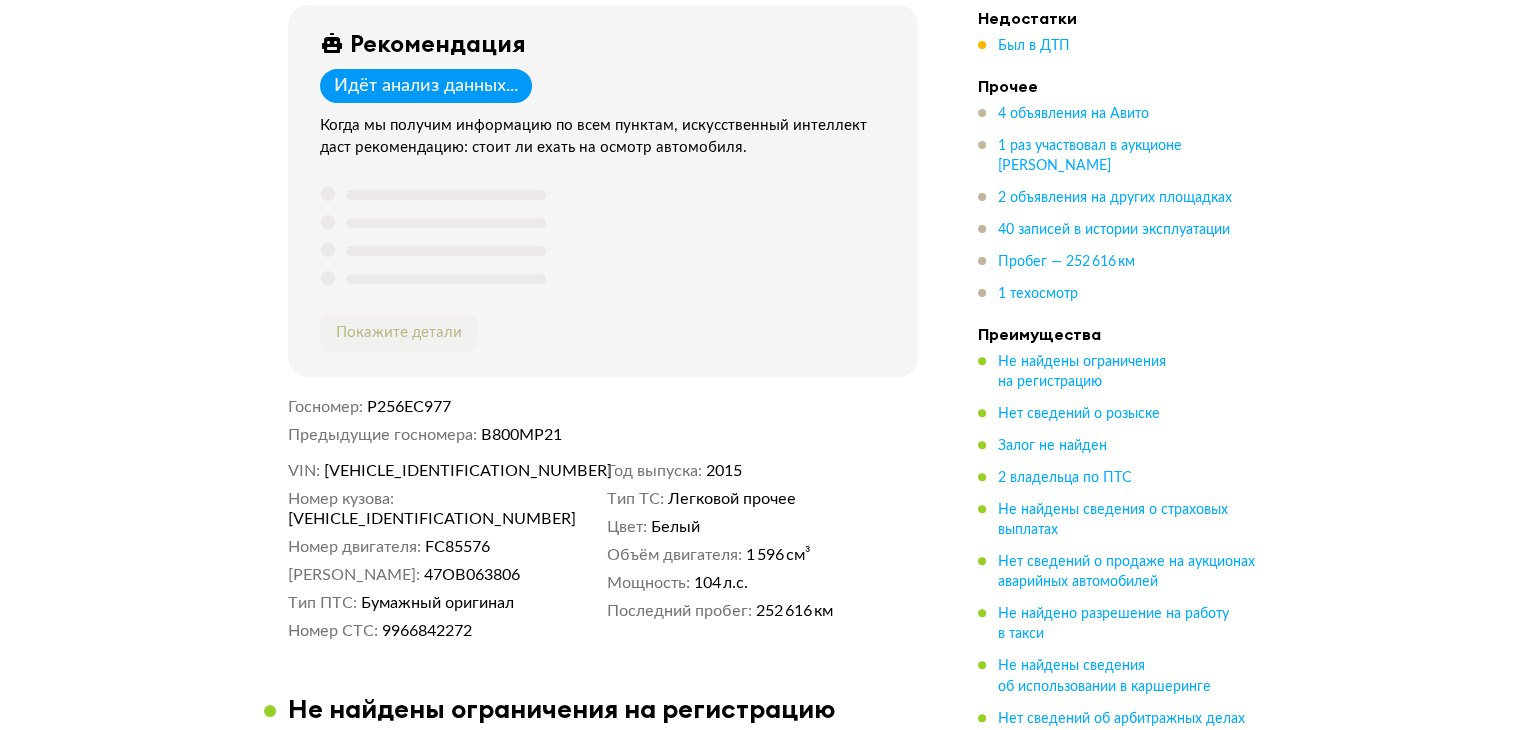 click on "Z6FKXXEEBKFC85576" at bounding box center (439, 471) 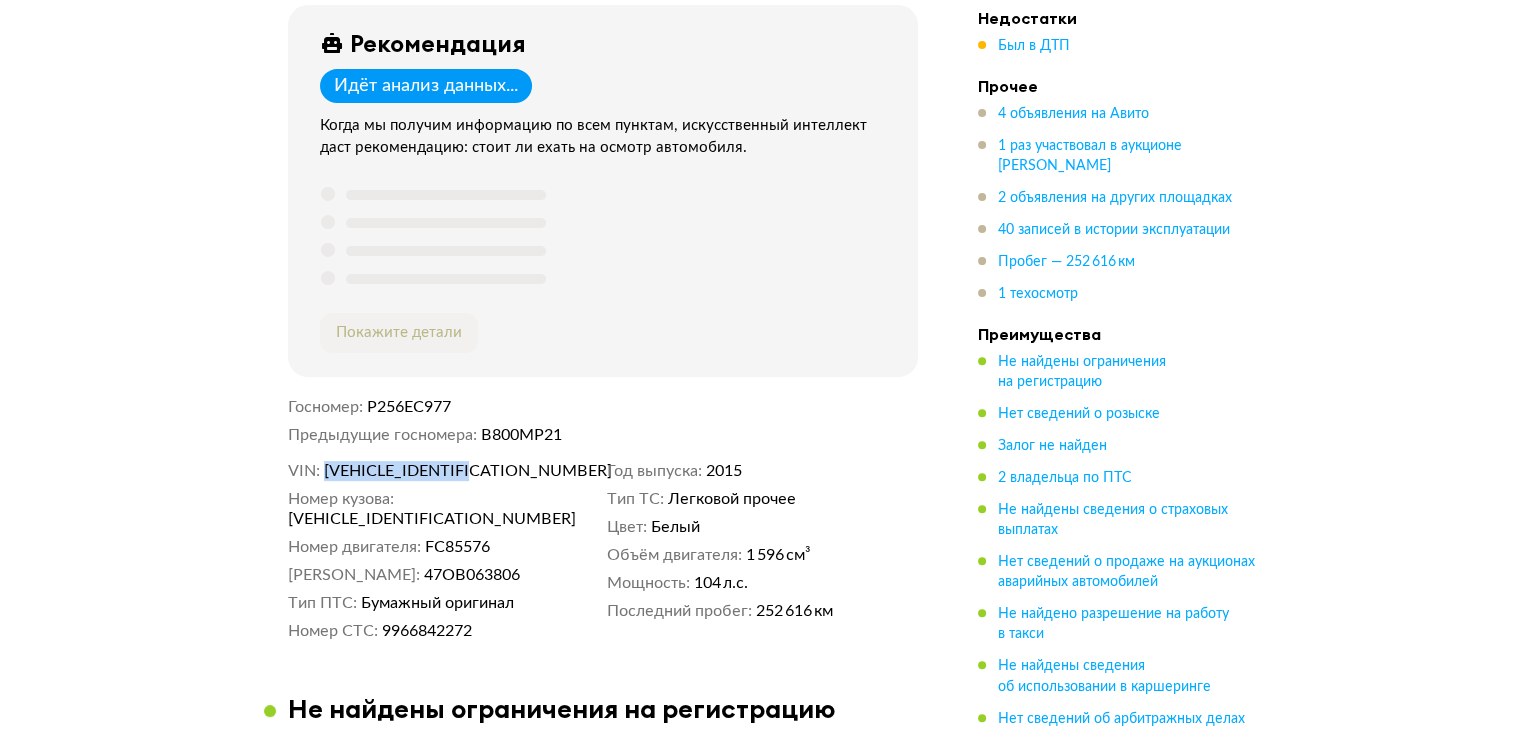 click on "Z6FKXXEEBKFC85576" at bounding box center [439, 471] 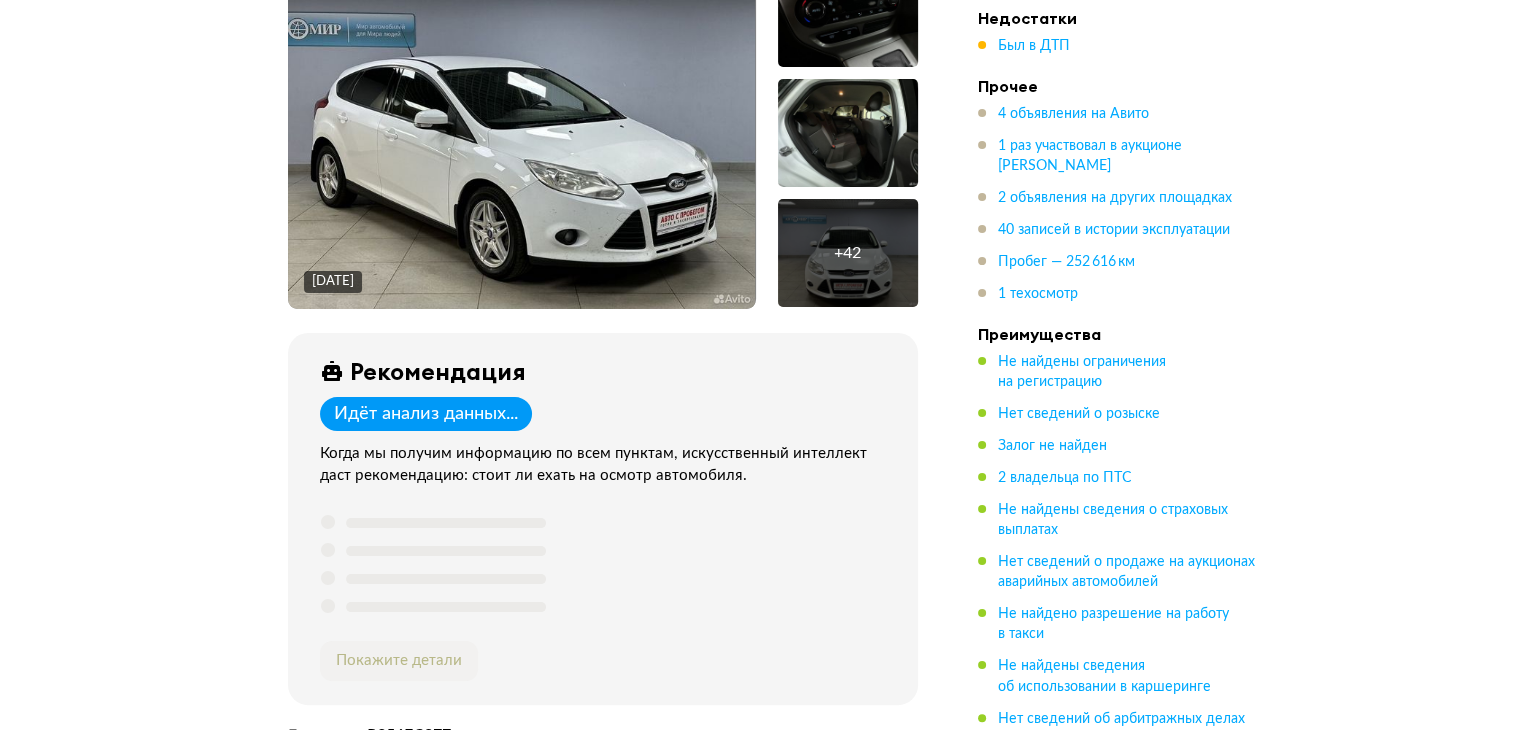 scroll, scrollTop: 0, scrollLeft: 0, axis: both 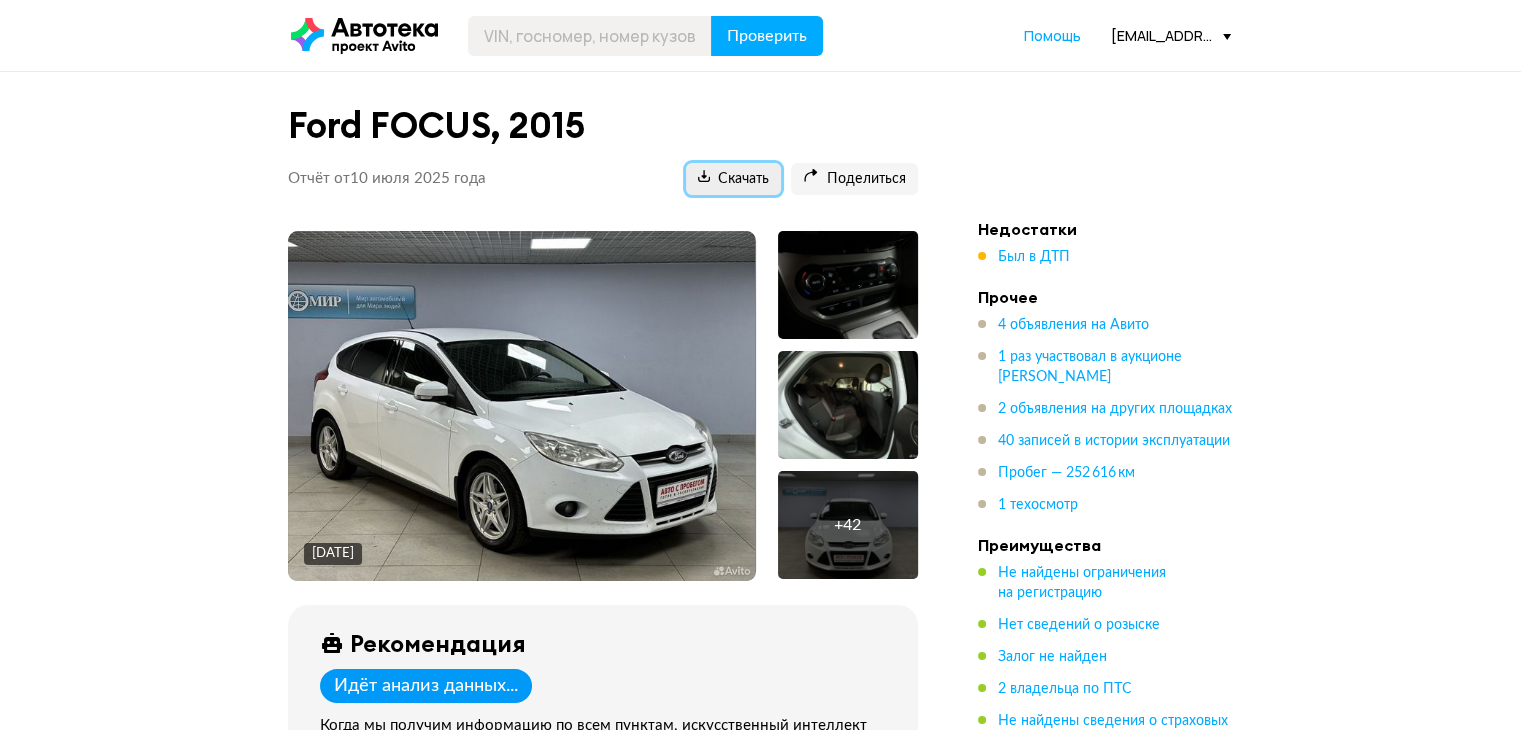click on "Скачать" at bounding box center (733, 179) 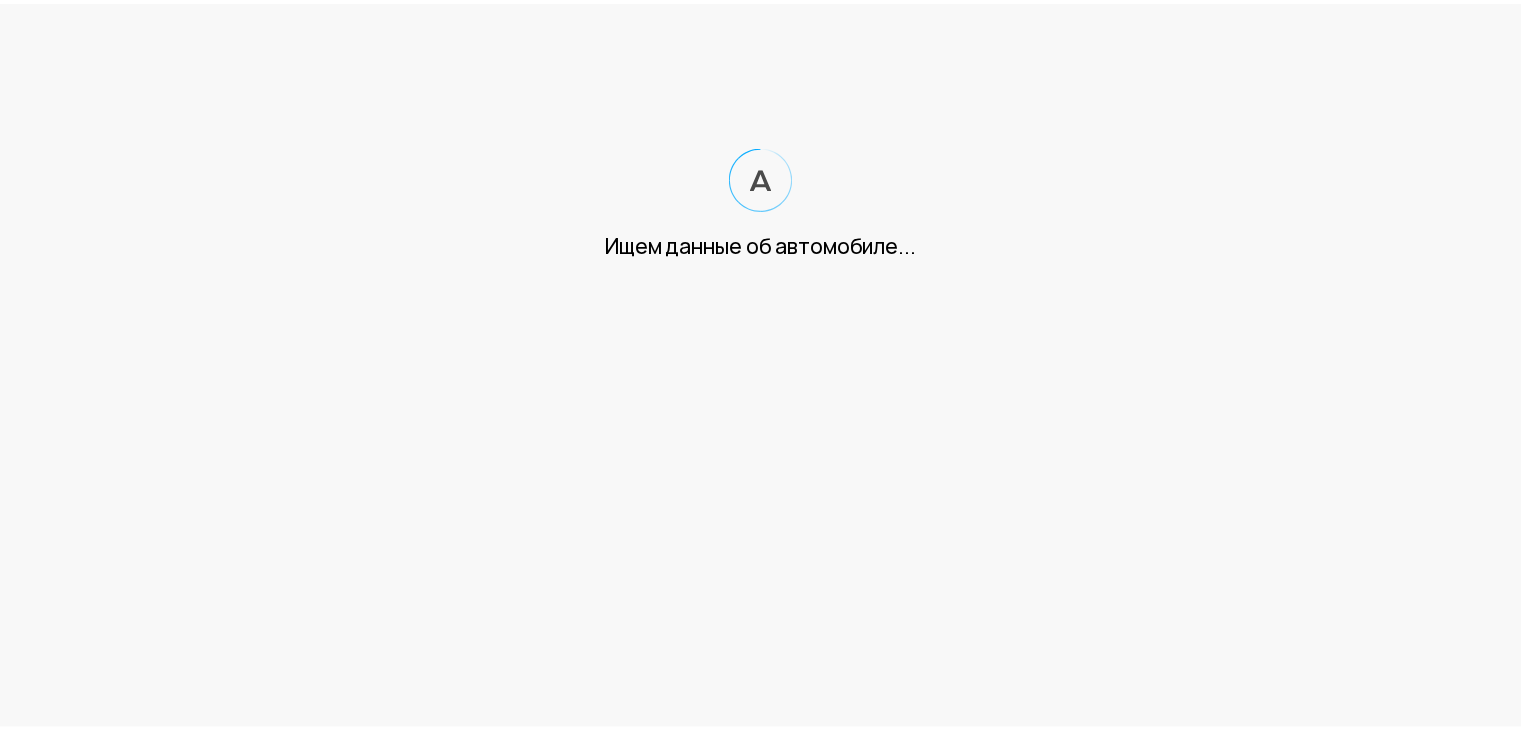 scroll, scrollTop: 0, scrollLeft: 0, axis: both 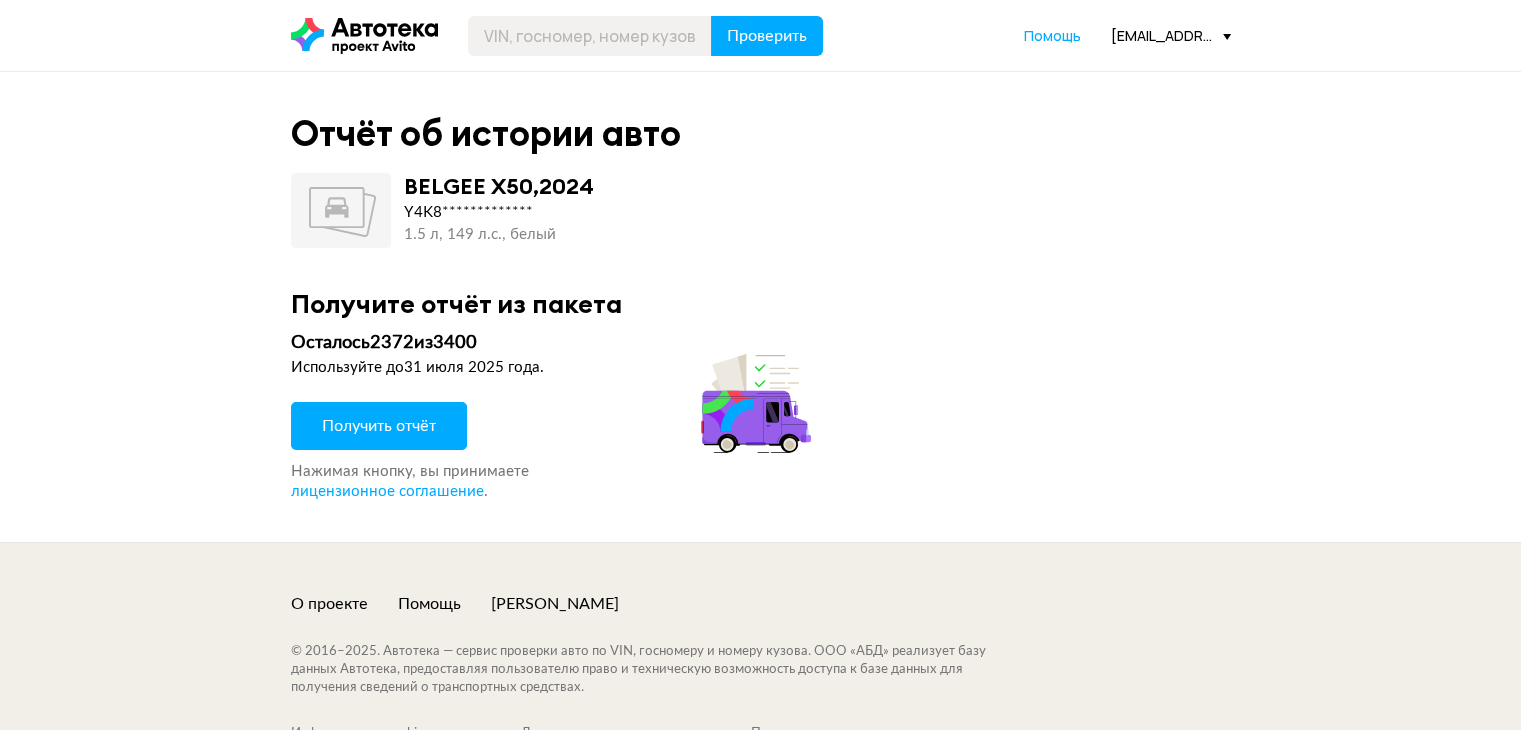 click on "Получить отчёт" at bounding box center (379, 426) 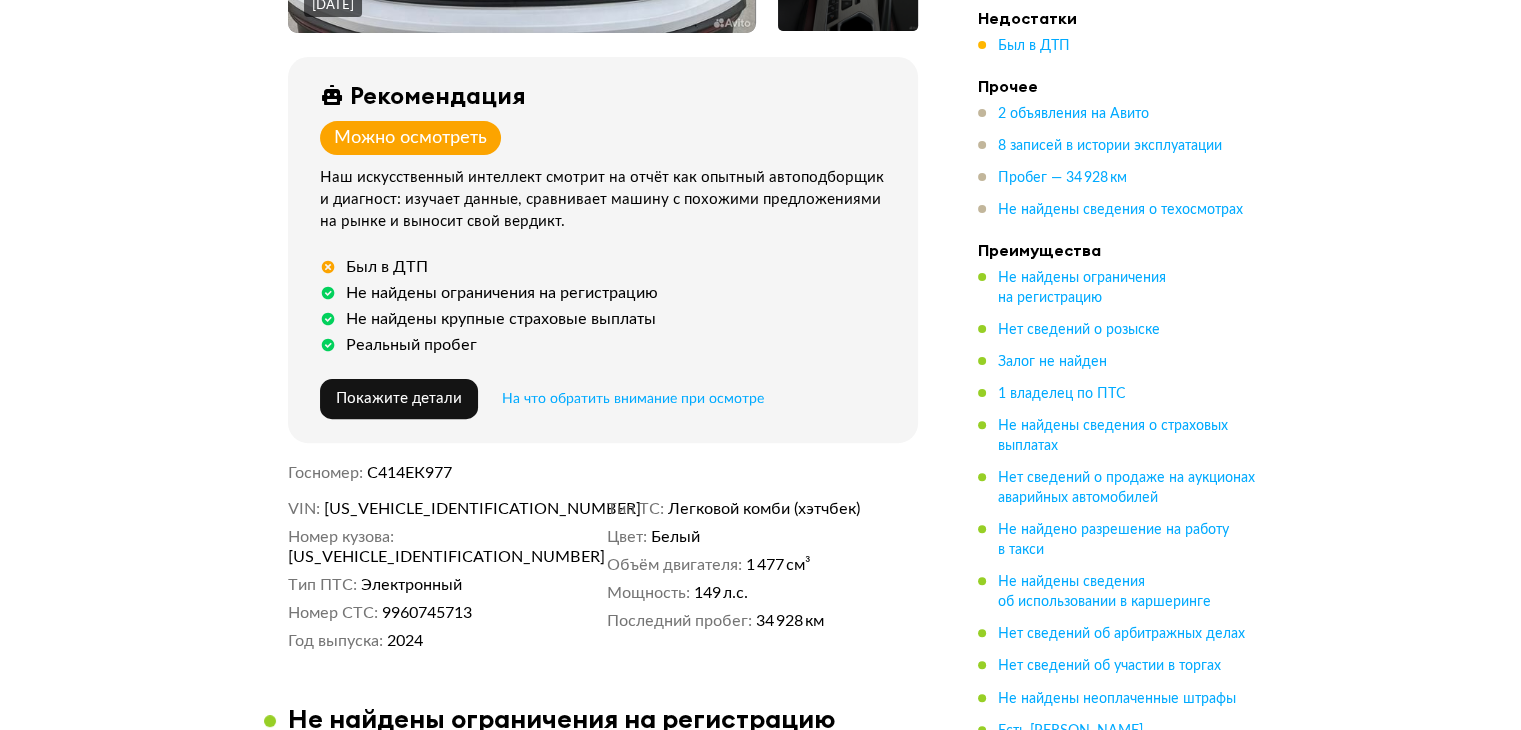scroll, scrollTop: 600, scrollLeft: 0, axis: vertical 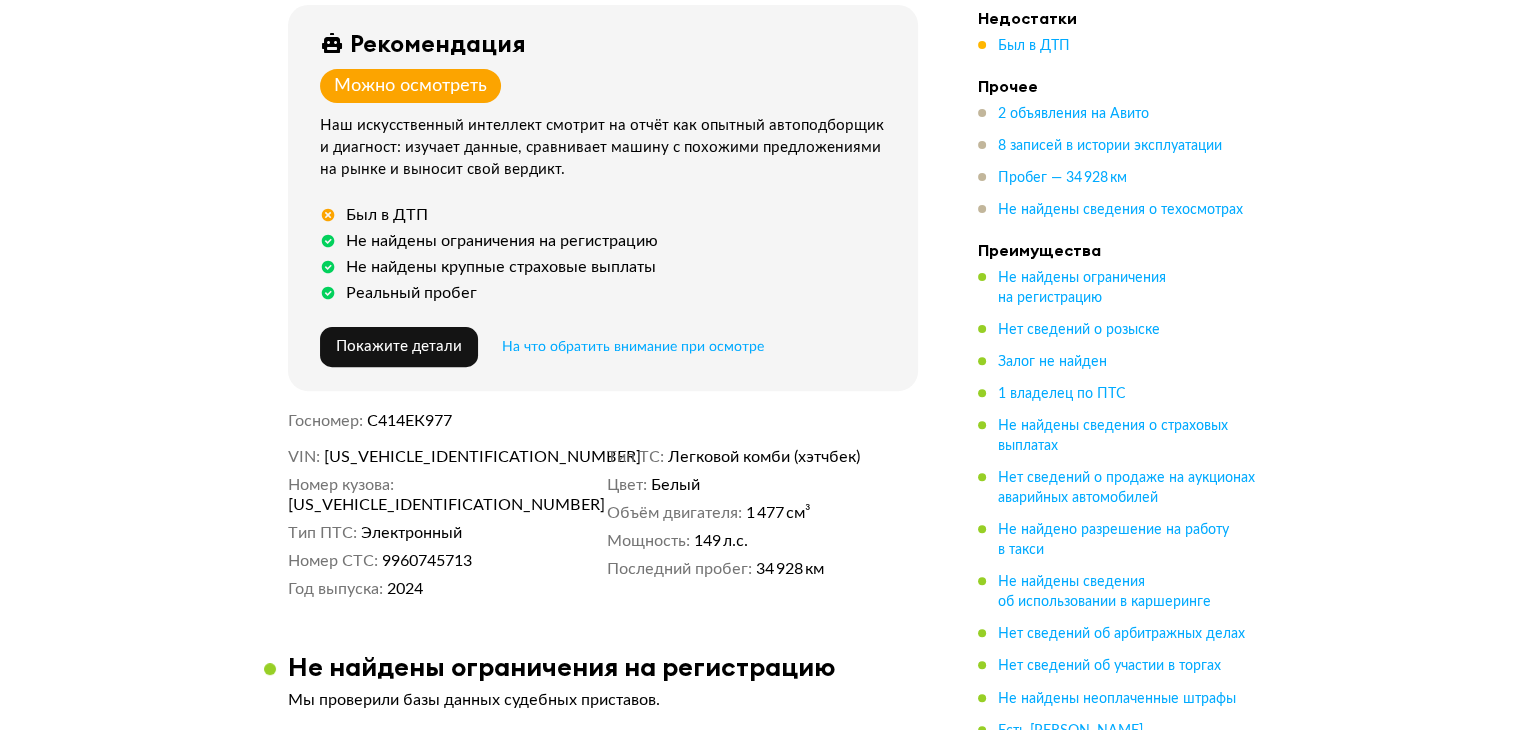 click on "VIN Y4K8622Z8RB913537 Номер кузова Y4K8622Z8RB913537 Тип ПТС Электронный Номер СТС 9960745713 Год выпуска 2024 Тип ТС Легковой комби (хэтчбек) Цвет Белый Объём двигателя 1 477 см³ Мощность 149 л.с. Последний пробег 34 928 км" at bounding box center [603, 523] 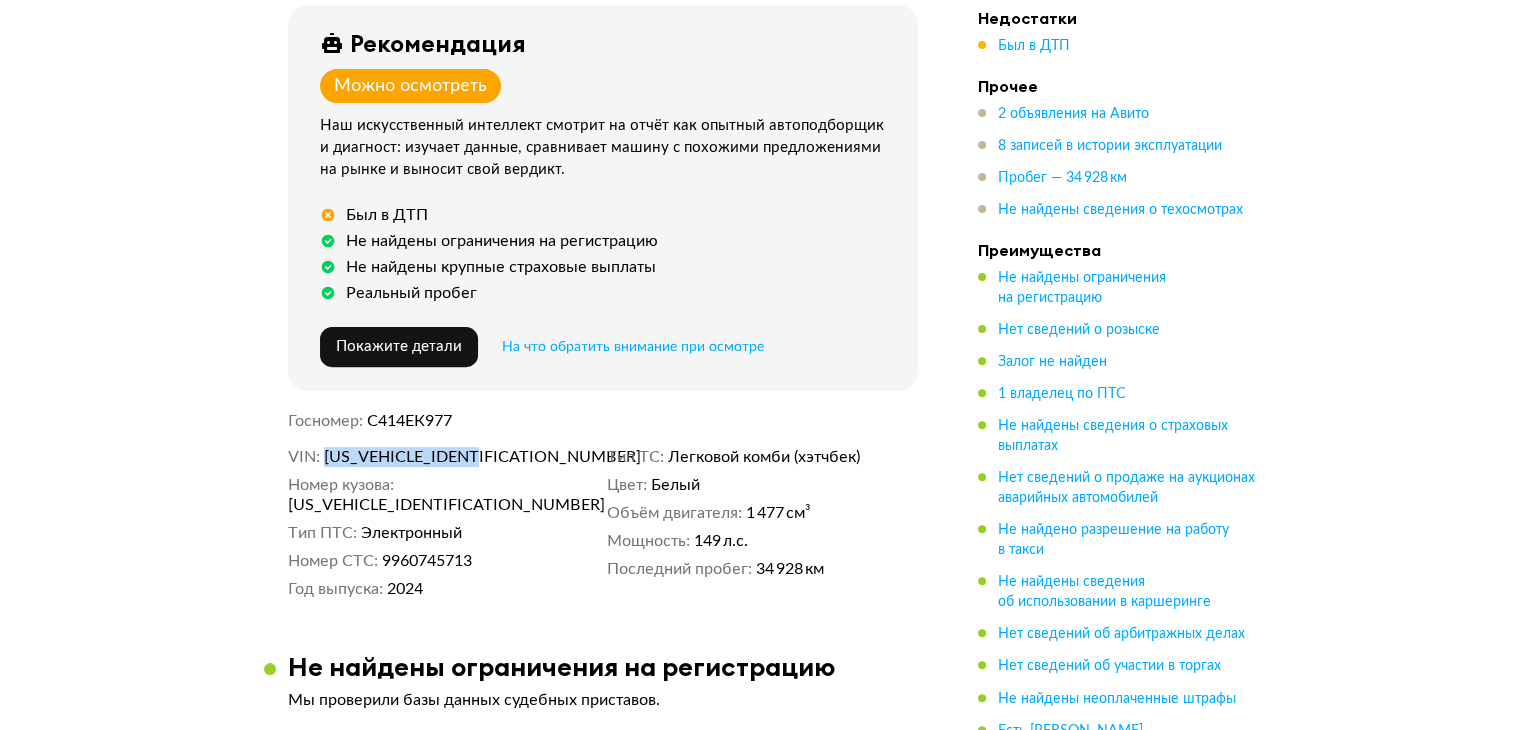 click on "Y4K8622Z8RB913537" at bounding box center [439, 457] 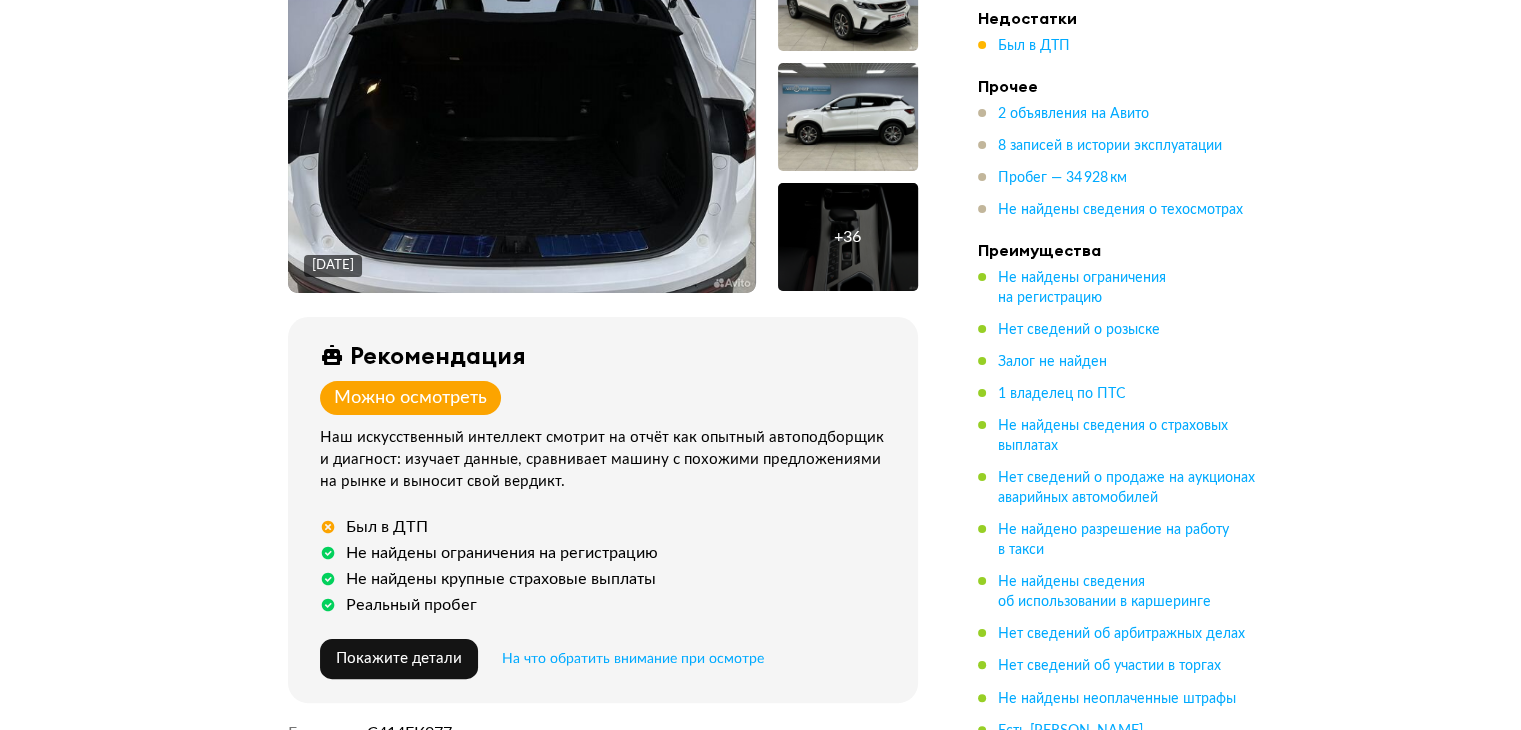 scroll, scrollTop: 0, scrollLeft: 0, axis: both 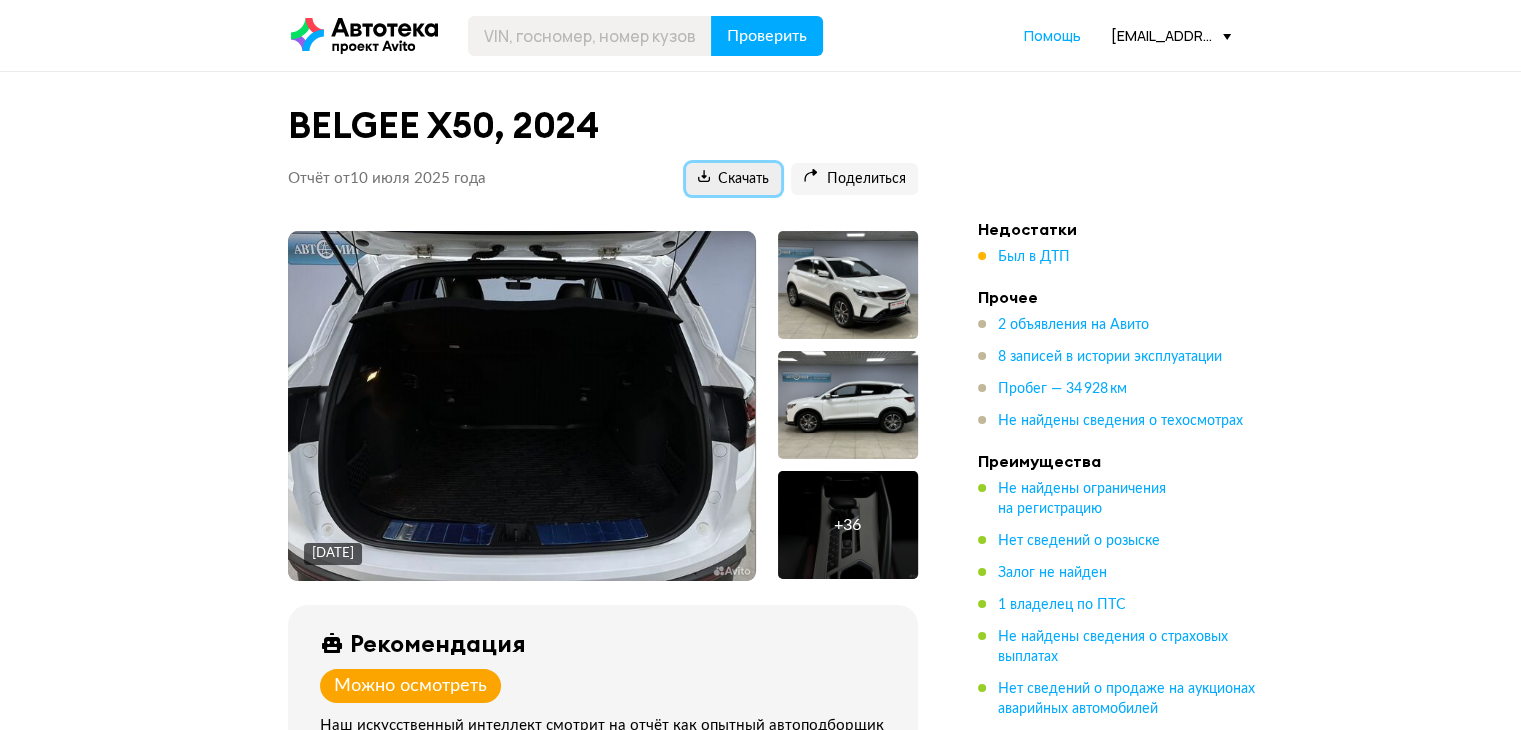 click on "Скачать" at bounding box center (733, 179) 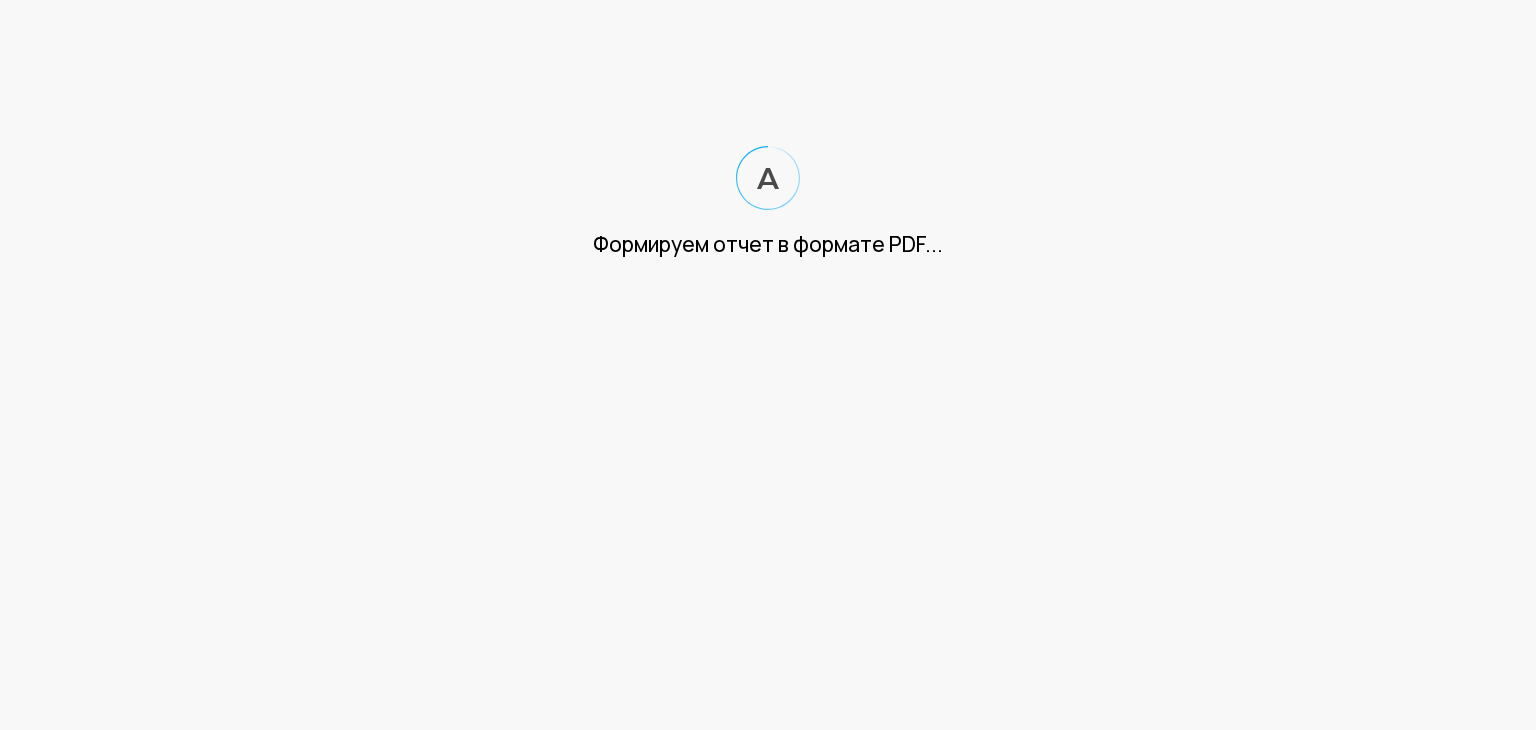 scroll, scrollTop: 0, scrollLeft: 0, axis: both 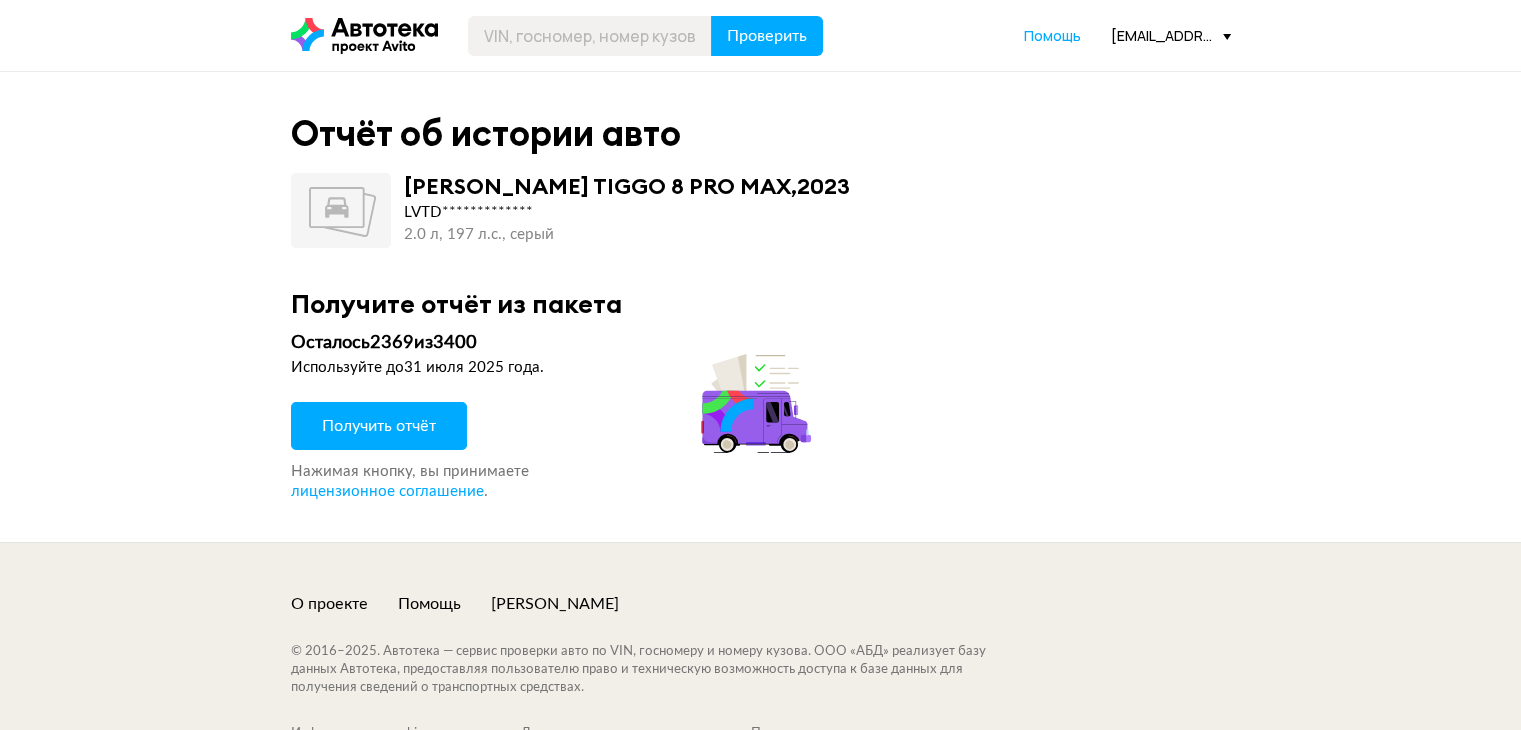 click on "Получить отчёт" at bounding box center [379, 426] 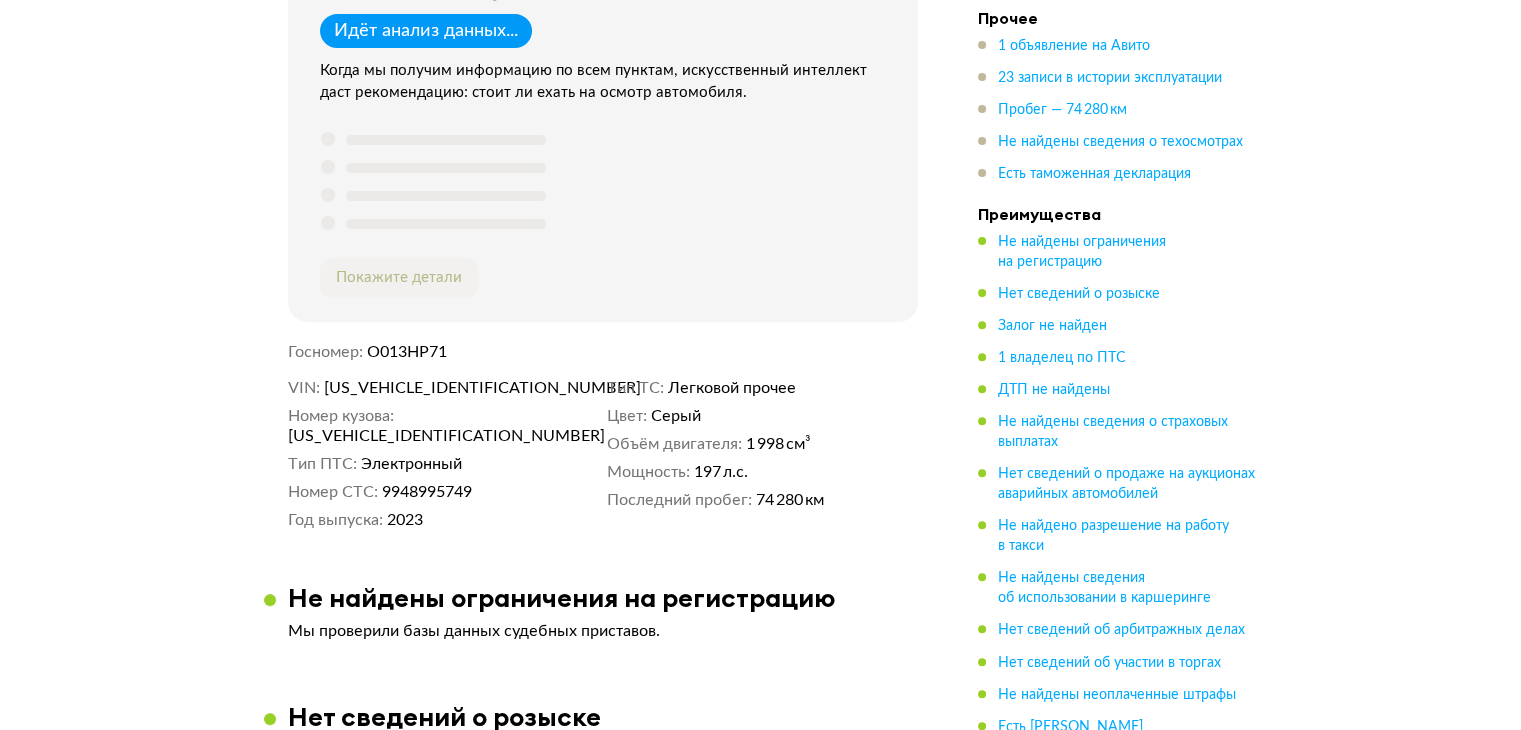 scroll, scrollTop: 700, scrollLeft: 0, axis: vertical 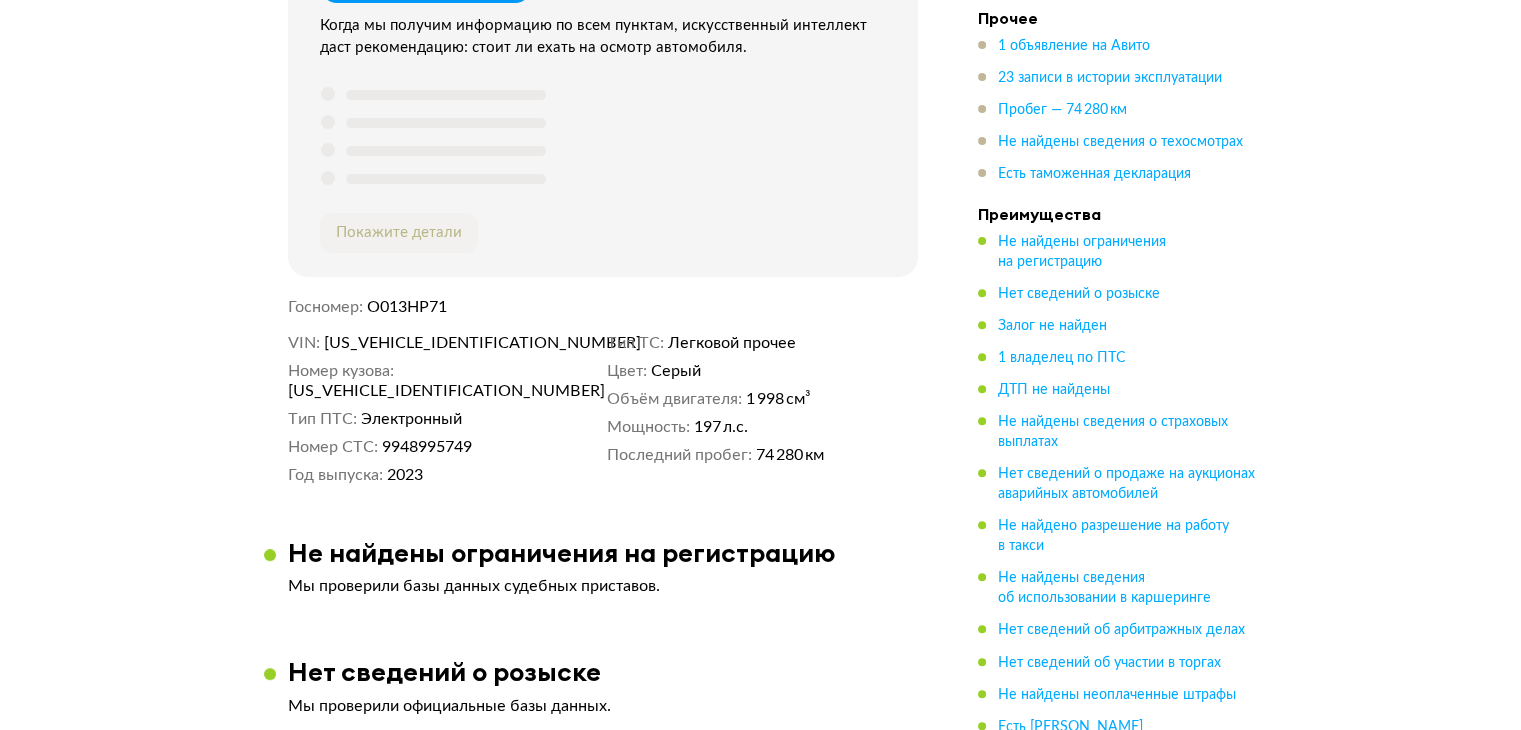 click on "[US_VEHICLE_IDENTIFICATION_NUMBER]" at bounding box center (439, 343) 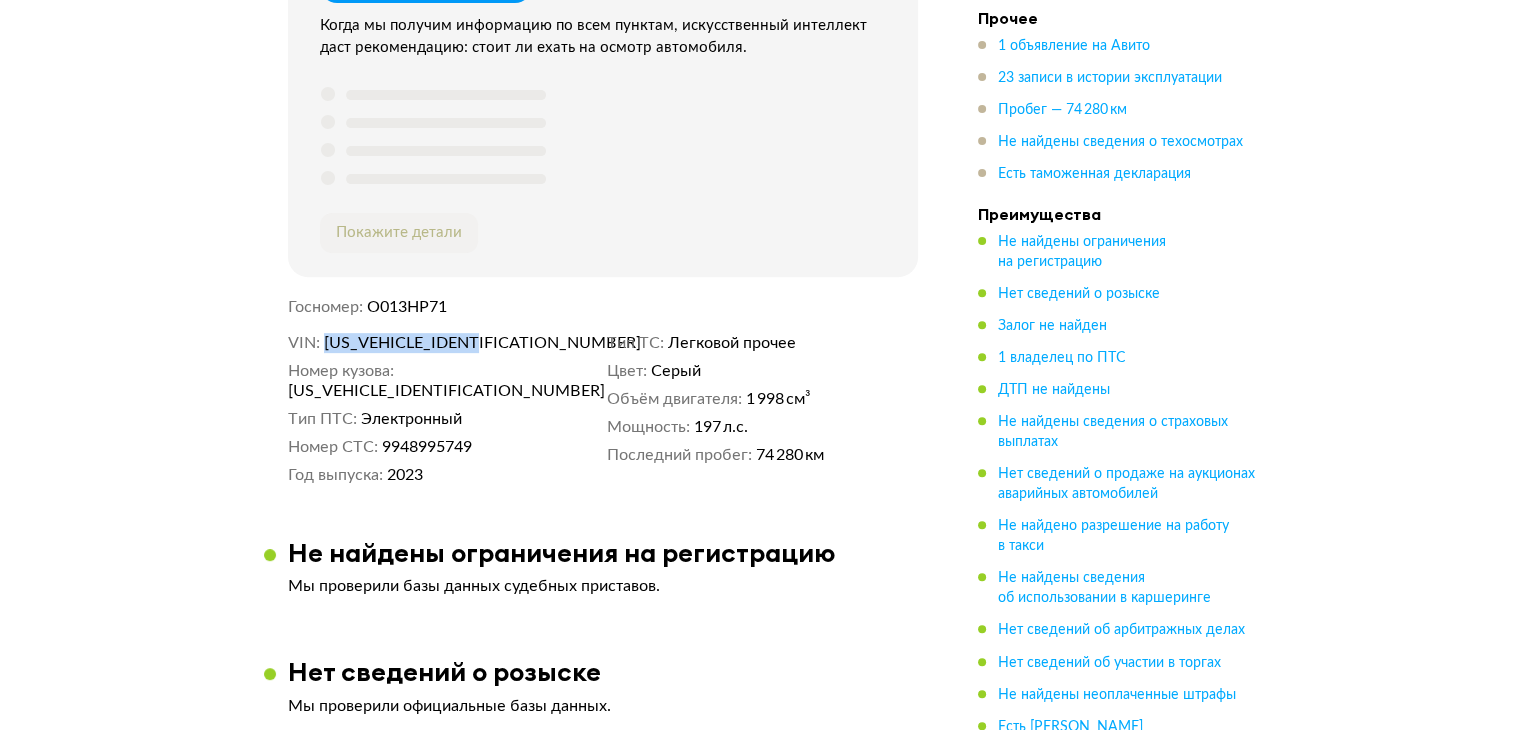 click on "[US_VEHICLE_IDENTIFICATION_NUMBER]" at bounding box center [439, 343] 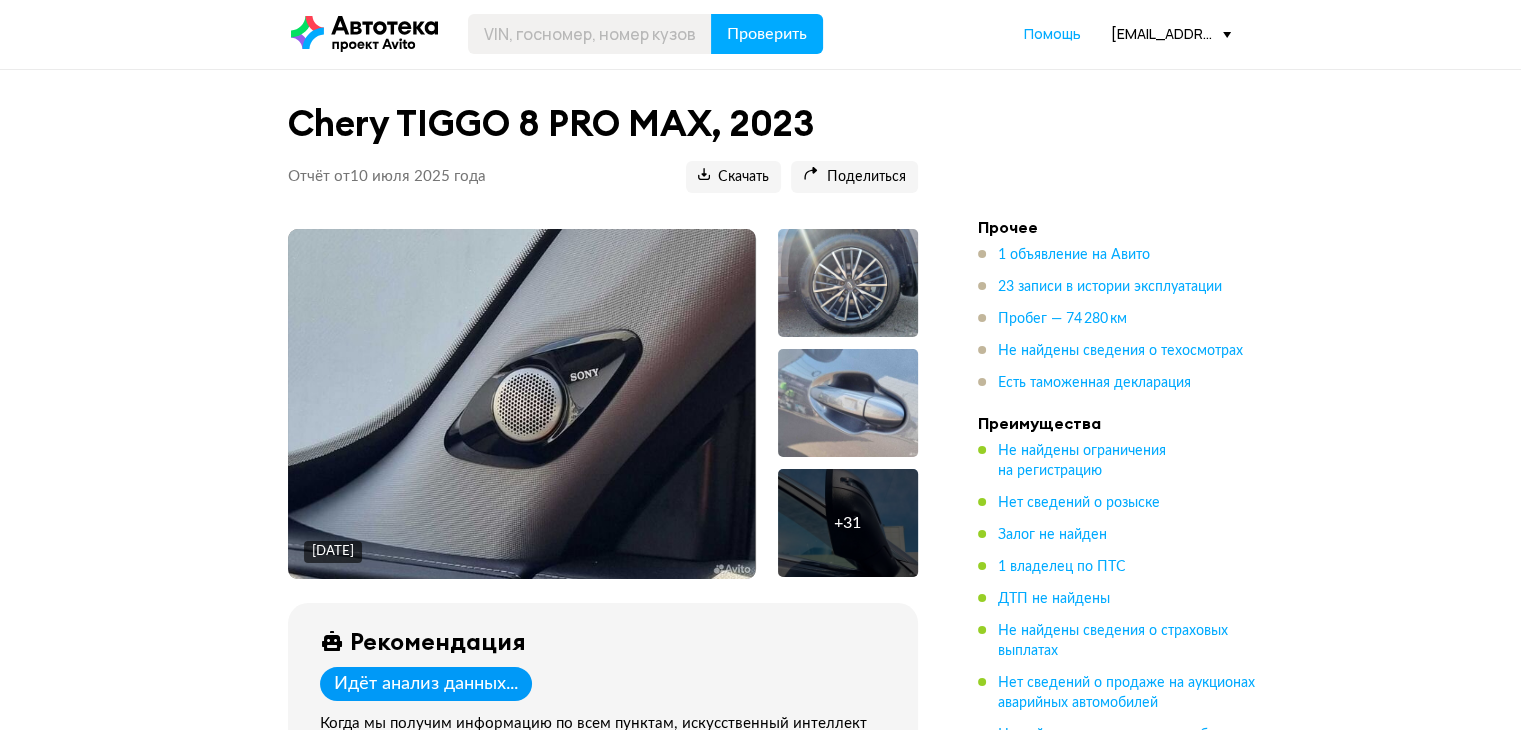 scroll, scrollTop: 0, scrollLeft: 0, axis: both 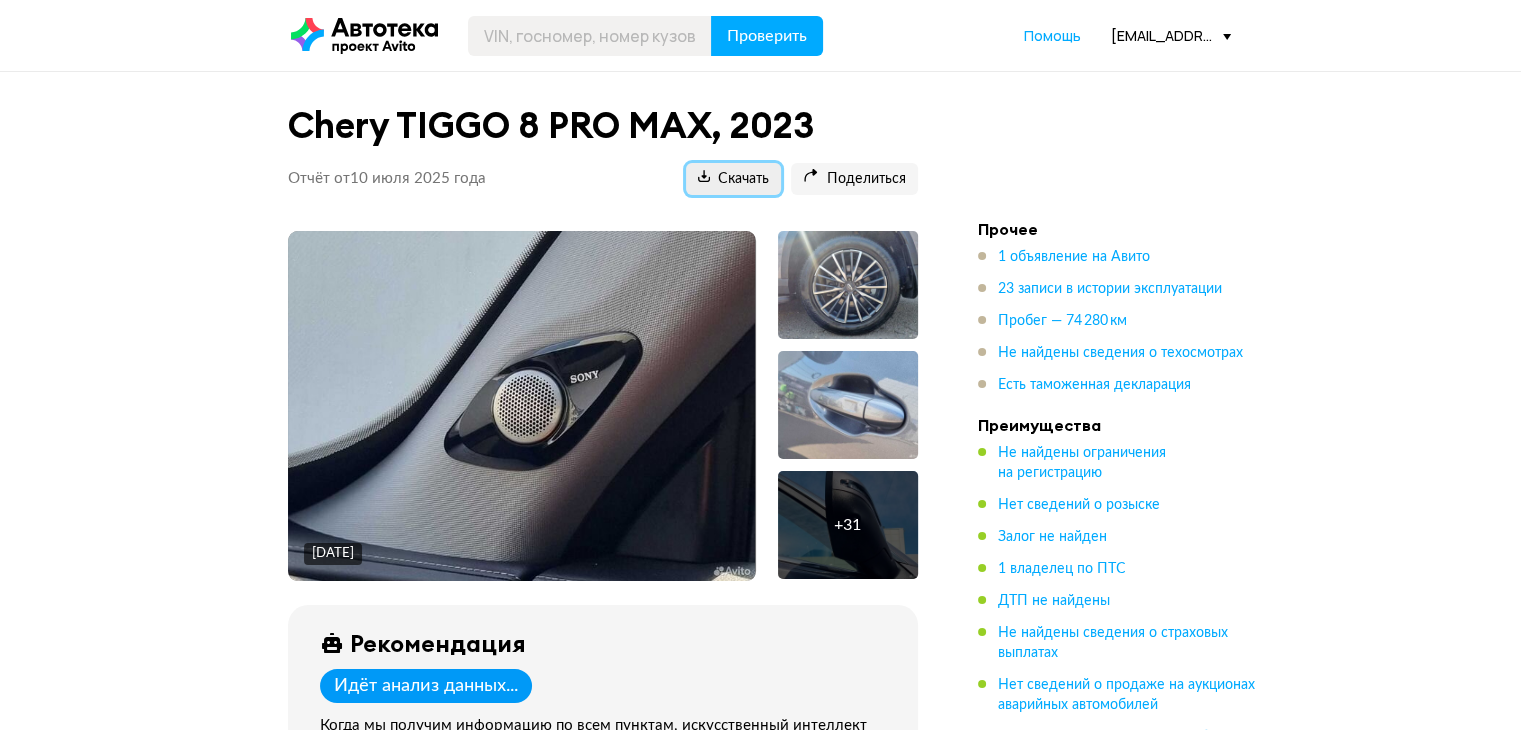 click on "Скачать" at bounding box center (733, 179) 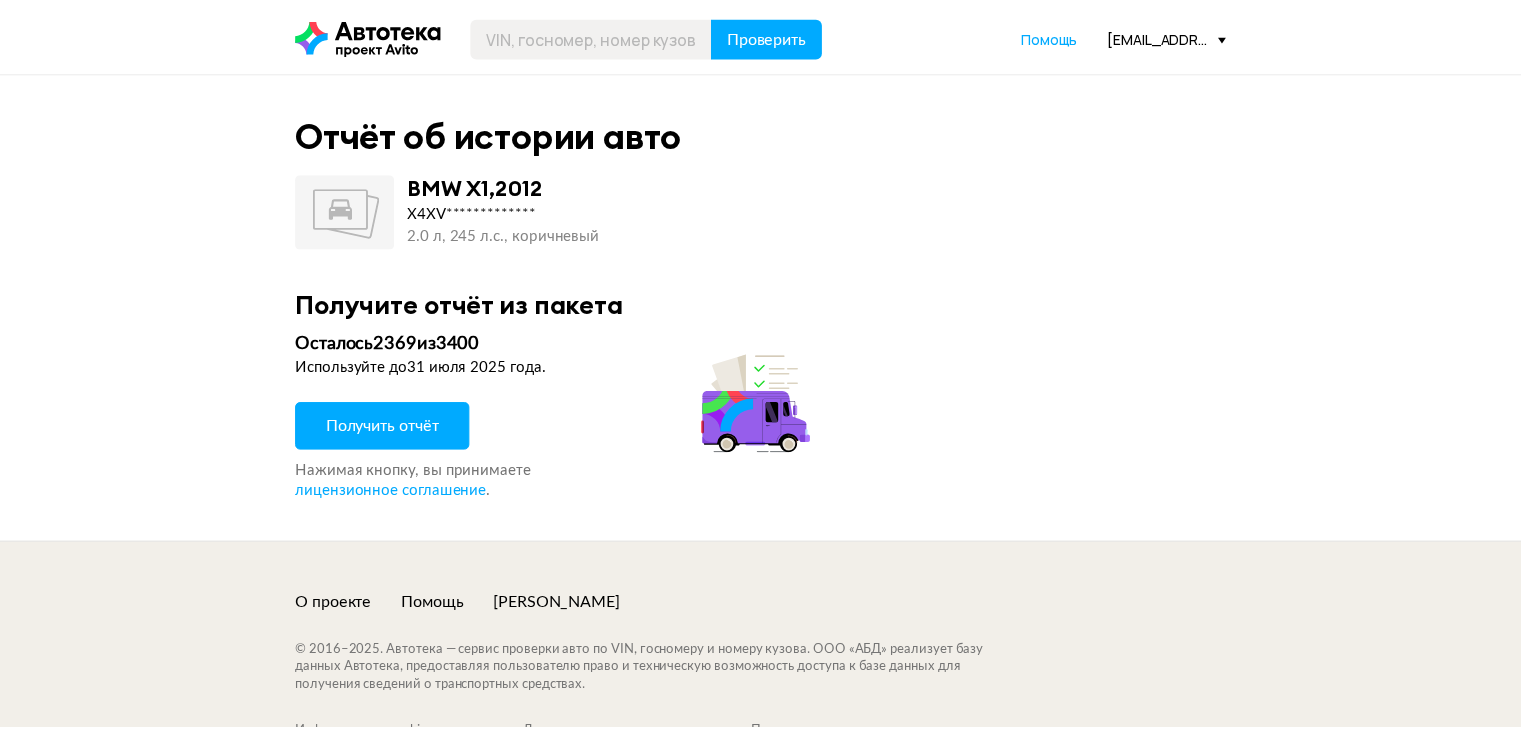 scroll, scrollTop: 0, scrollLeft: 0, axis: both 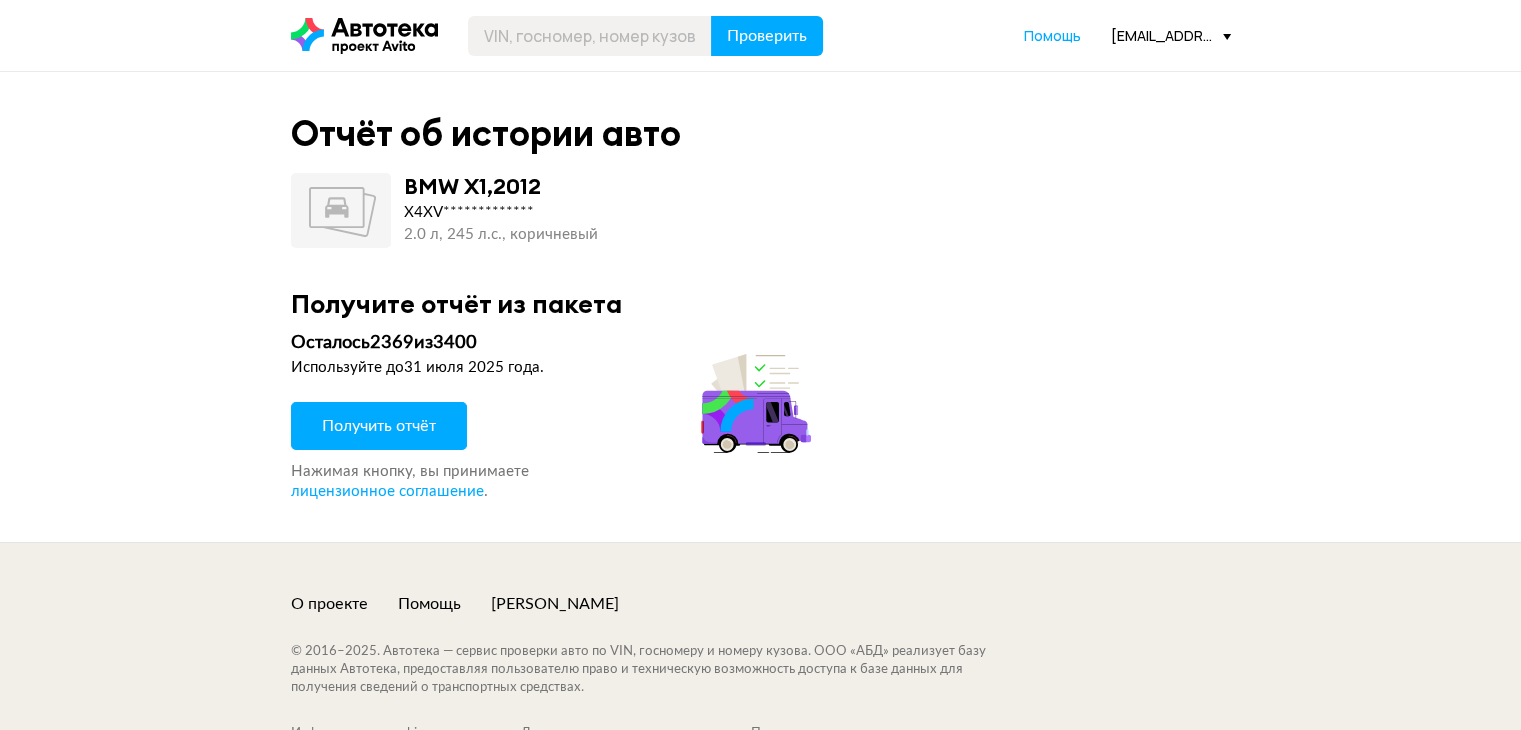 click on "Получить отчёт" at bounding box center [379, 426] 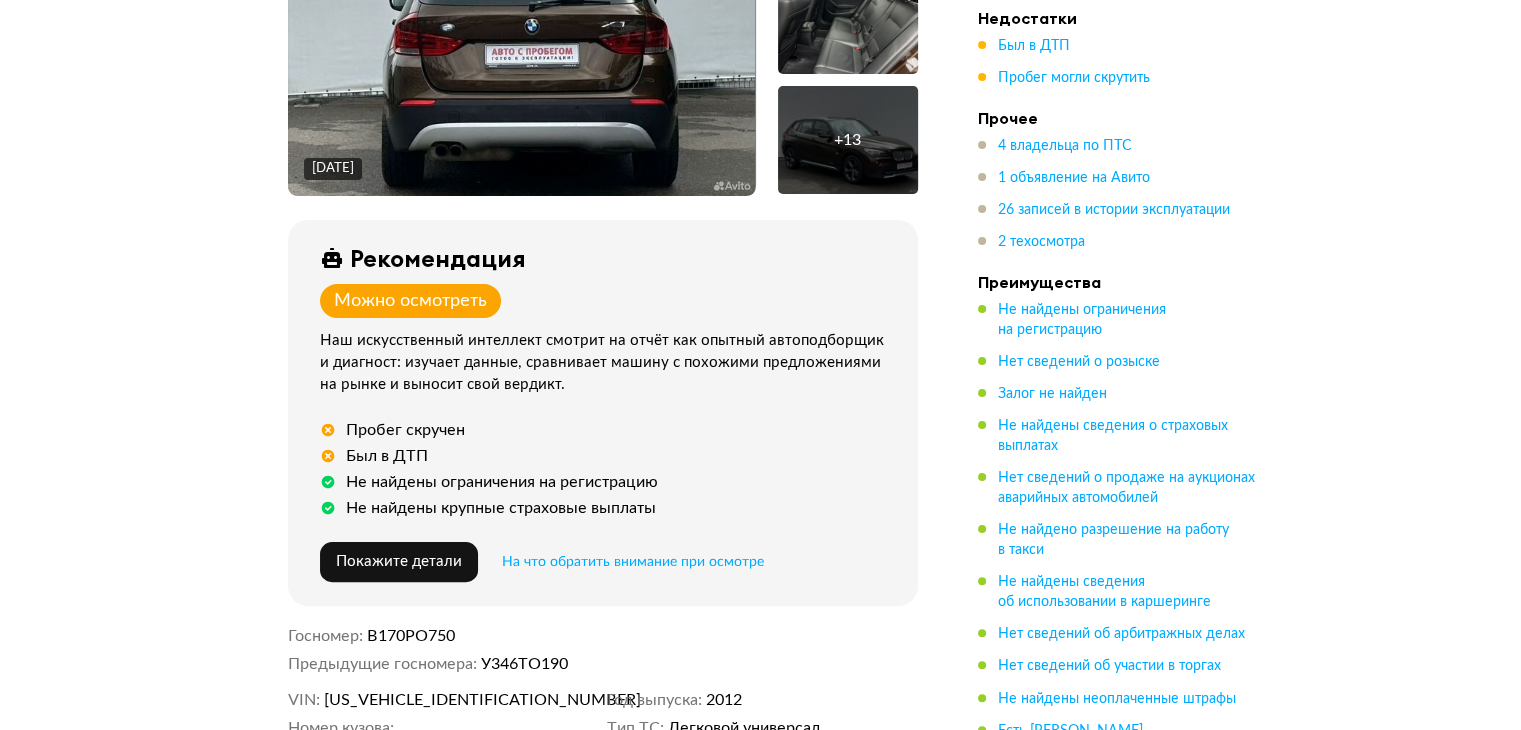 scroll, scrollTop: 600, scrollLeft: 0, axis: vertical 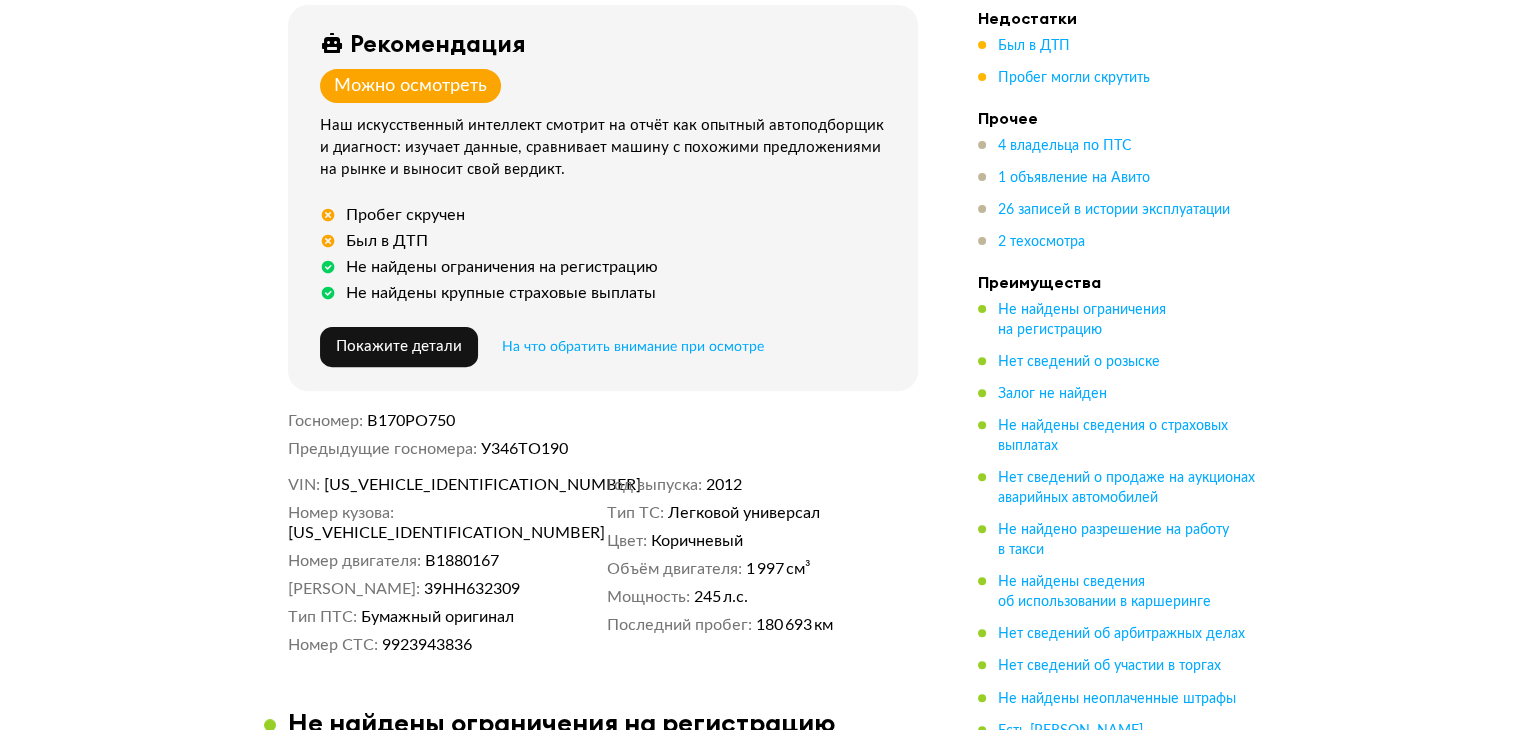 click on "X4XVM19420VS61660" at bounding box center (439, 485) 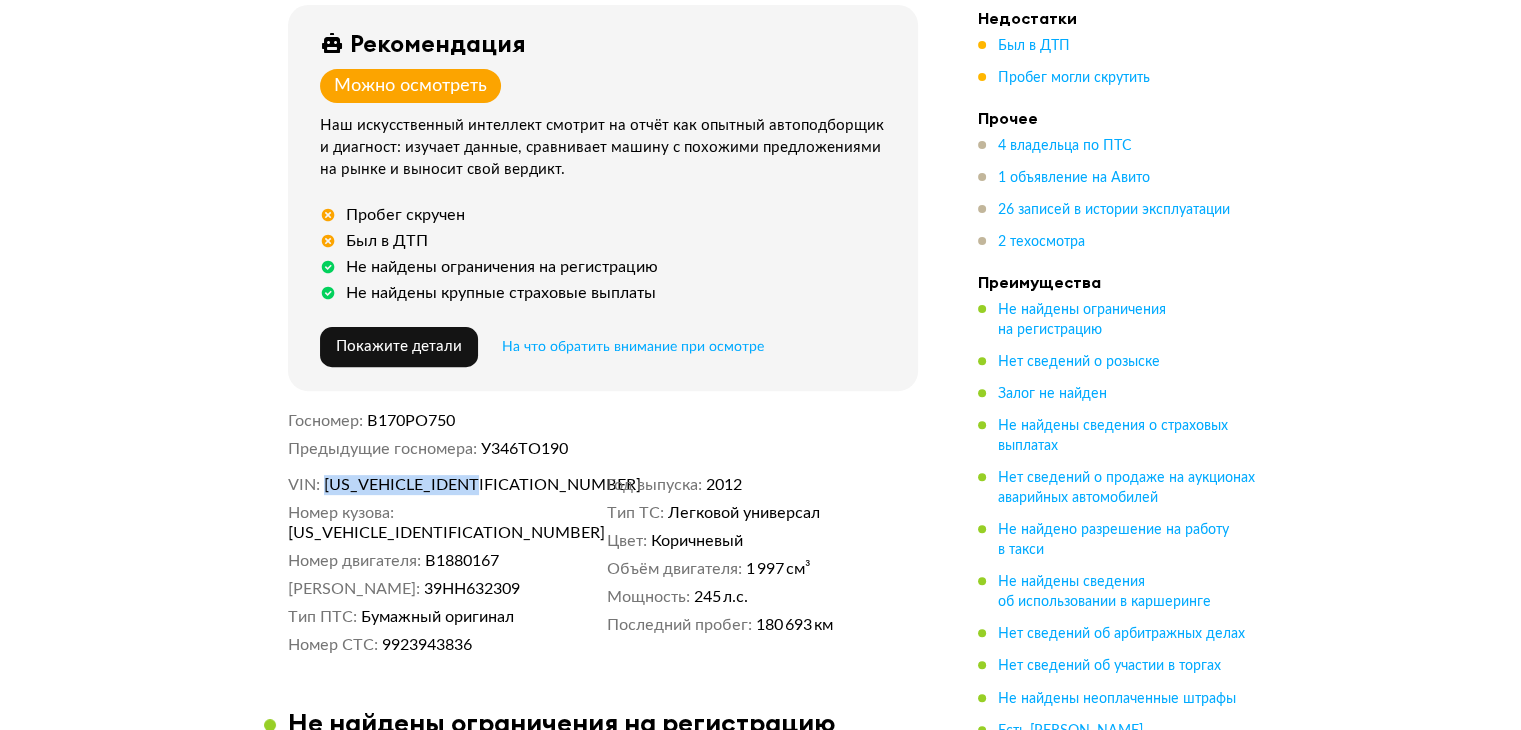click on "X4XVM19420VS61660" at bounding box center [439, 485] 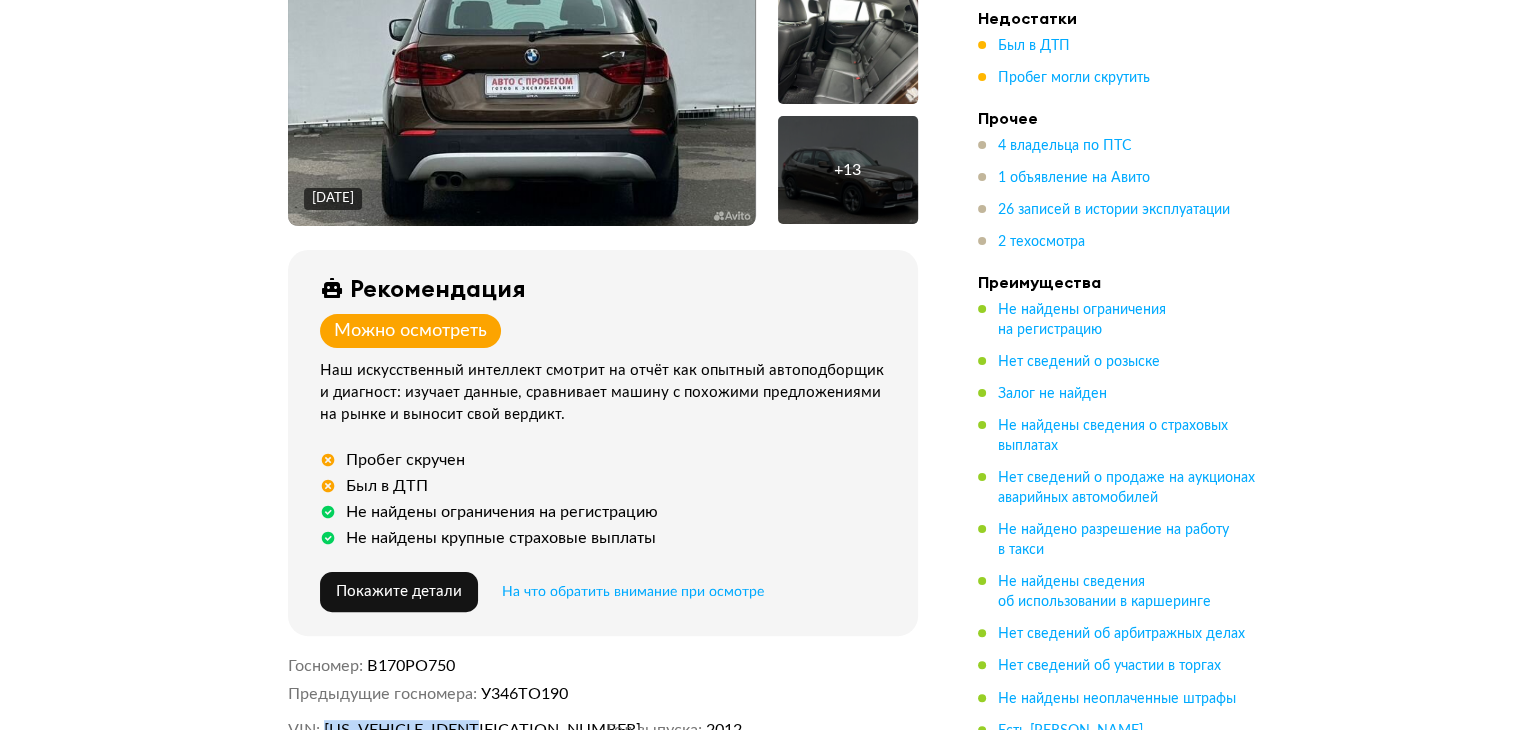 scroll, scrollTop: 0, scrollLeft: 0, axis: both 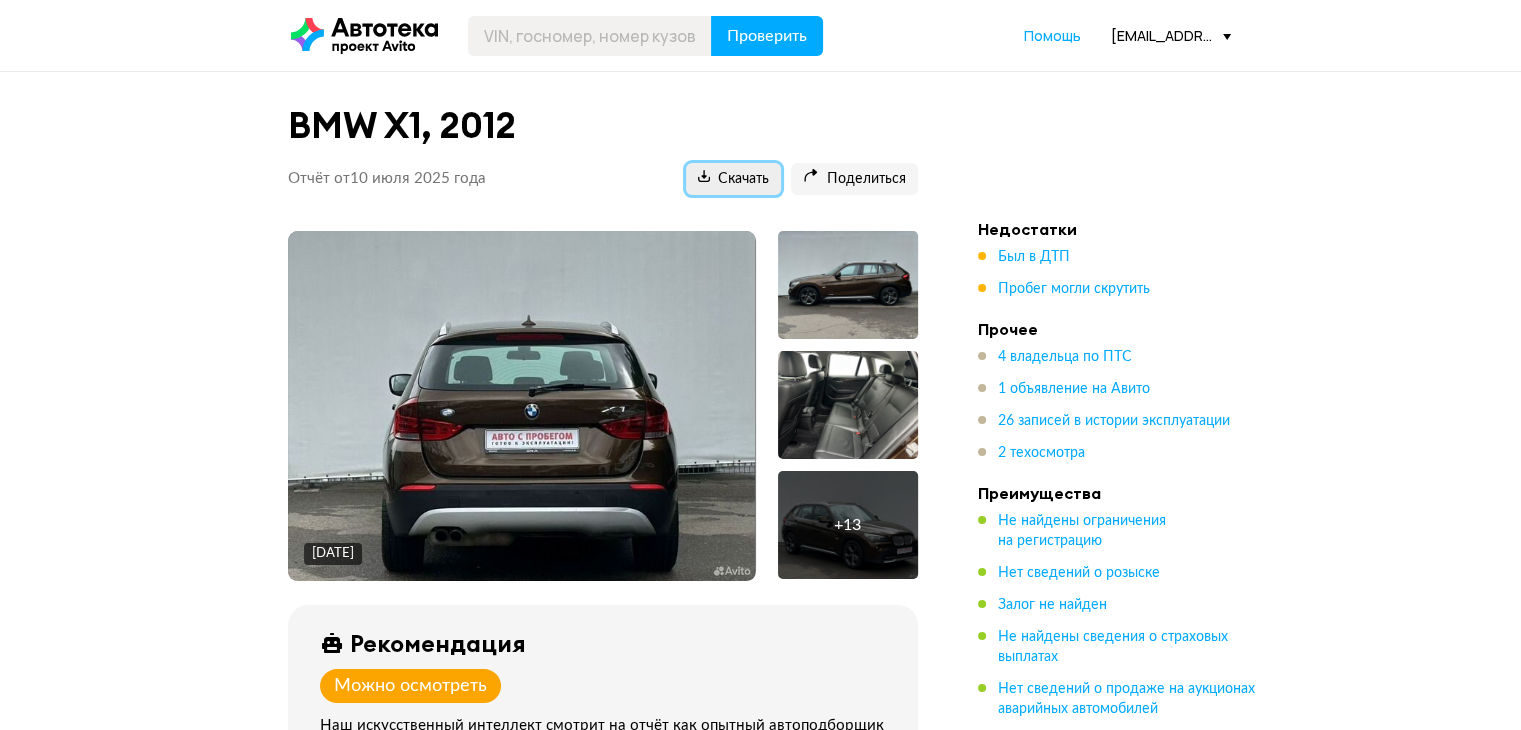 click on "Скачать" at bounding box center [733, 179] 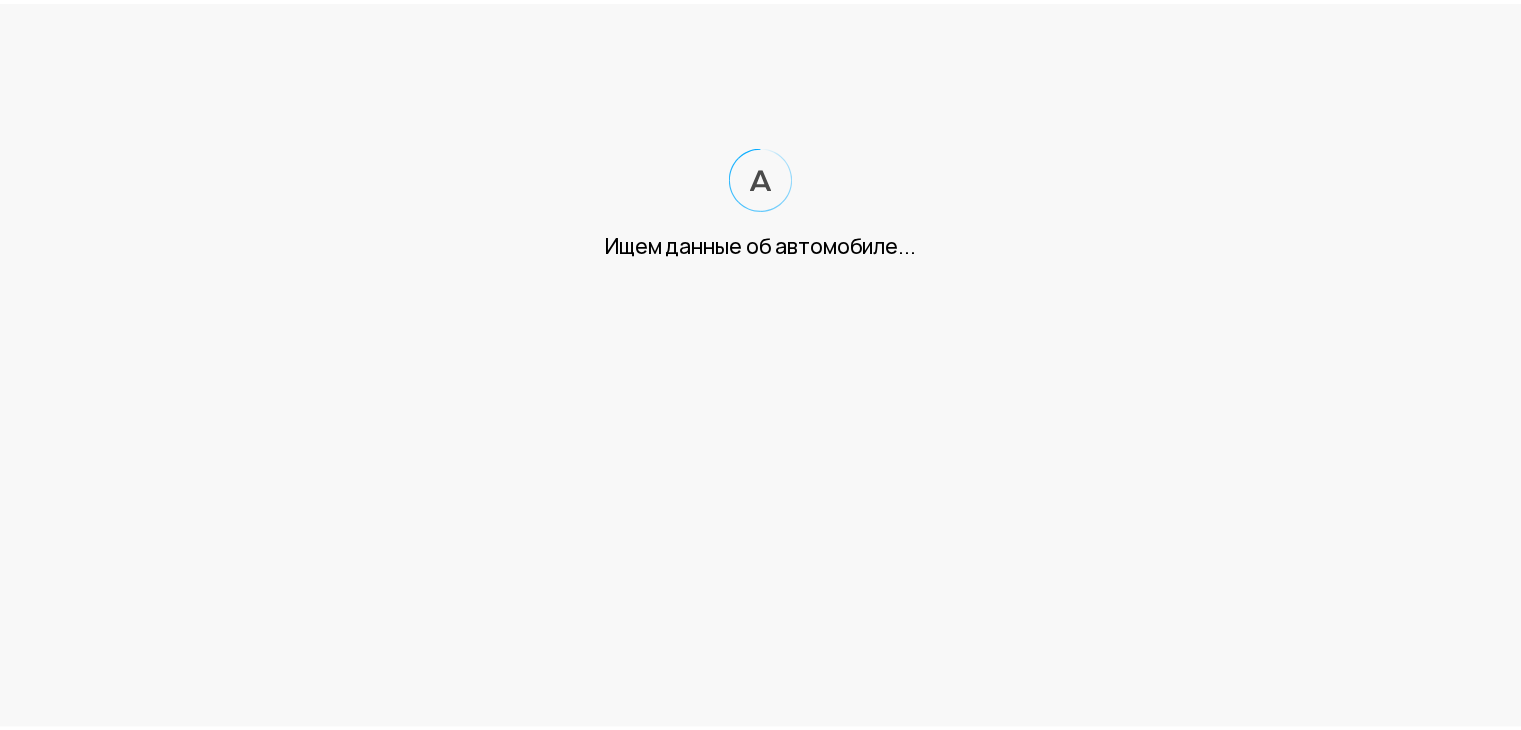scroll, scrollTop: 0, scrollLeft: 0, axis: both 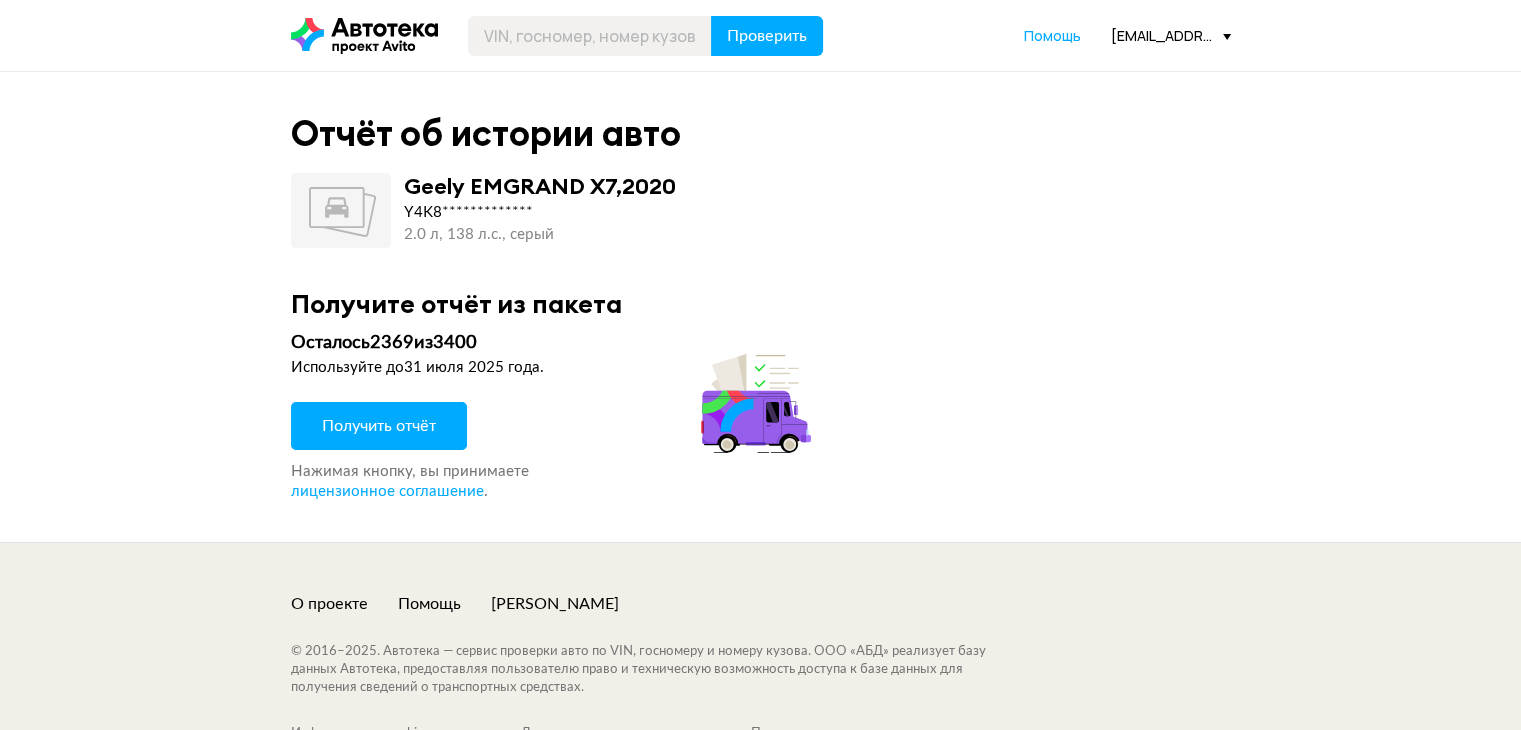 click on "Получить отчёт" at bounding box center (379, 426) 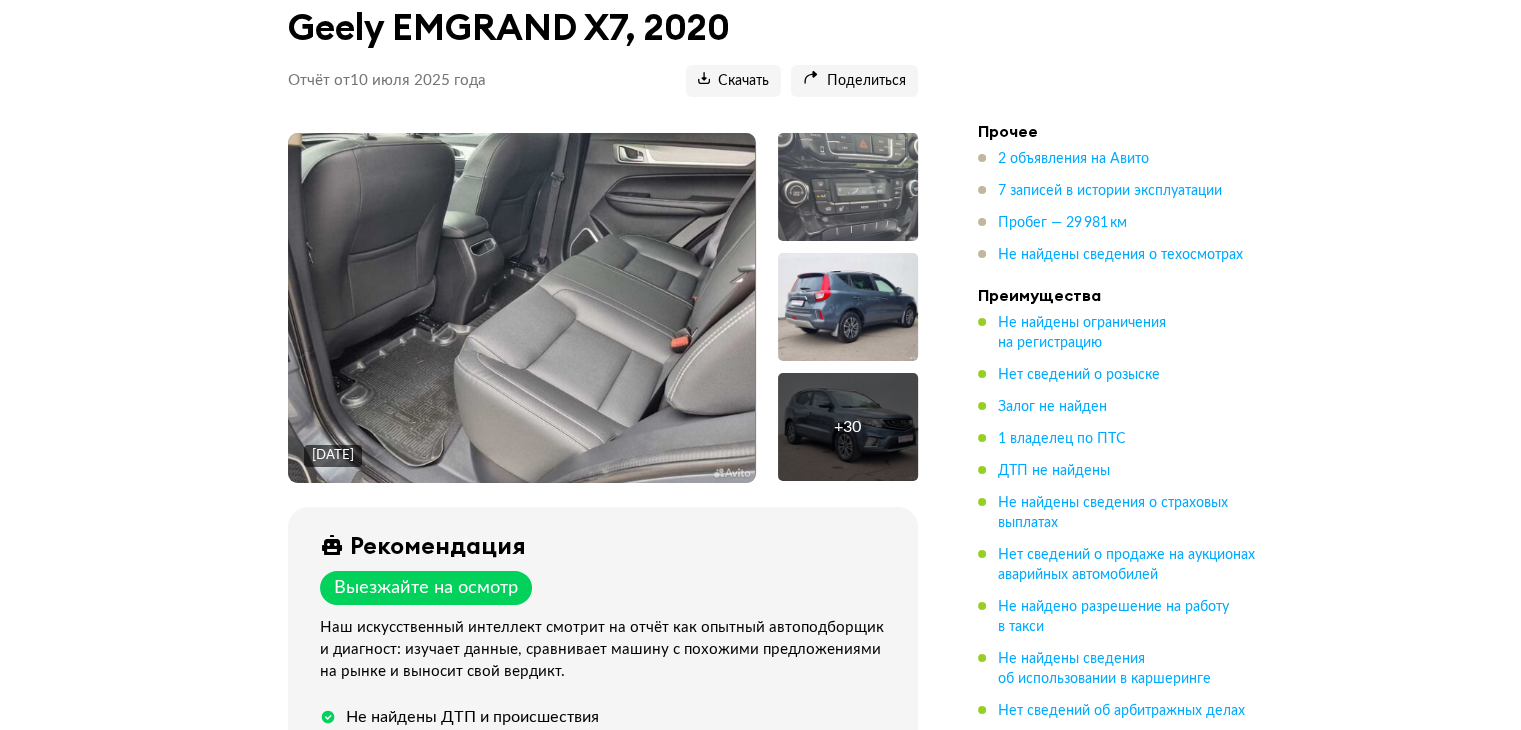 scroll, scrollTop: 400, scrollLeft: 0, axis: vertical 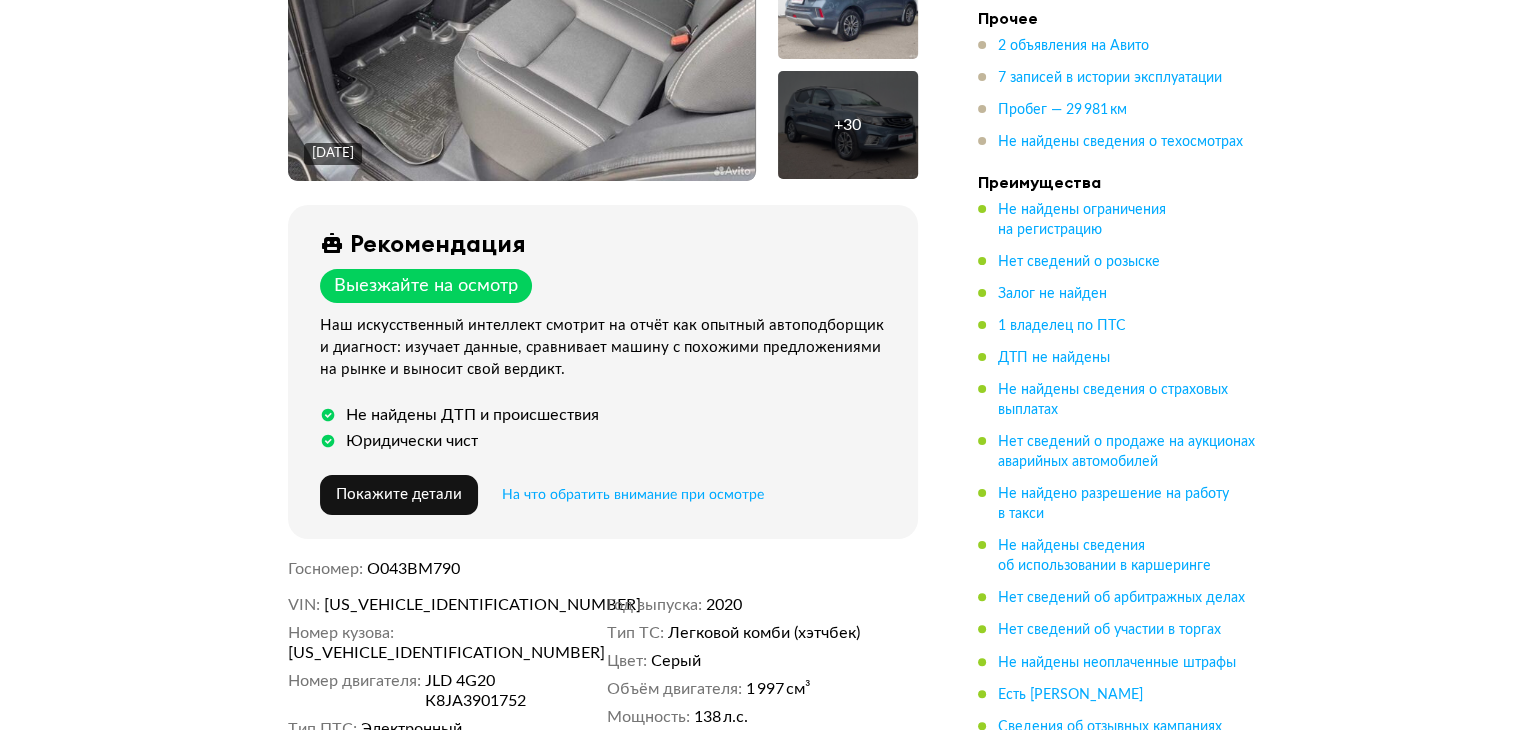 click on "Y4K8752Z0MB400161" at bounding box center [439, 605] 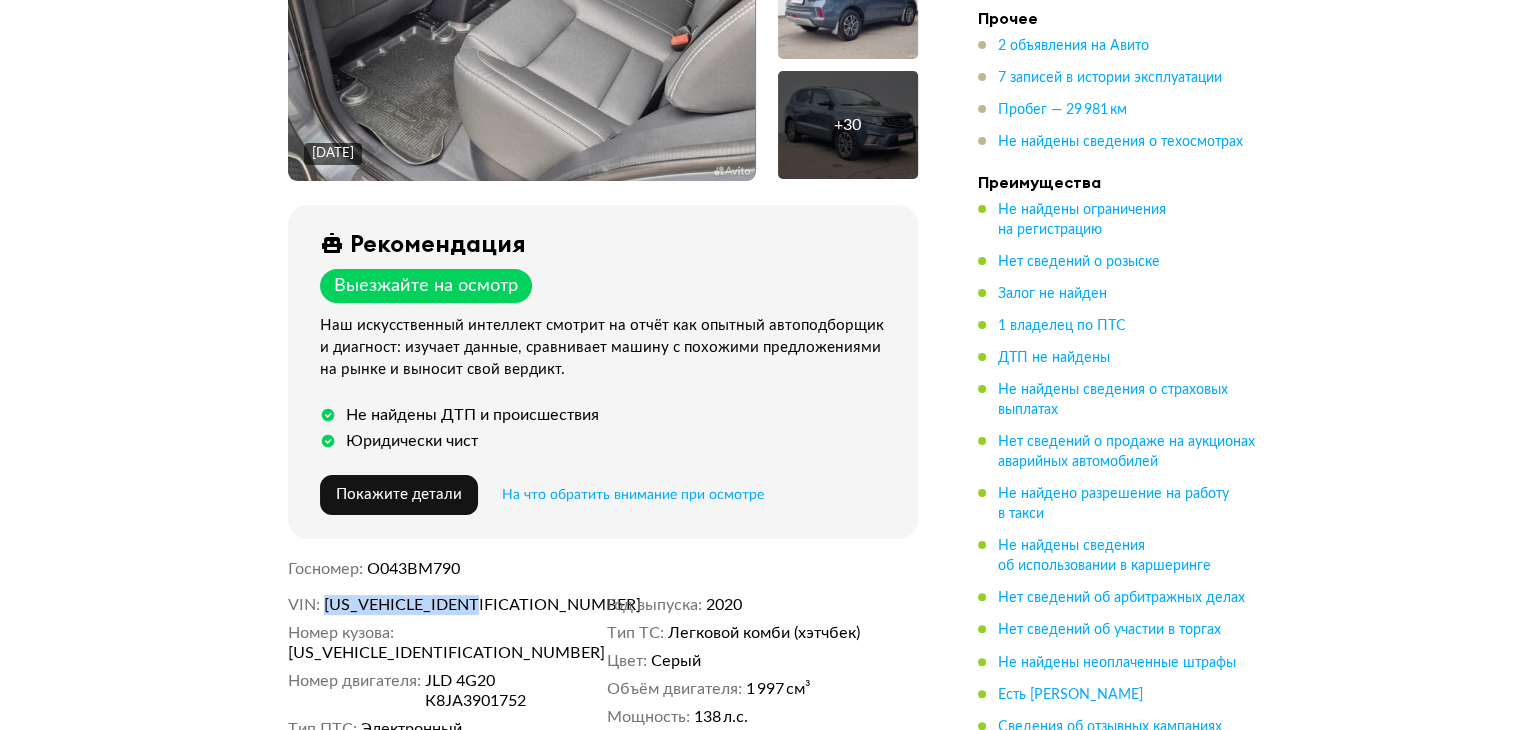 click on "Y4K8752Z0MB400161" at bounding box center [439, 605] 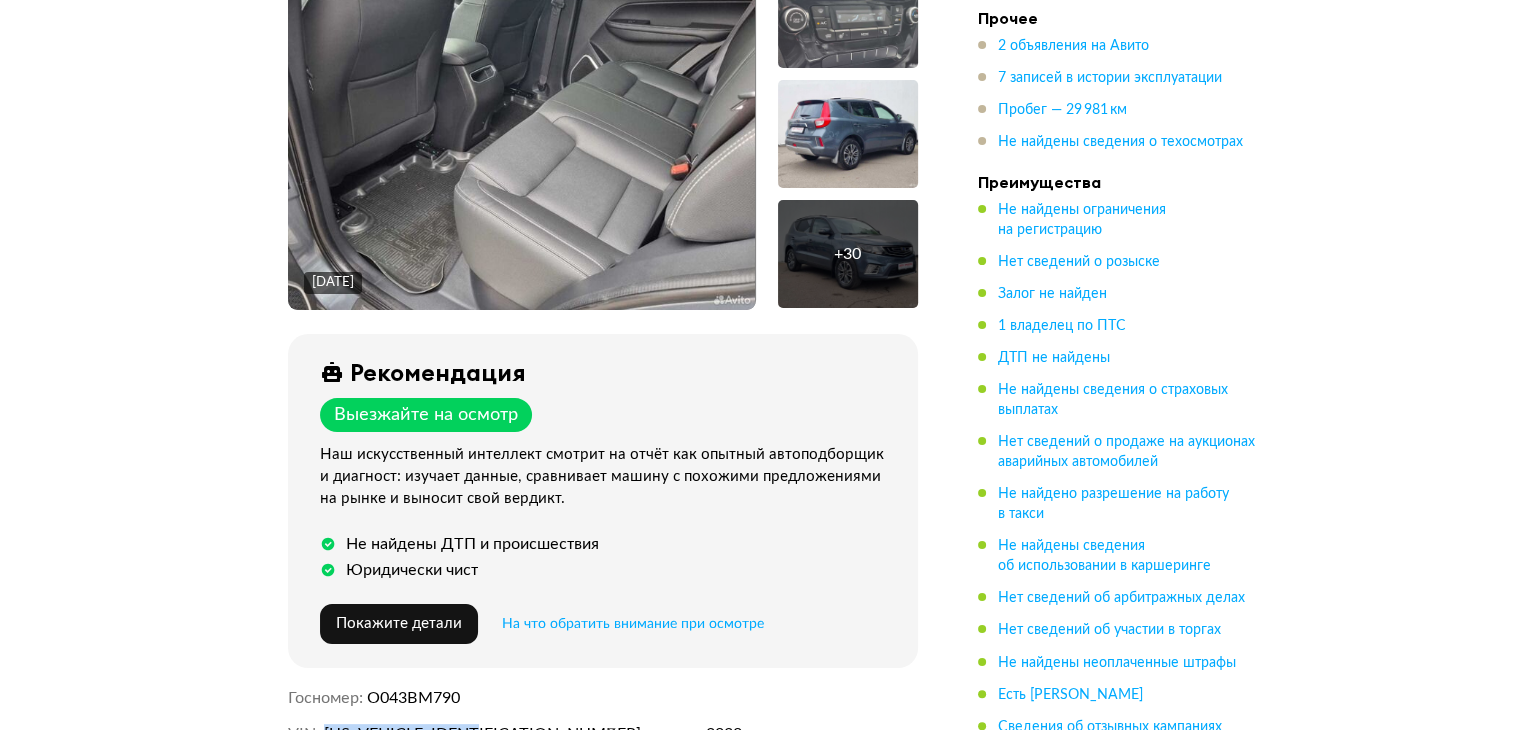 scroll, scrollTop: 0, scrollLeft: 0, axis: both 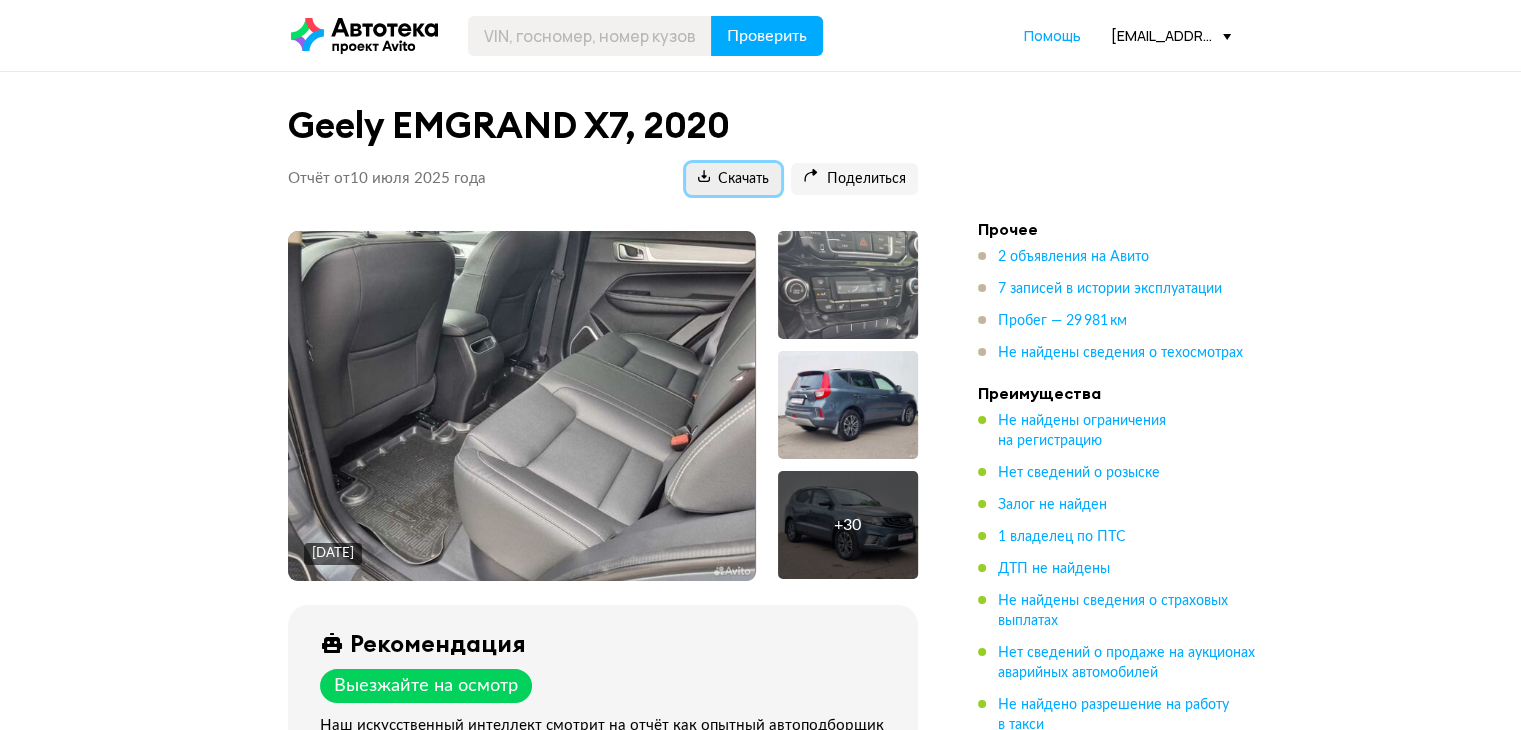 click at bounding box center (704, 176) 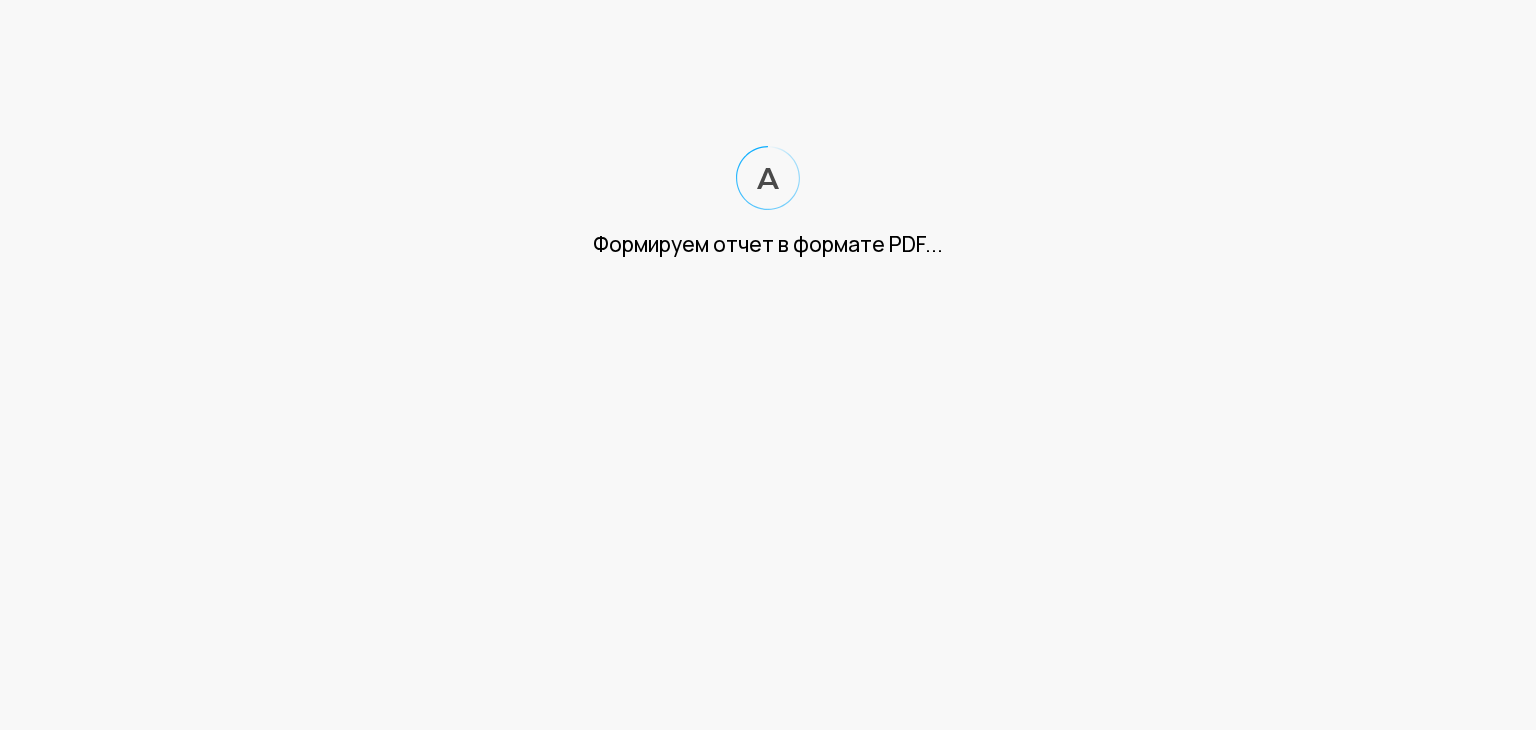 scroll, scrollTop: 0, scrollLeft: 0, axis: both 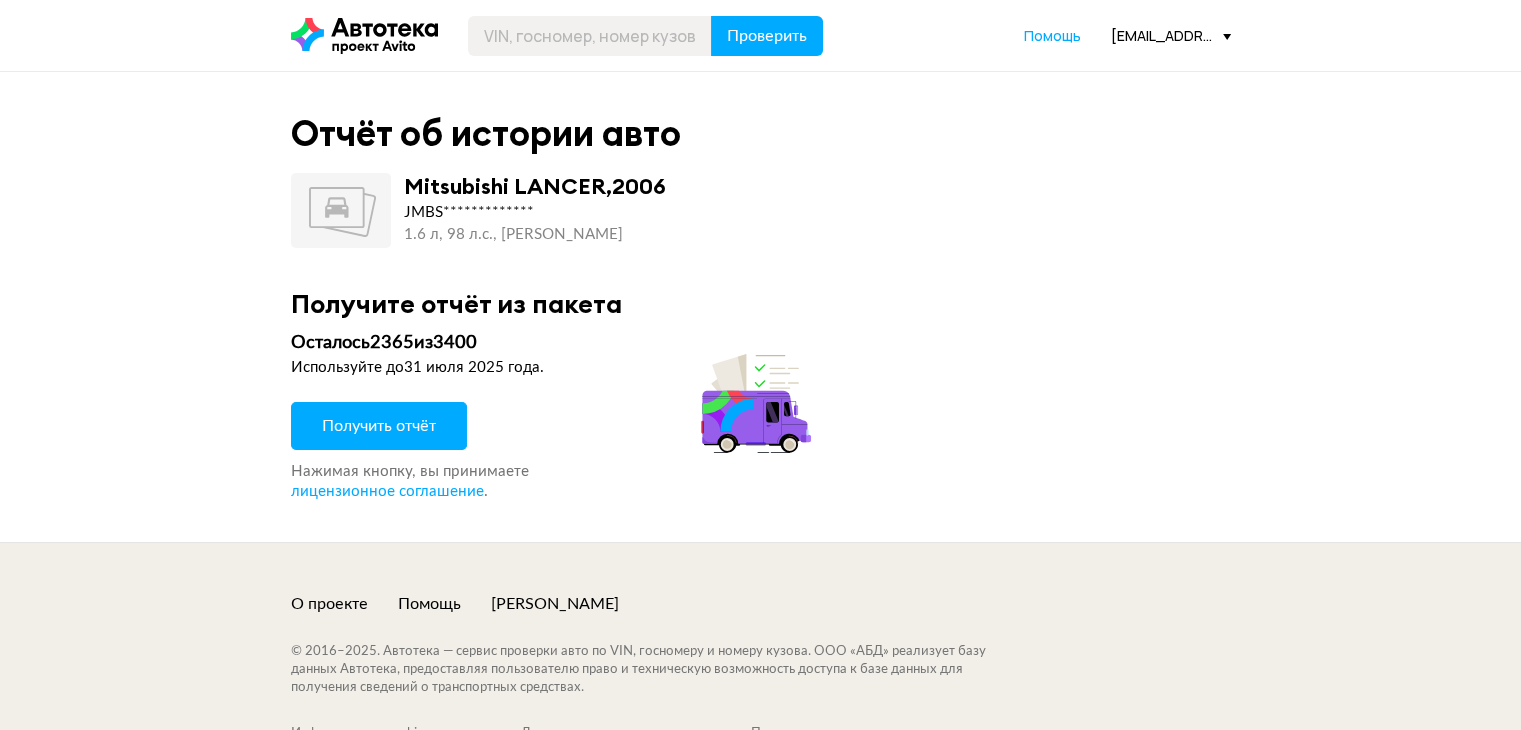 click on "Получить отчёт" at bounding box center (379, 426) 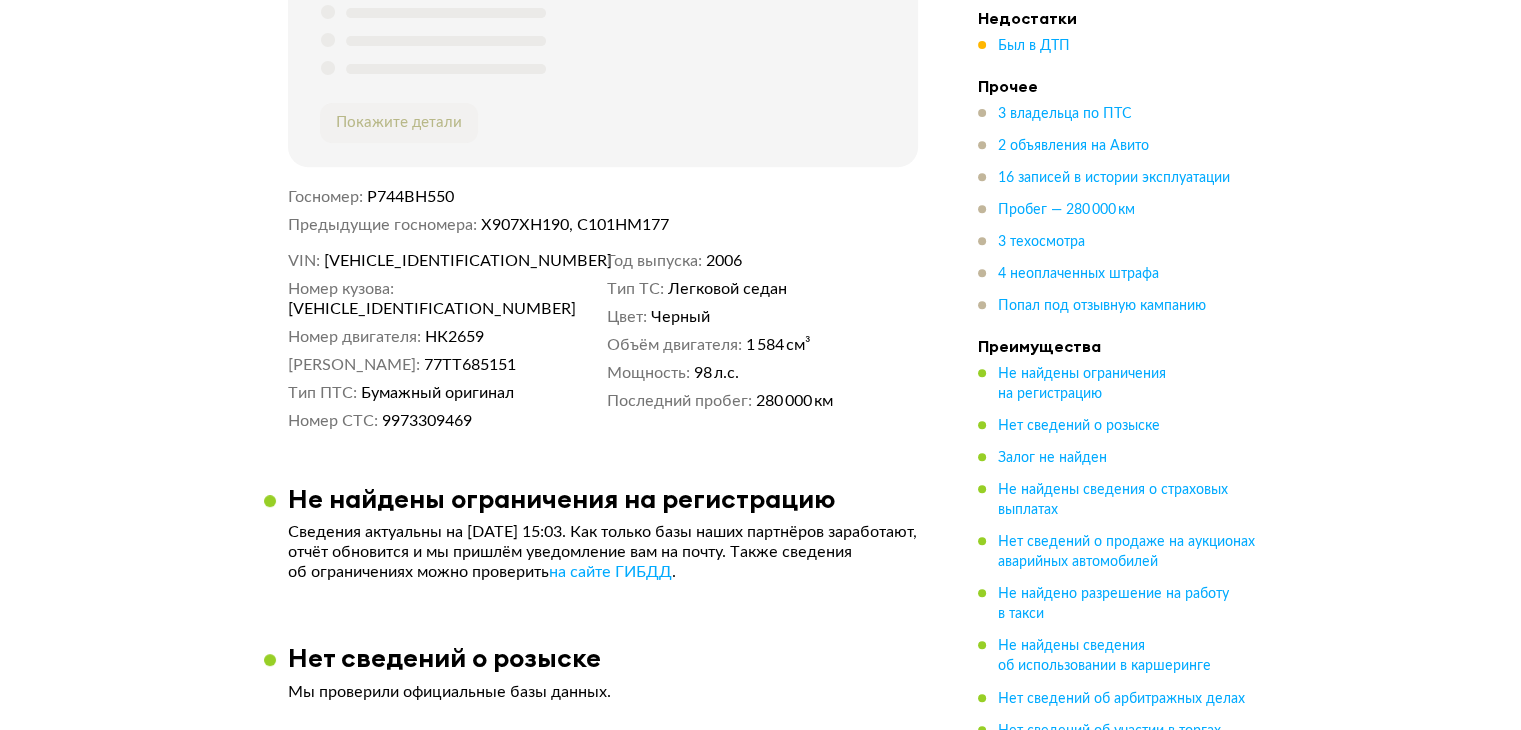 scroll, scrollTop: 800, scrollLeft: 0, axis: vertical 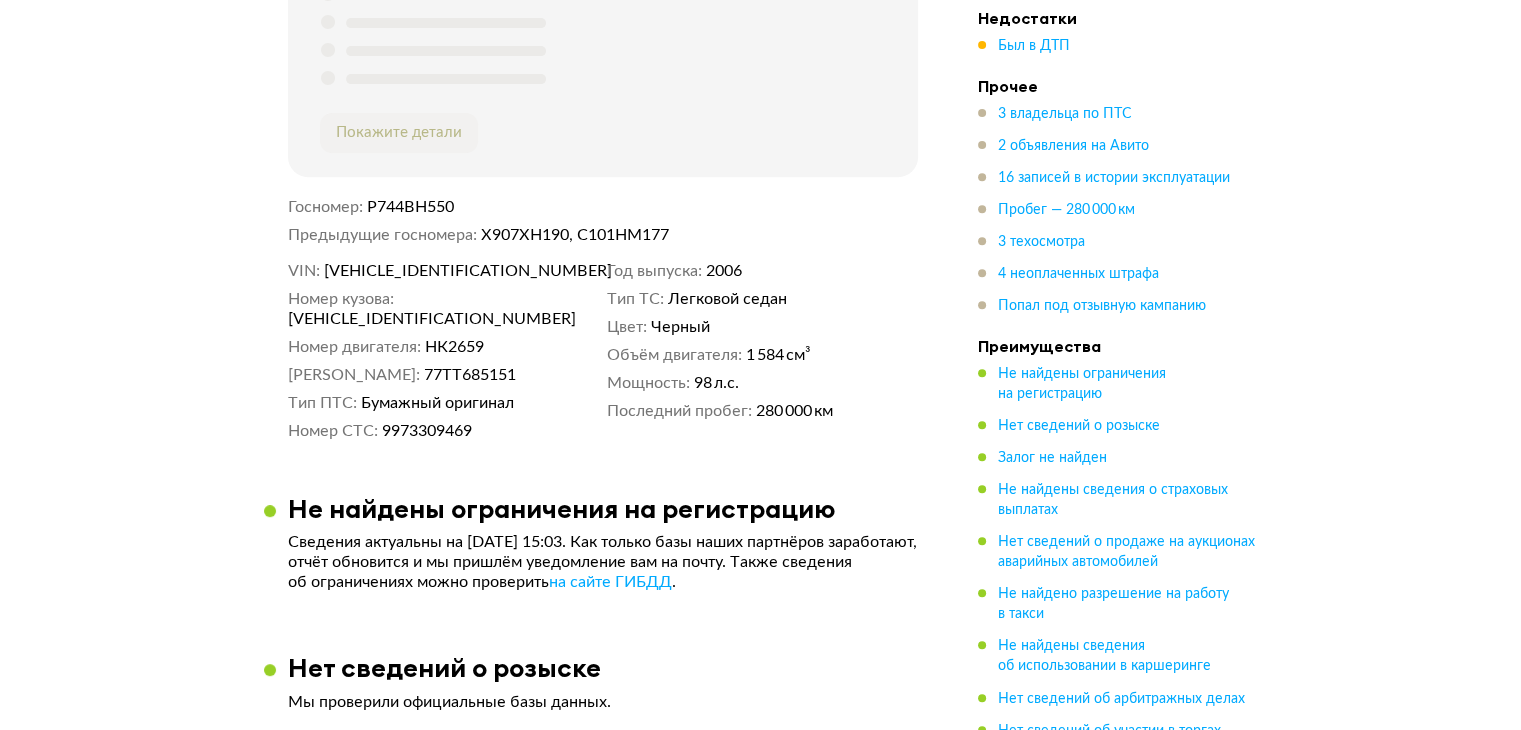 click on "JMBSNCS3A7U000779" at bounding box center (439, 271) 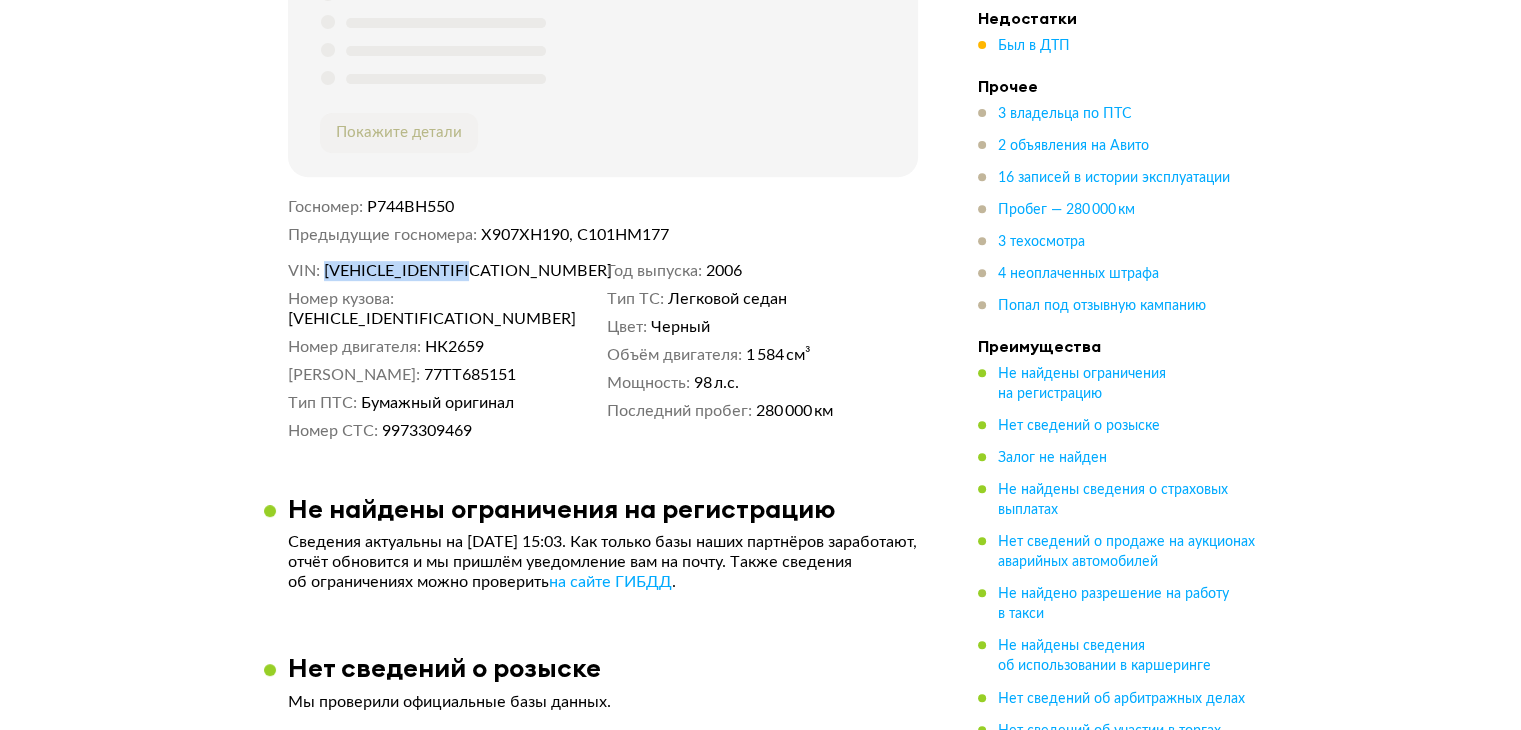 click on "JMBSNCS3A7U000779" at bounding box center [439, 271] 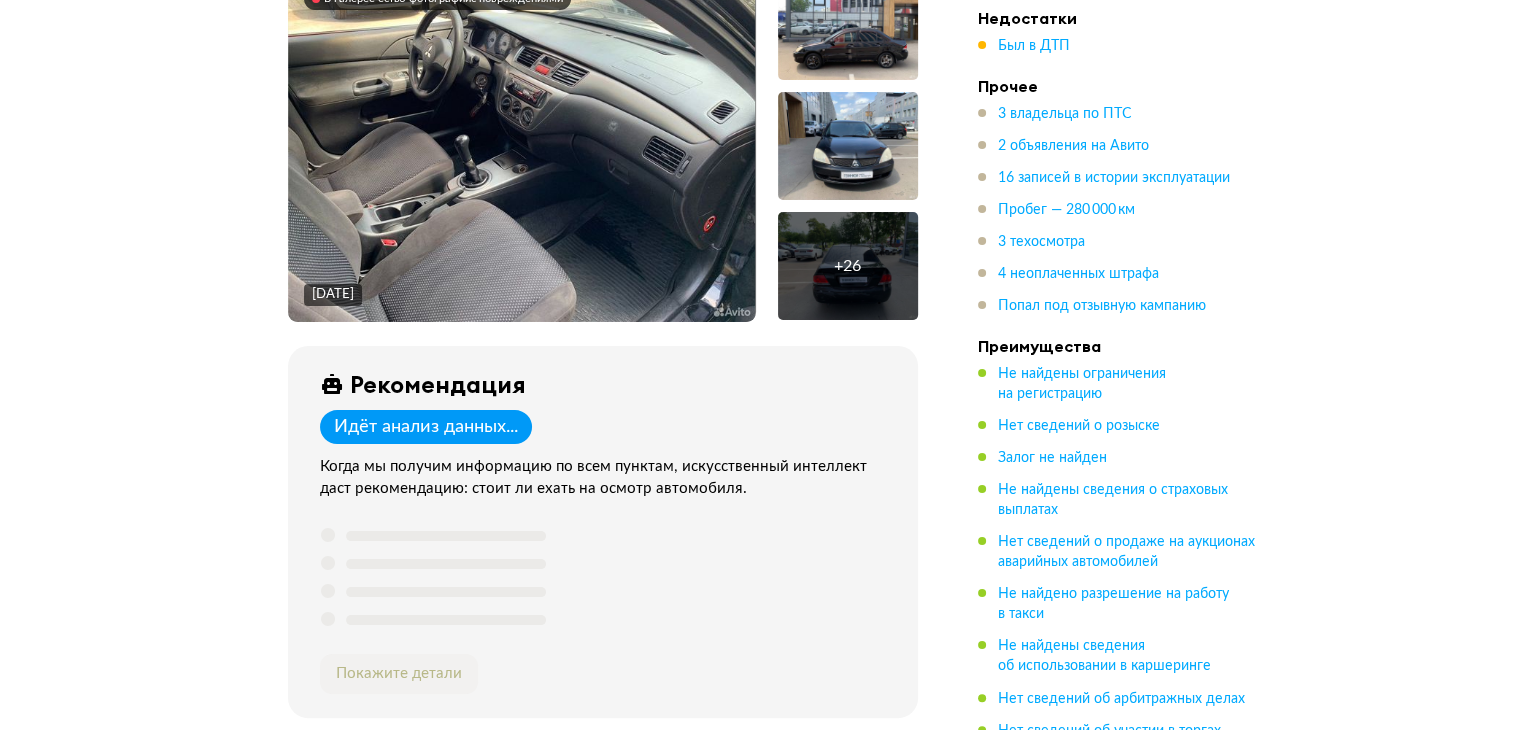 scroll, scrollTop: 0, scrollLeft: 0, axis: both 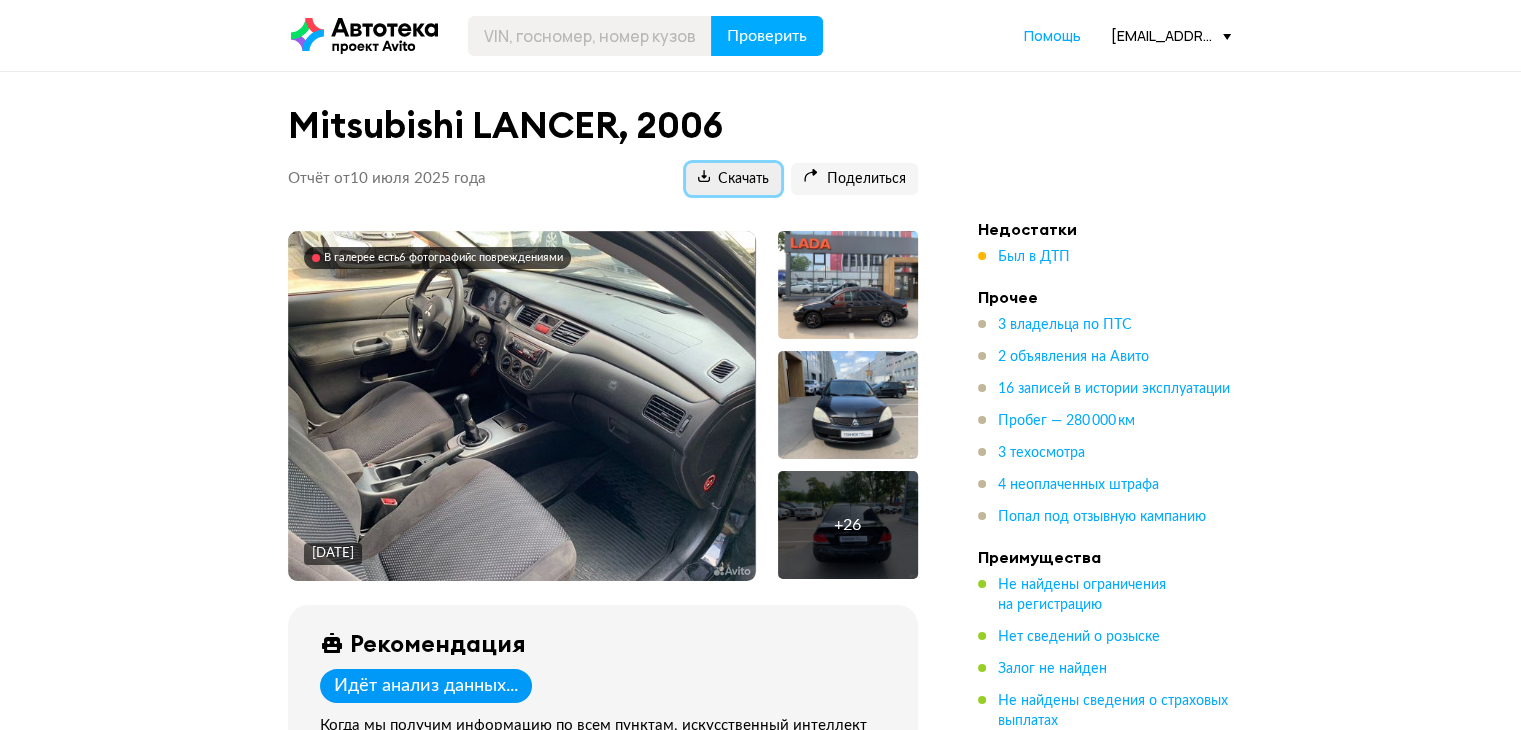 click on "Скачать" at bounding box center (733, 179) 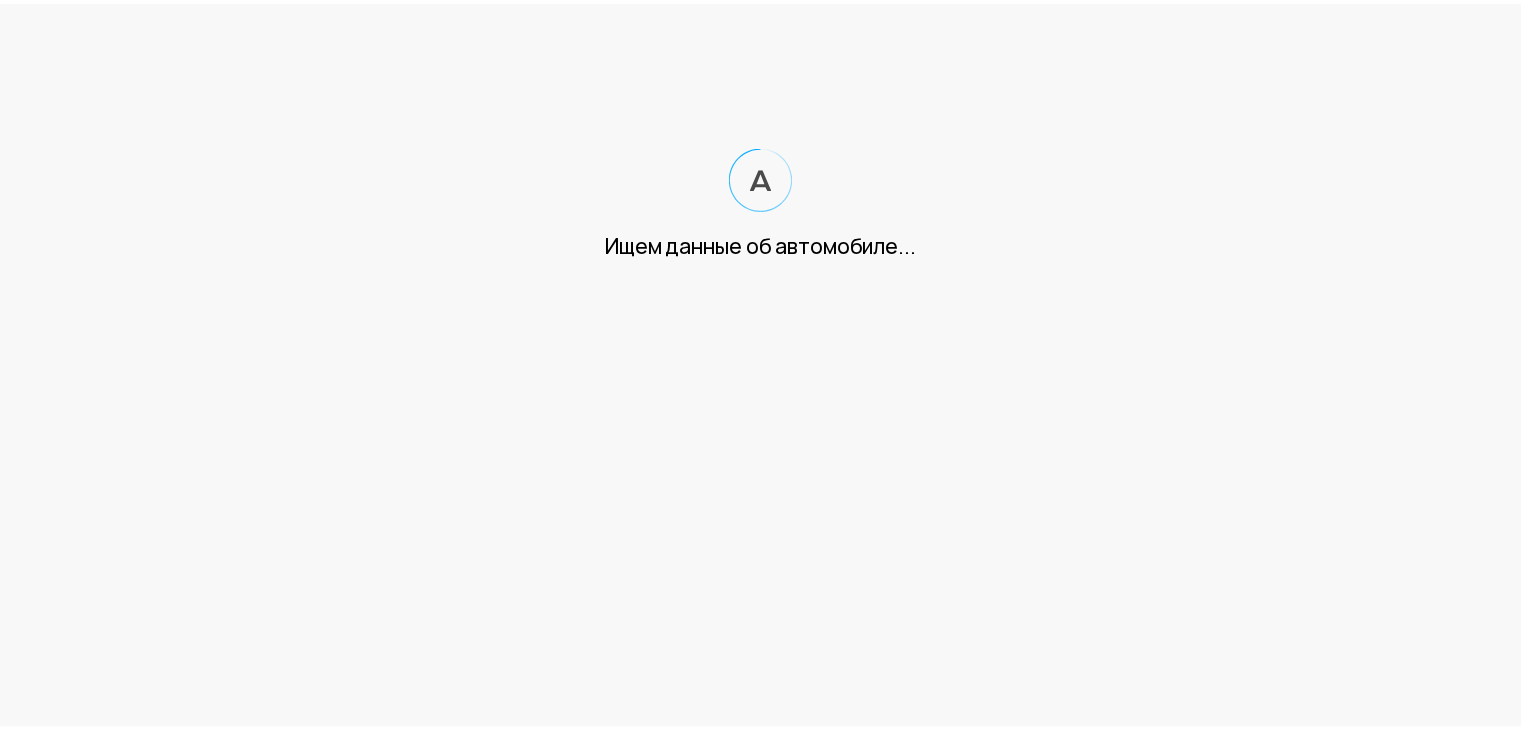 scroll, scrollTop: 0, scrollLeft: 0, axis: both 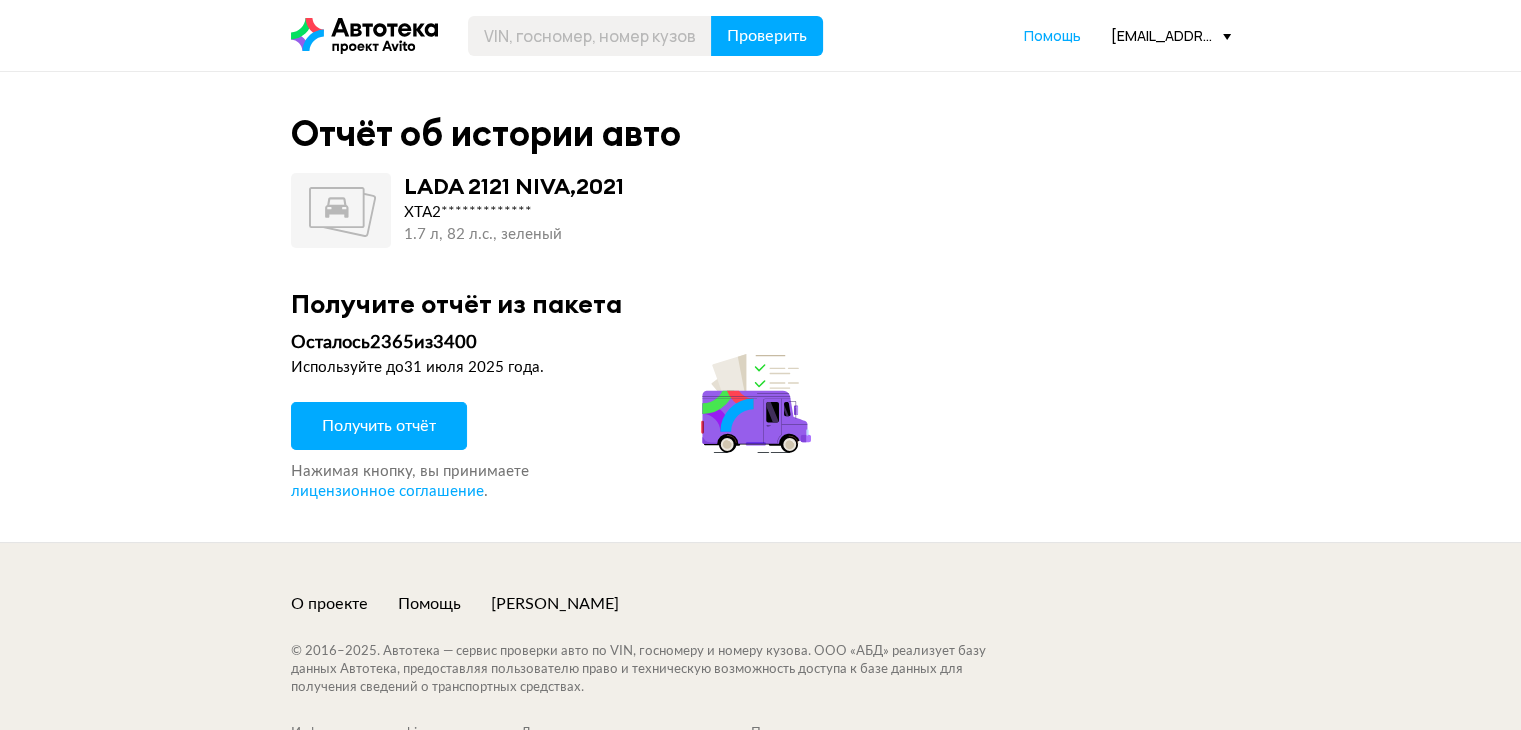 click on "Получить отчёт" at bounding box center (379, 426) 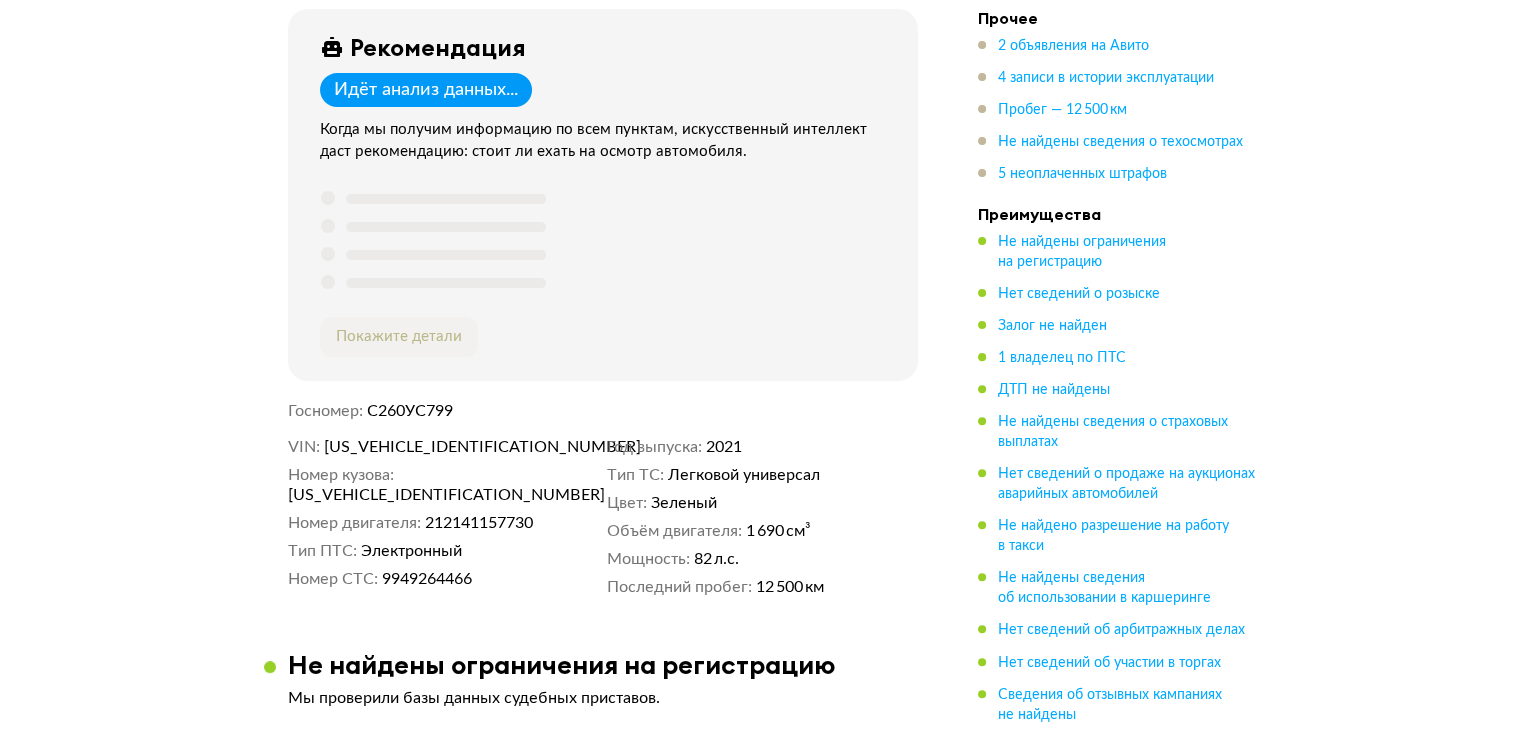 scroll, scrollTop: 600, scrollLeft: 0, axis: vertical 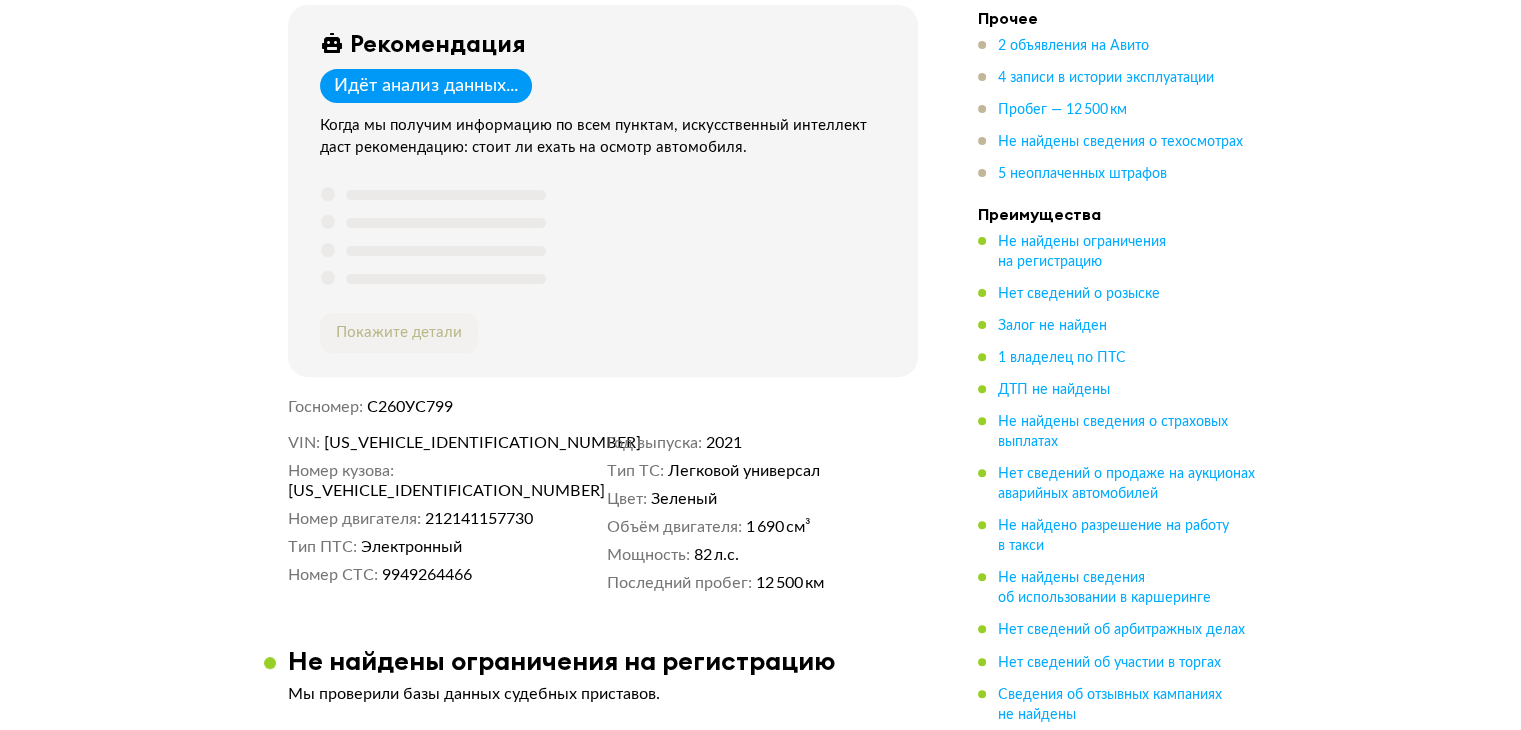 click on "XTA212140N2438322" at bounding box center [439, 443] 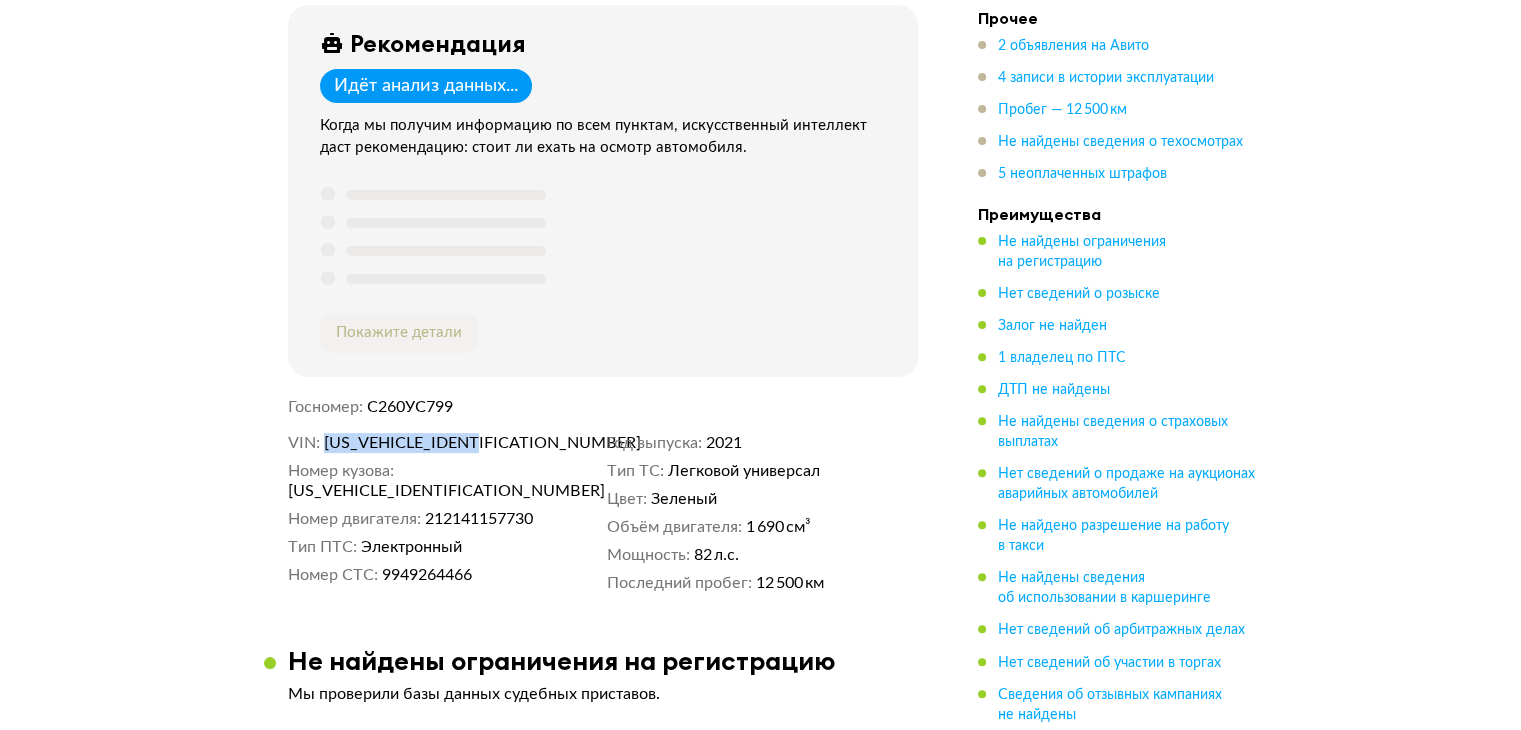 click on "XTA212140N2438322" at bounding box center (439, 443) 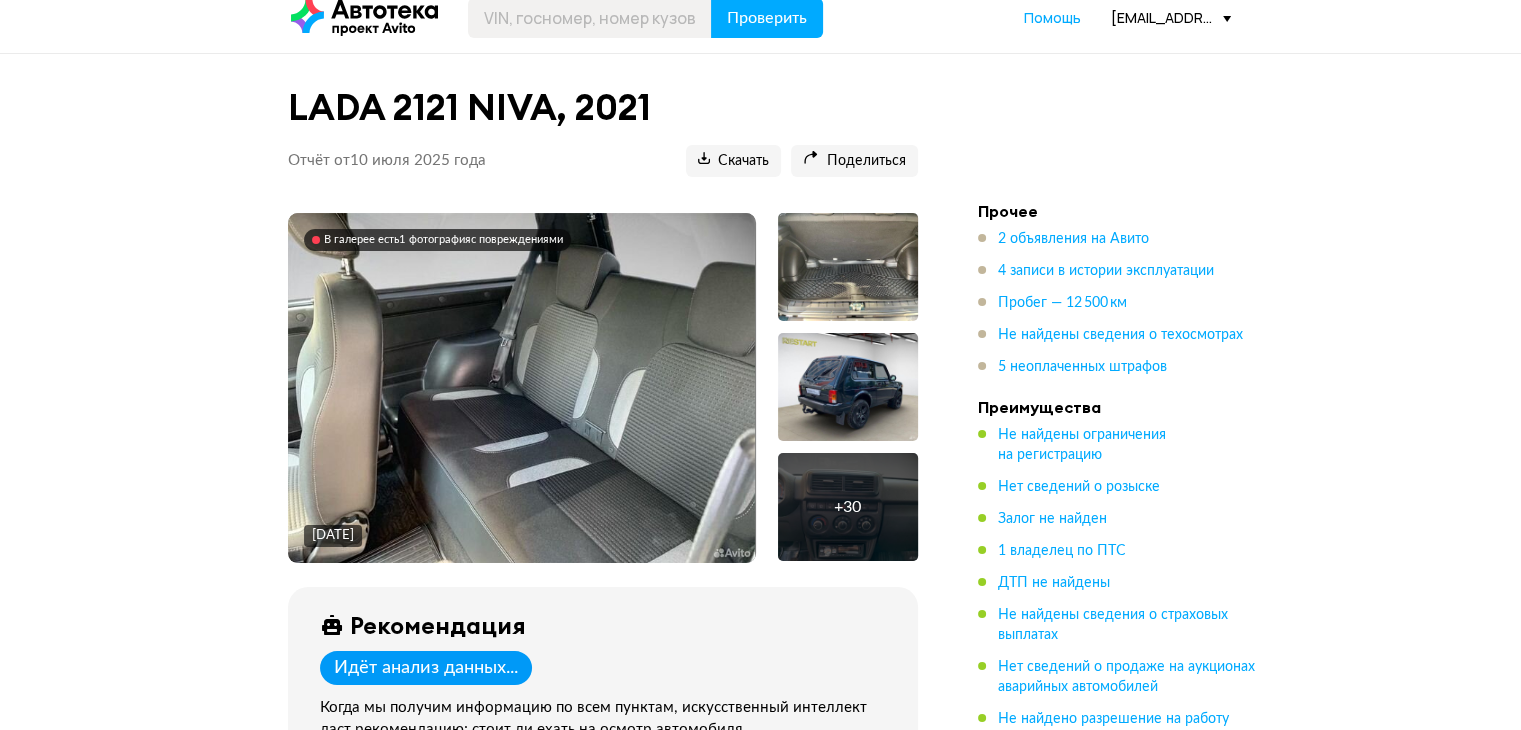 scroll, scrollTop: 0, scrollLeft: 0, axis: both 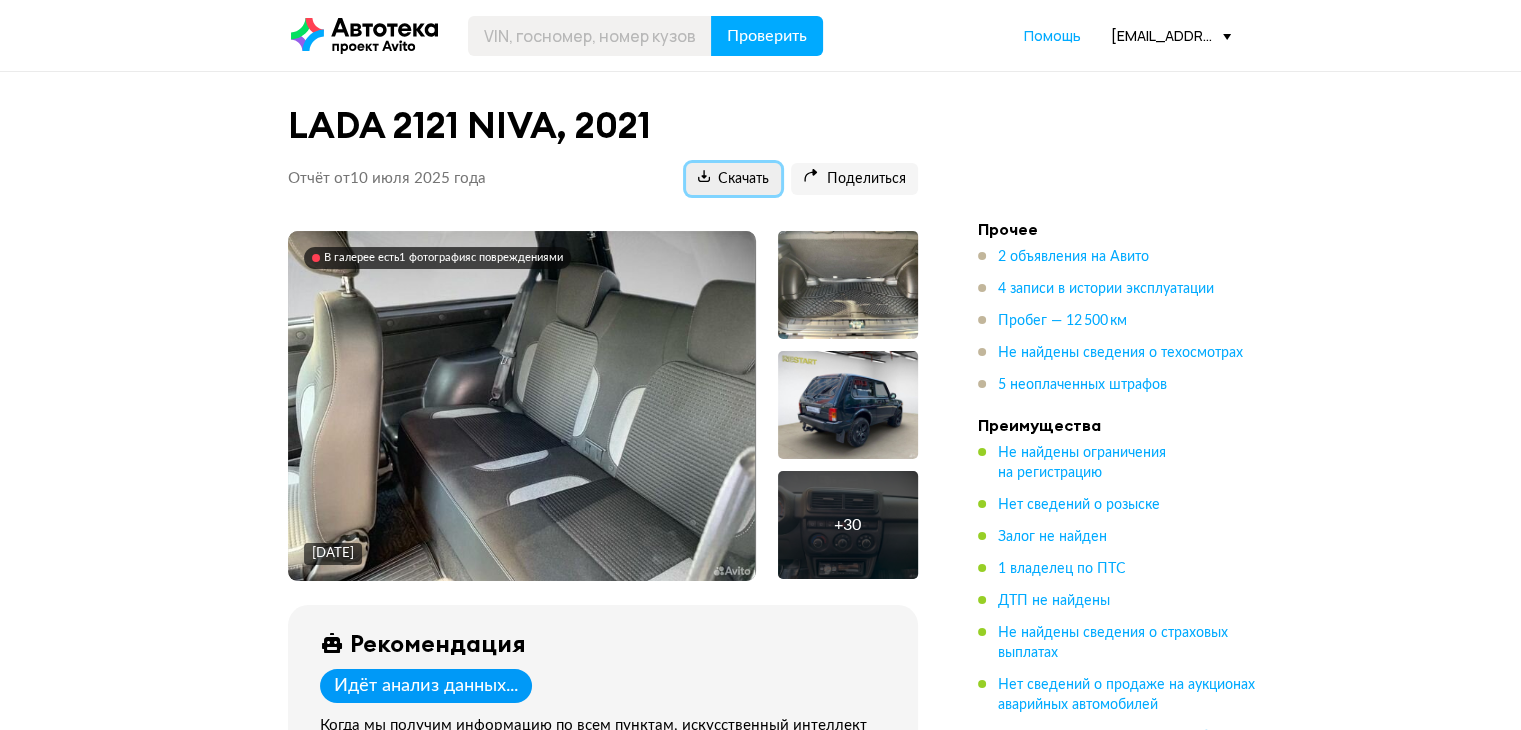 click on "Скачать" at bounding box center [733, 179] 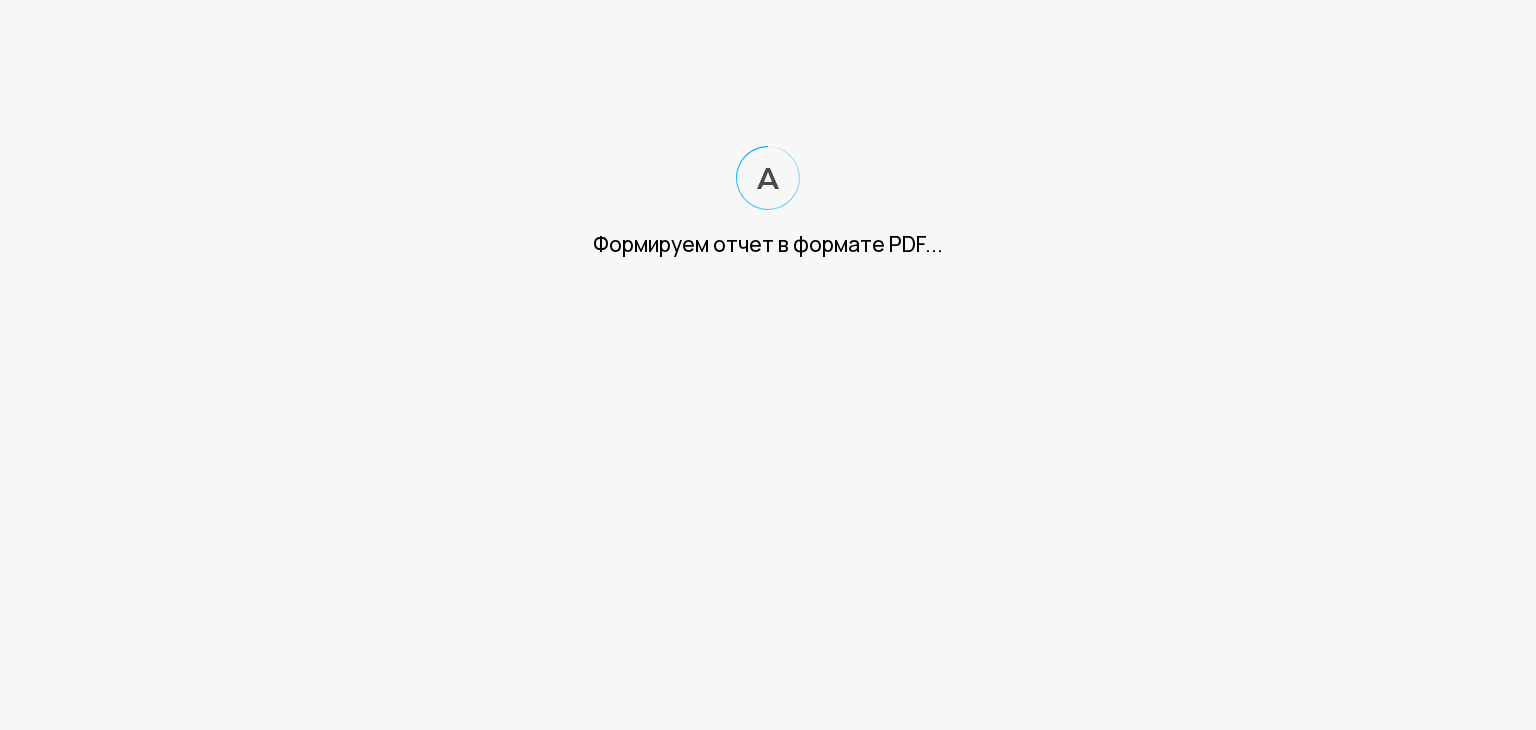 scroll, scrollTop: 0, scrollLeft: 0, axis: both 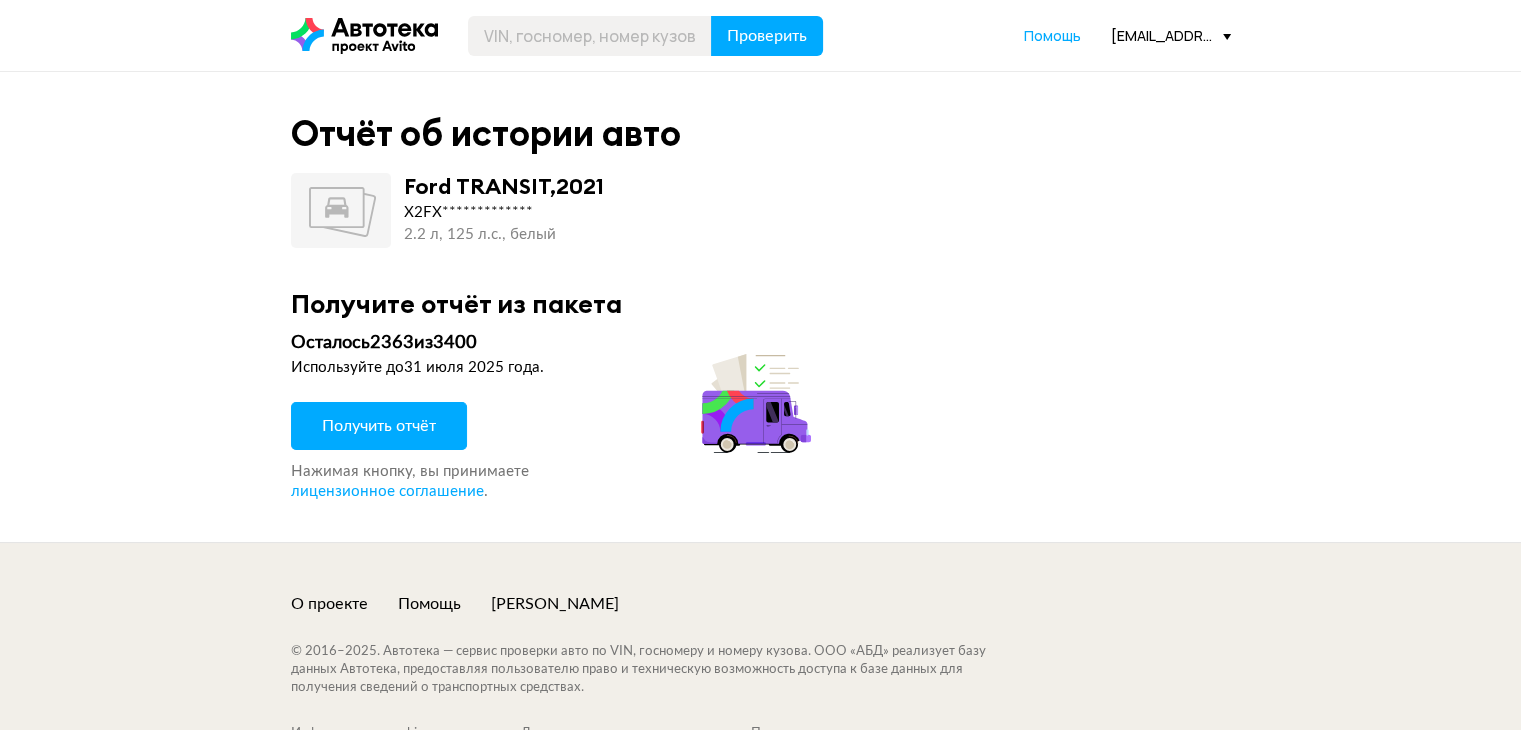 click on "Получить отчёт" at bounding box center (379, 426) 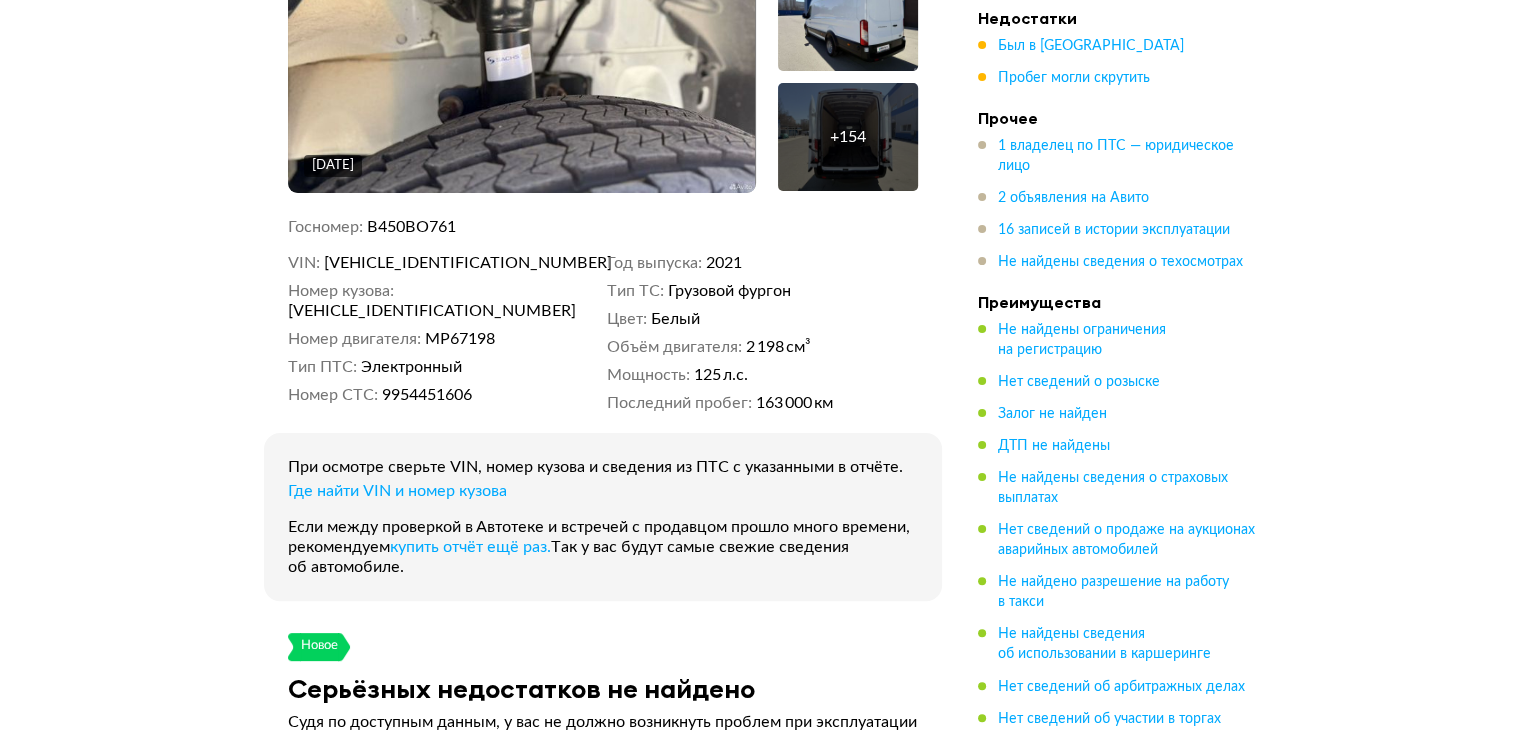 scroll, scrollTop: 400, scrollLeft: 0, axis: vertical 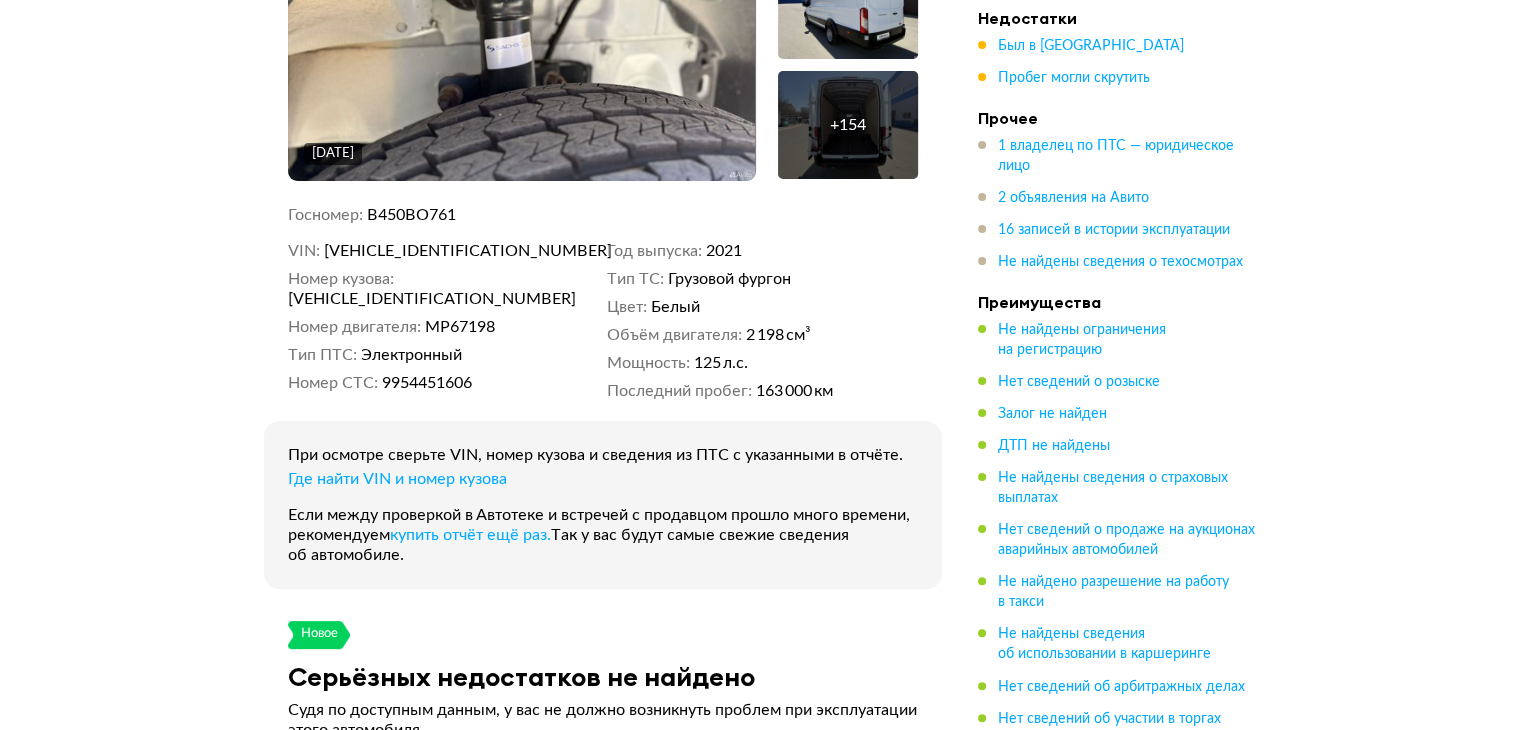click on "[VEHICLE_IDENTIFICATION_NUMBER]" at bounding box center (439, 251) 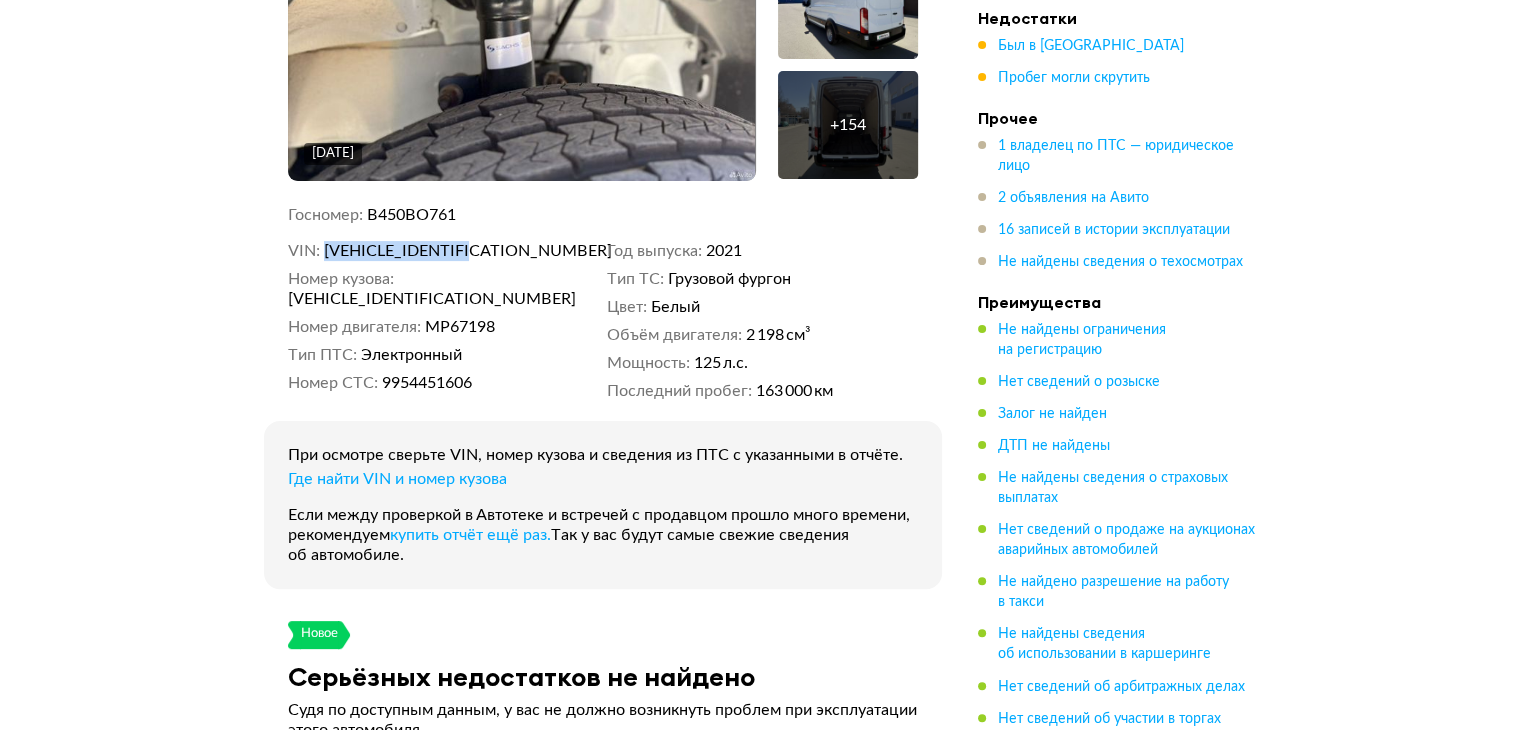 click on "[VEHICLE_IDENTIFICATION_NUMBER]" at bounding box center [439, 251] 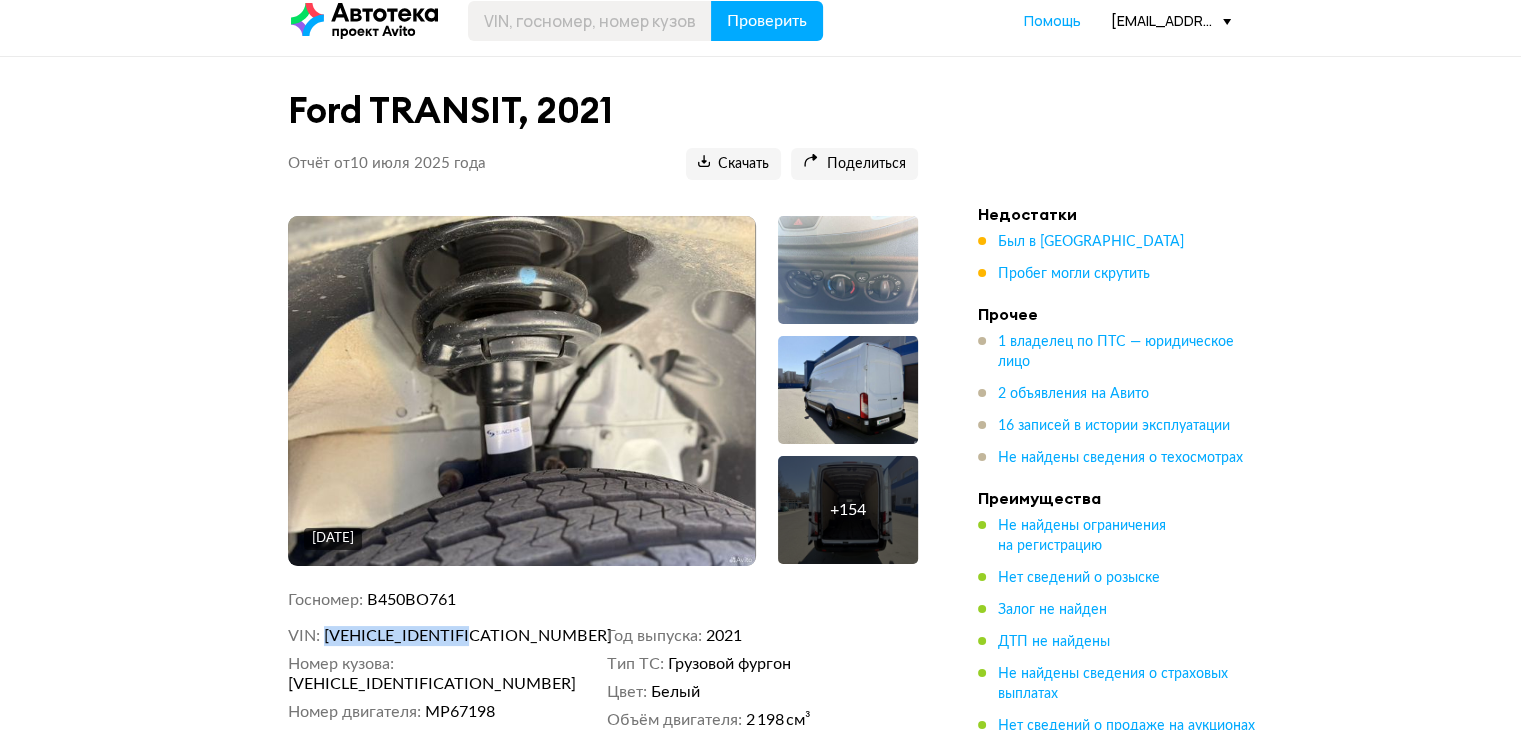 scroll, scrollTop: 0, scrollLeft: 0, axis: both 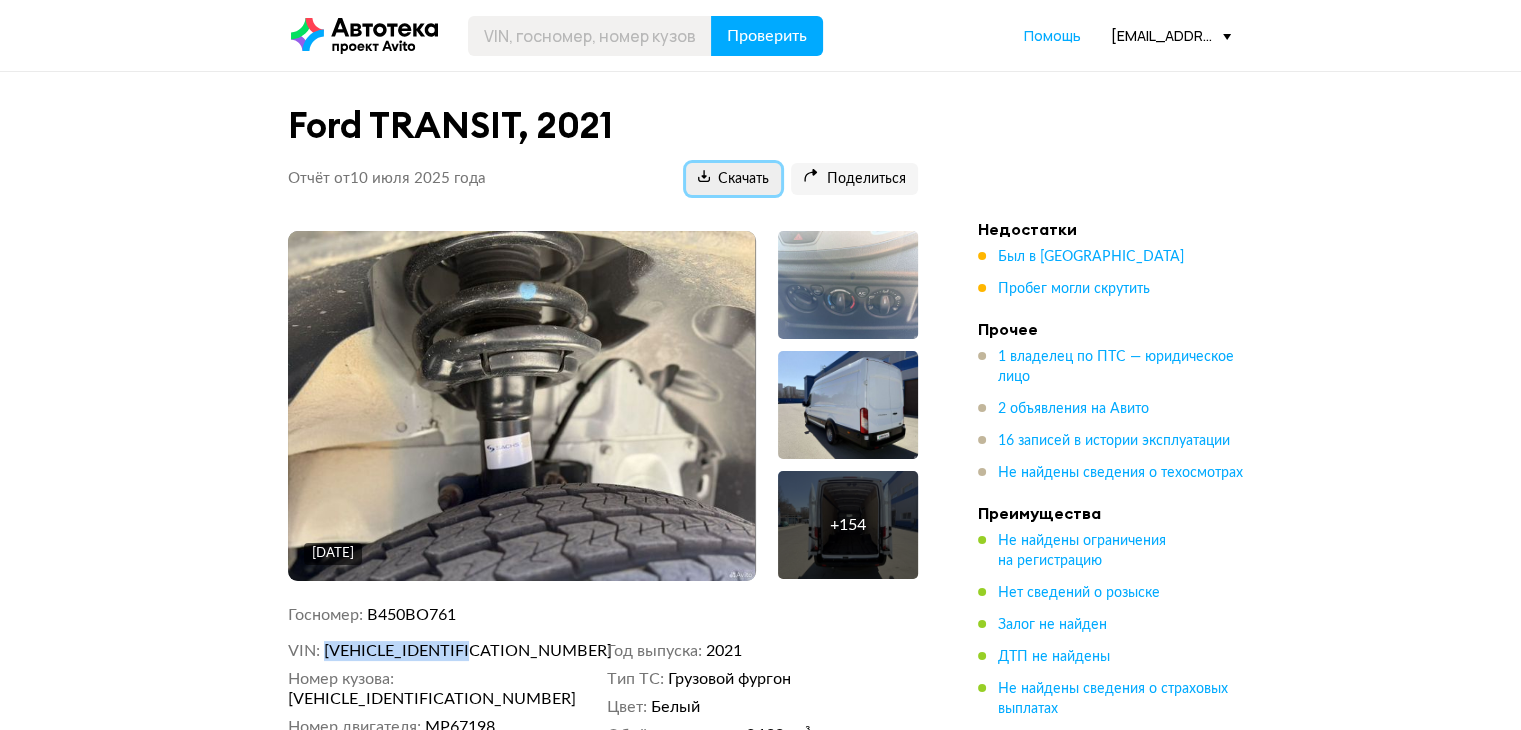 click on "Скачать" at bounding box center [733, 179] 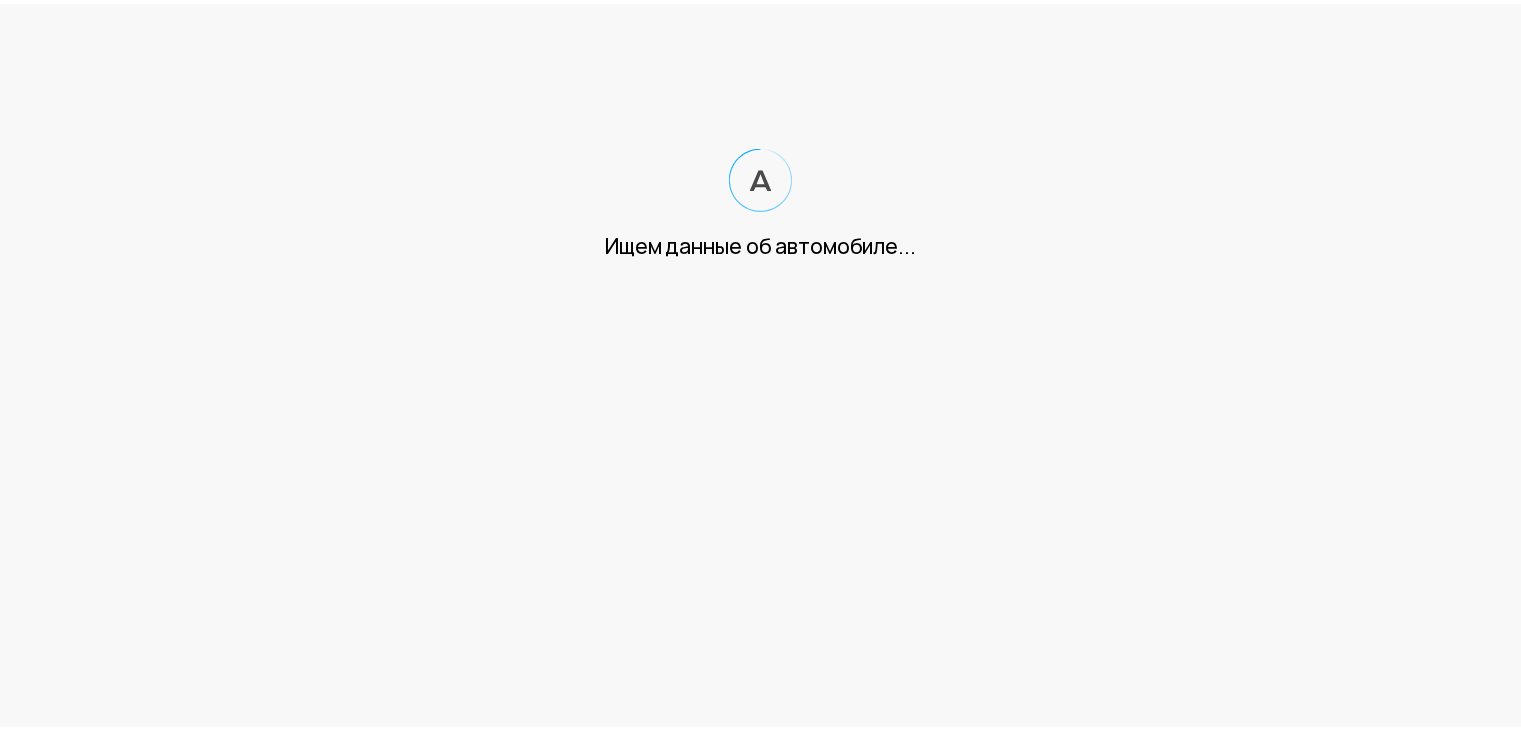 scroll, scrollTop: 0, scrollLeft: 0, axis: both 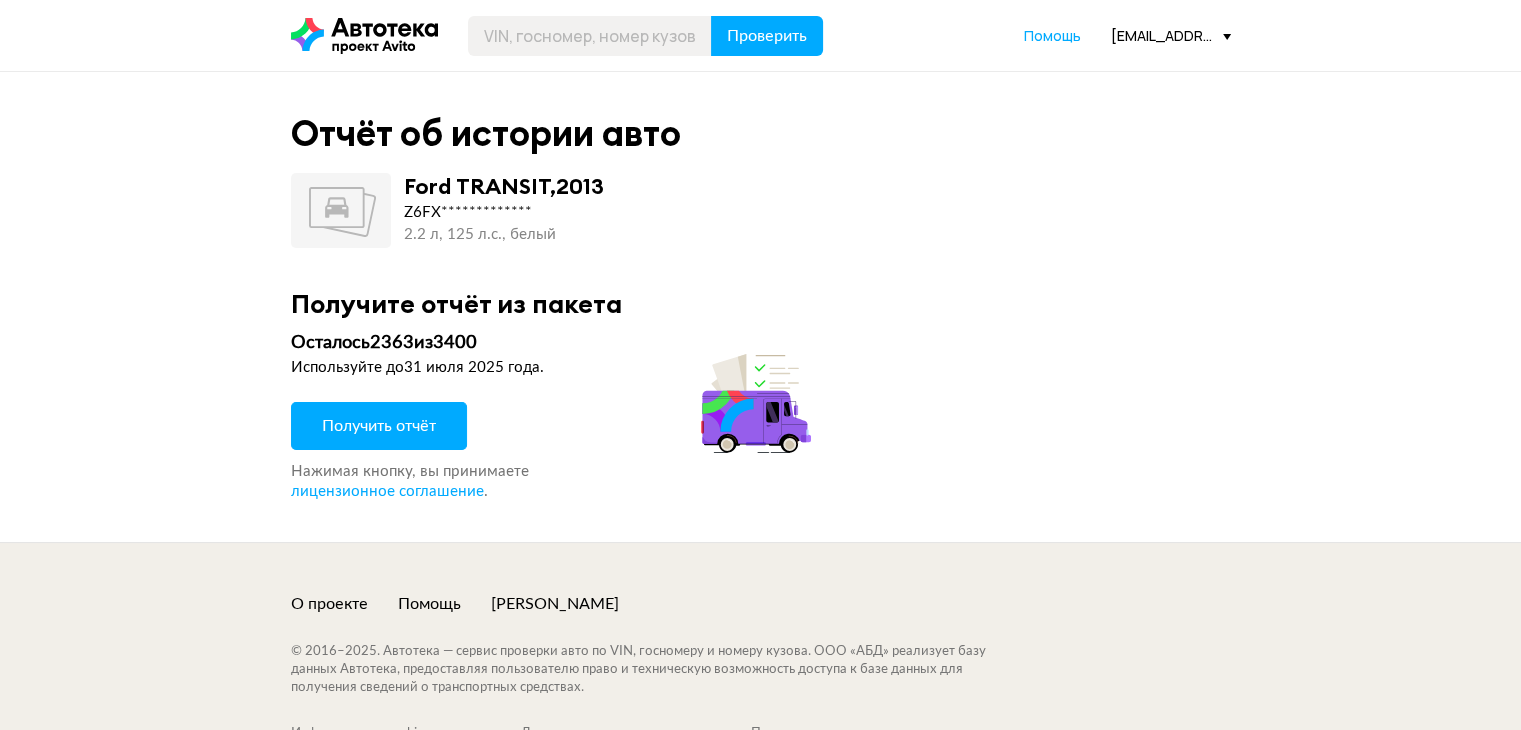 click on "Получить отчёт" at bounding box center (379, 426) 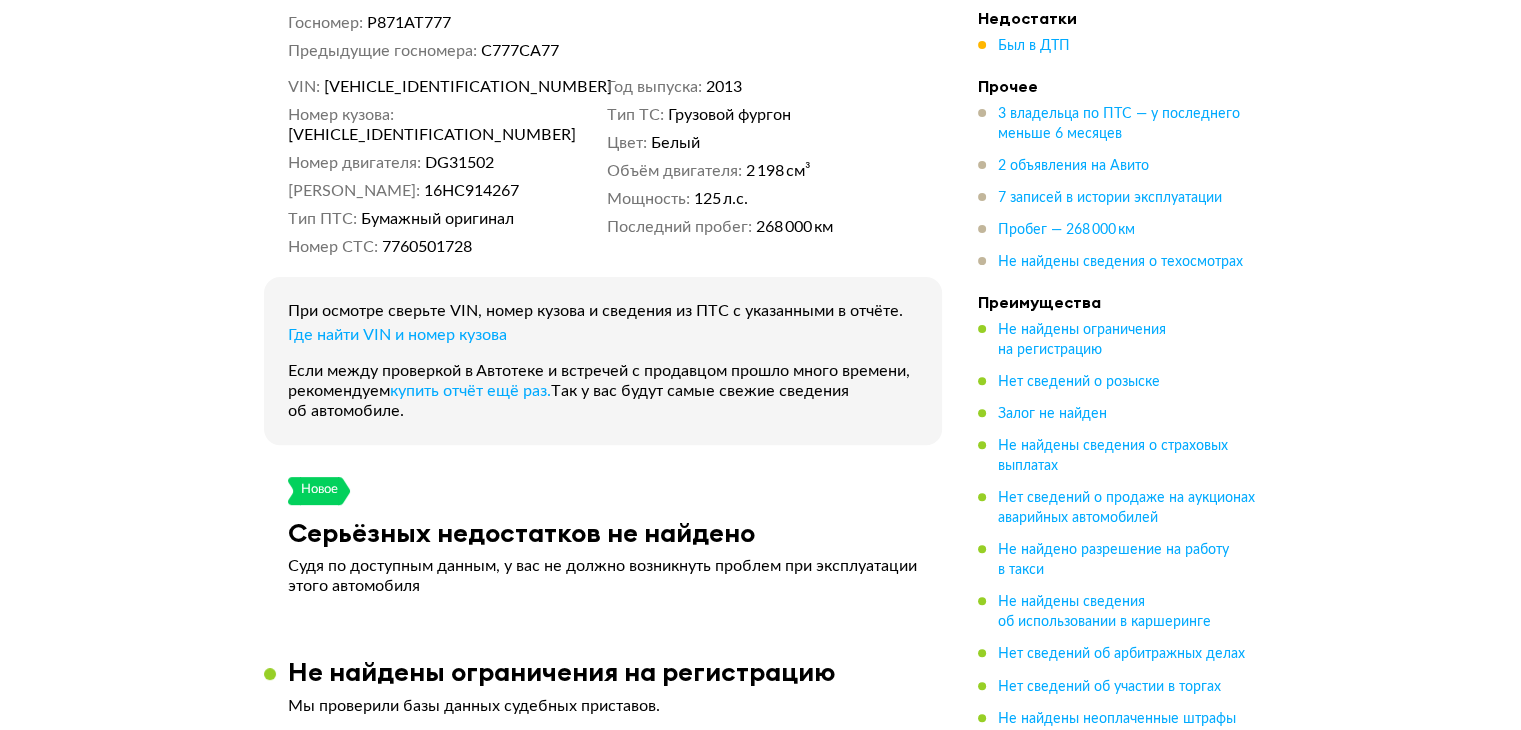 scroll, scrollTop: 600, scrollLeft: 0, axis: vertical 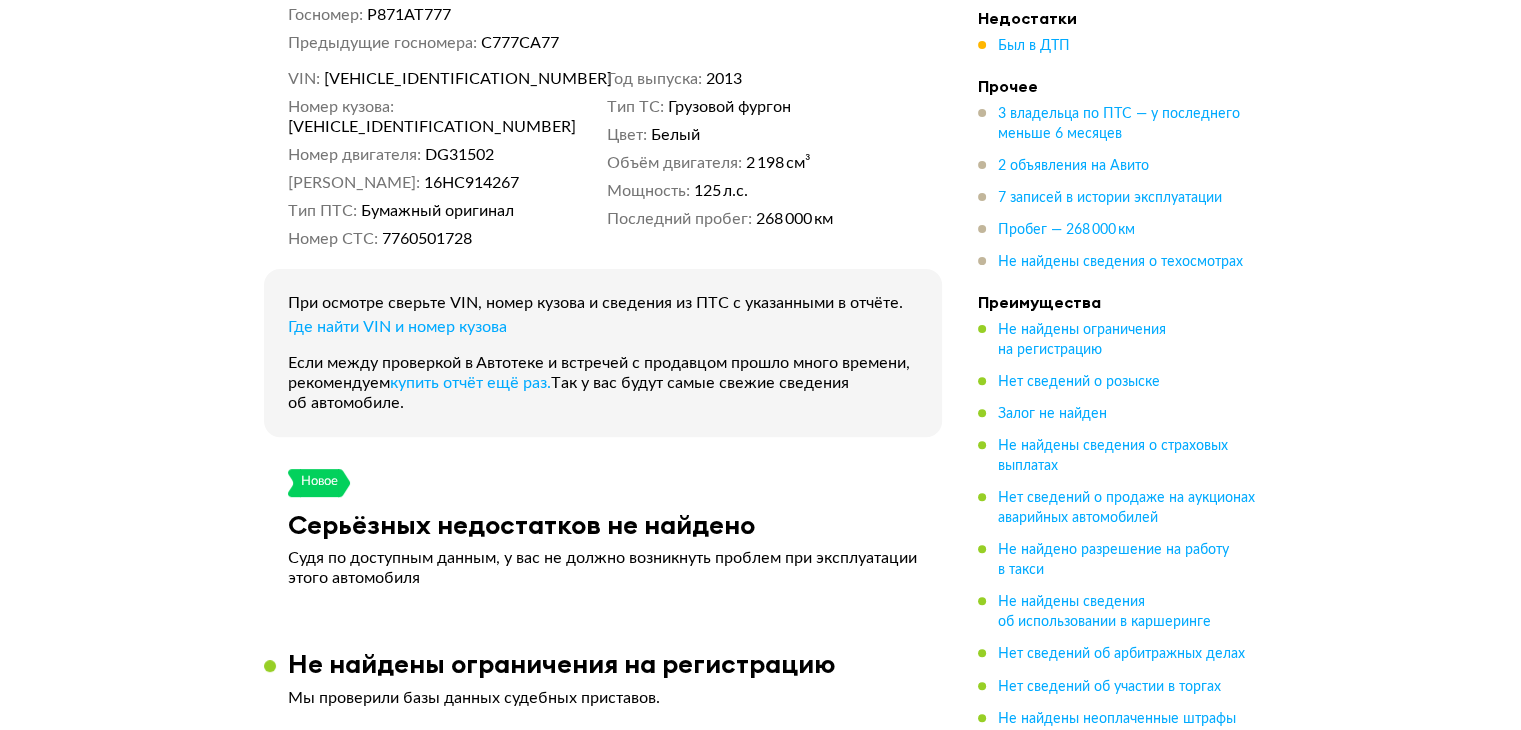 click on "Z6FXXXESFXDG31502" at bounding box center (439, 79) 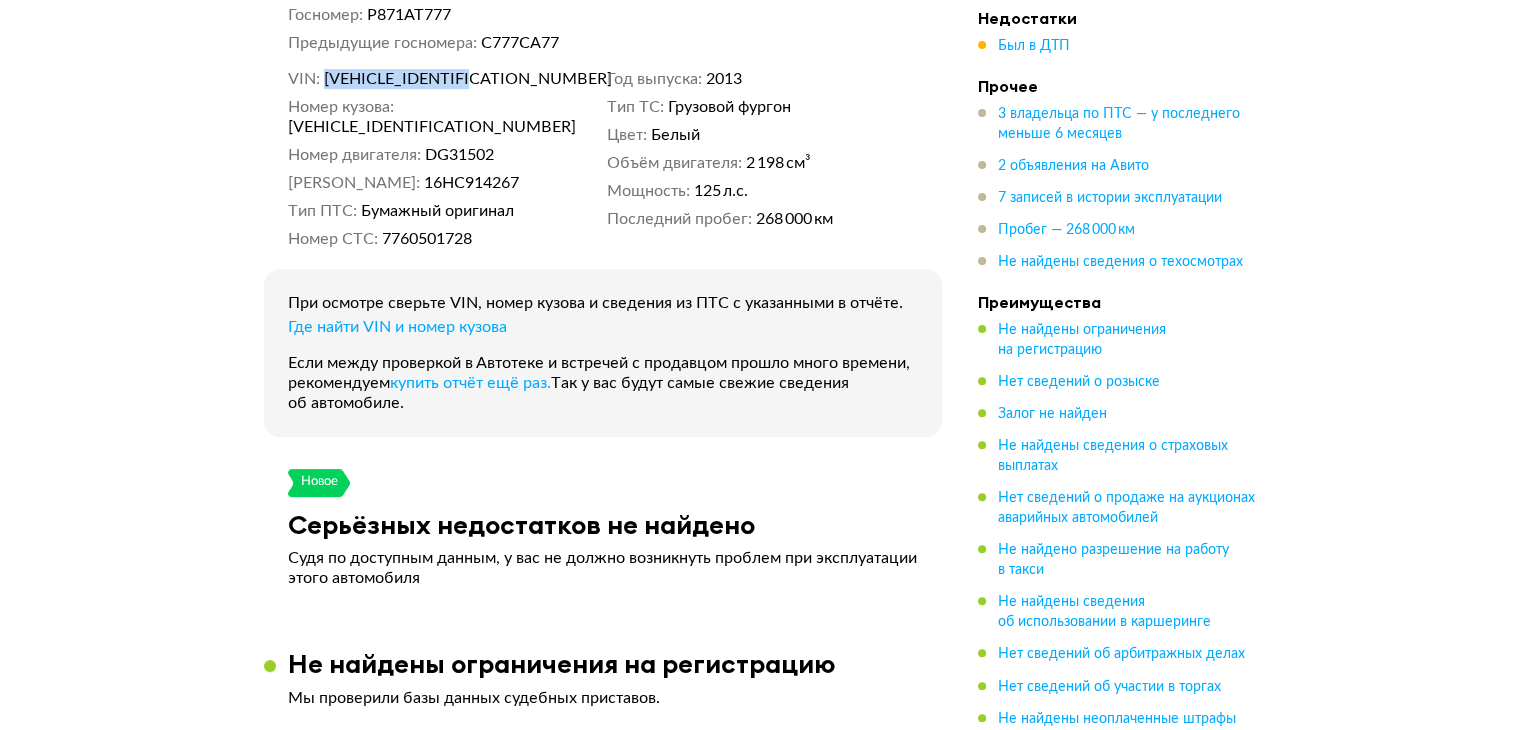 click on "Z6FXXXESFXDG31502" at bounding box center (439, 79) 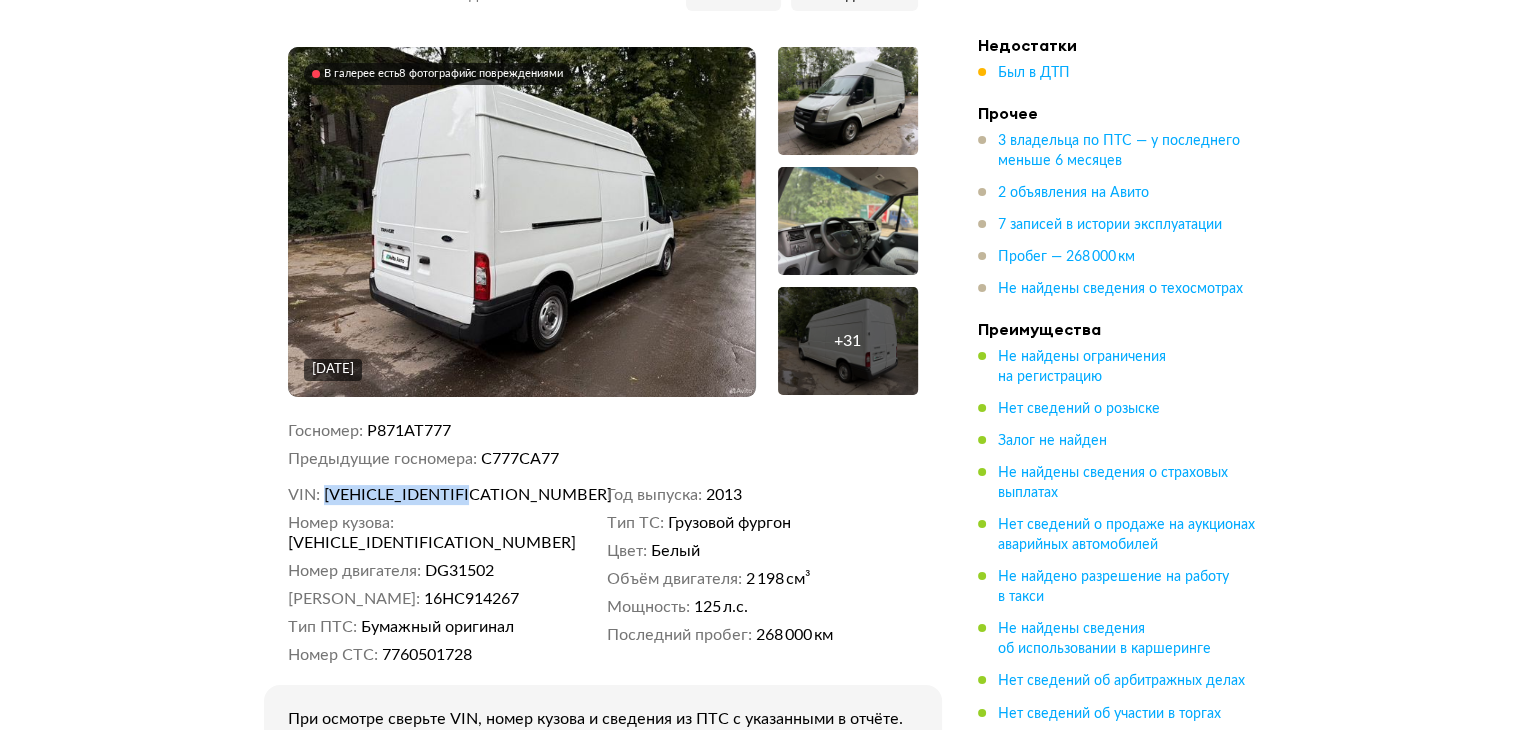 scroll, scrollTop: 0, scrollLeft: 0, axis: both 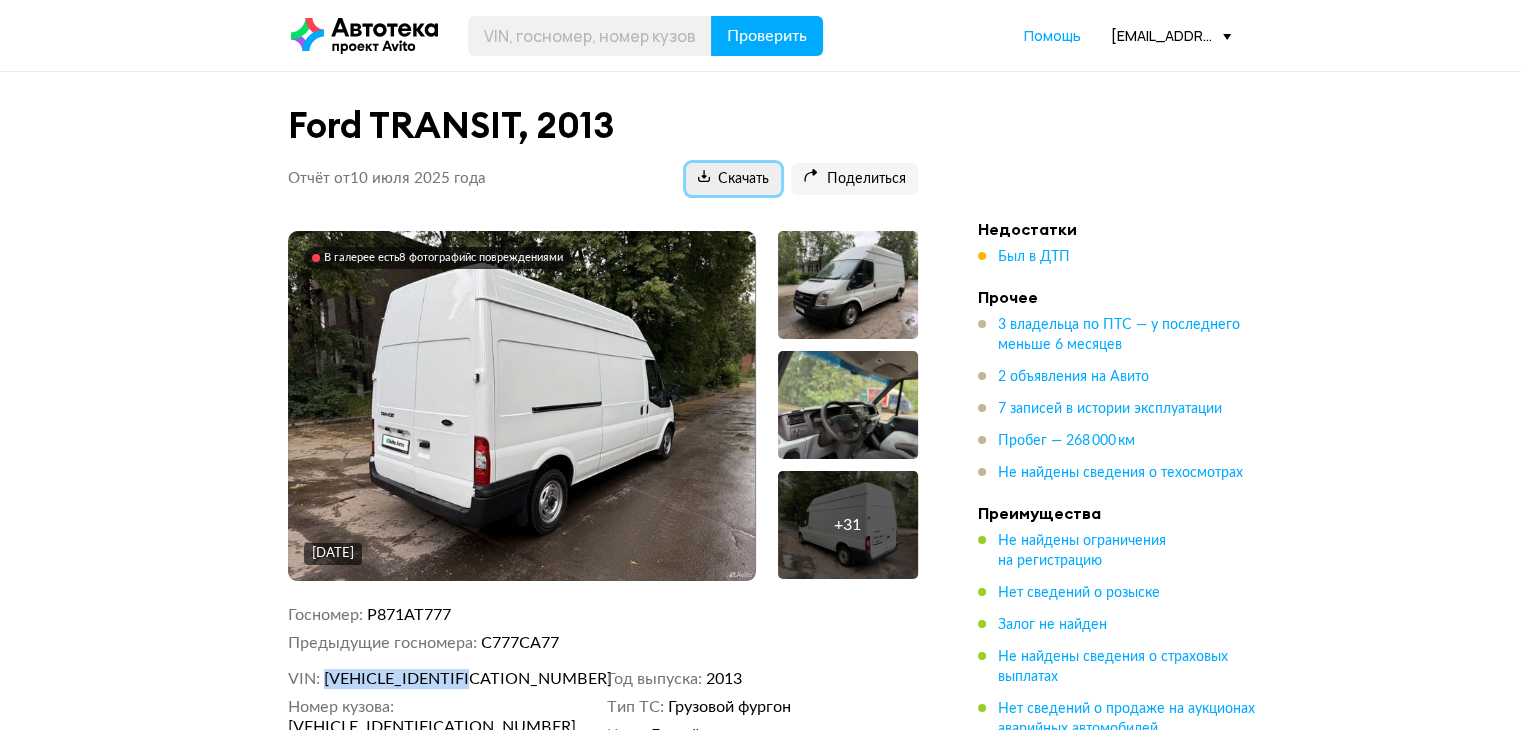 click on "Скачать" at bounding box center (733, 179) 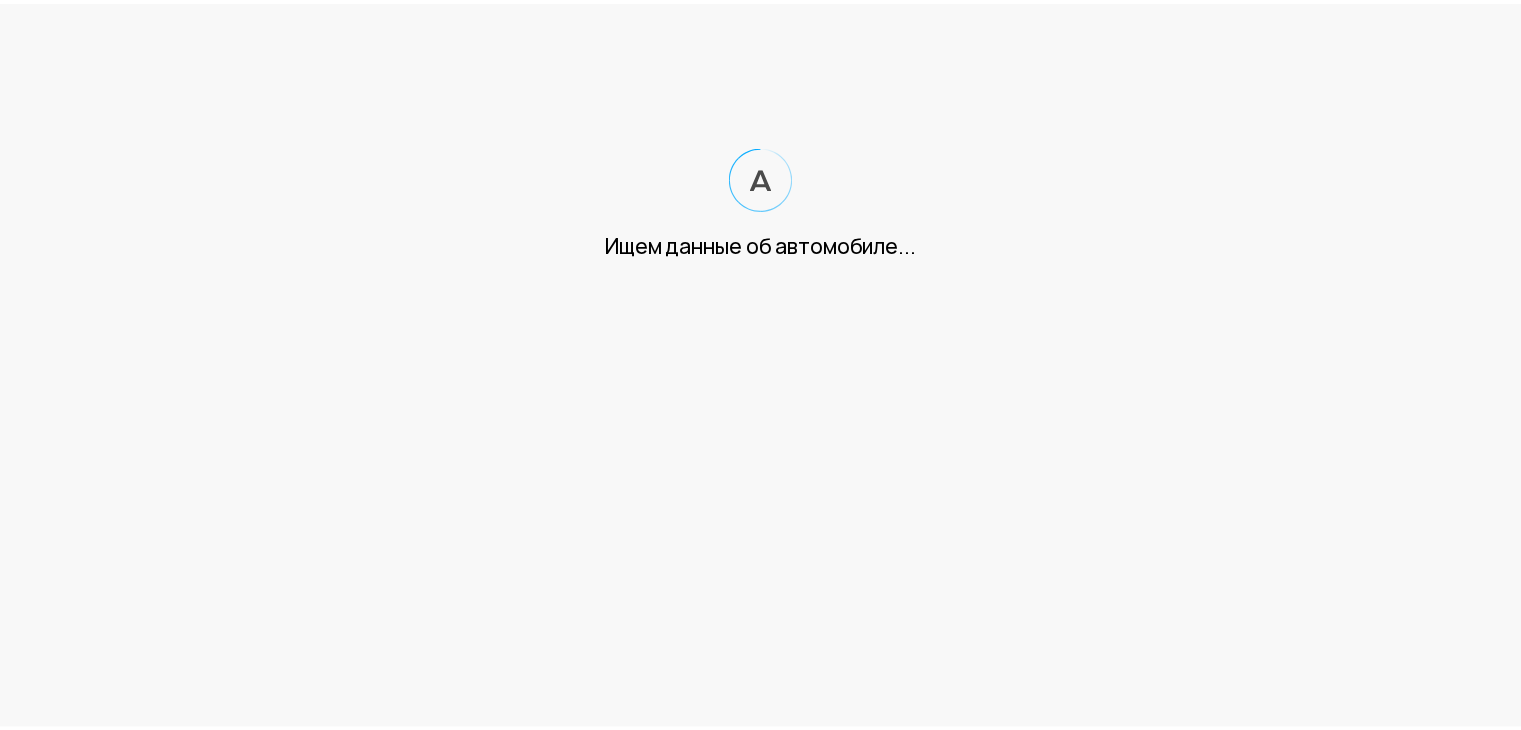 scroll, scrollTop: 0, scrollLeft: 0, axis: both 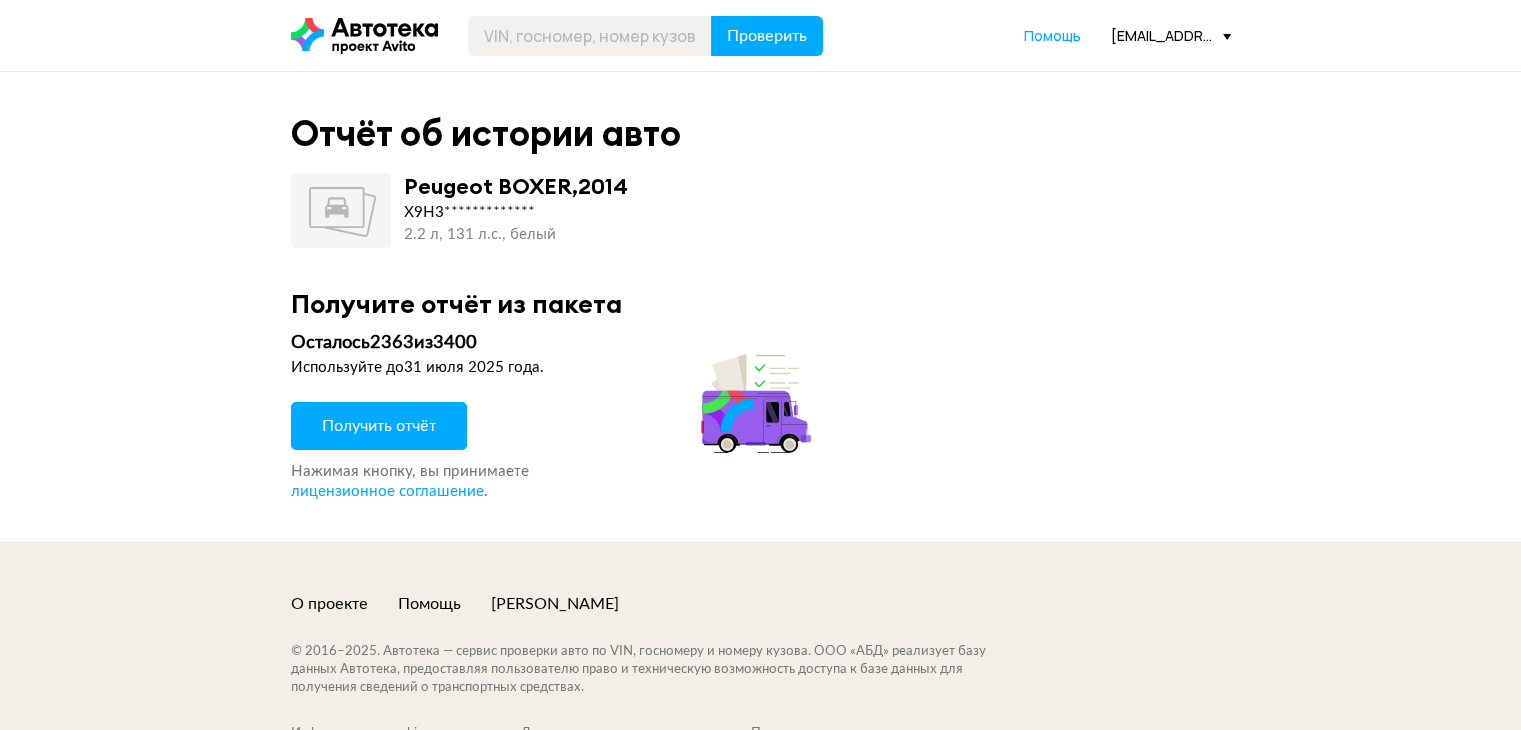 click on "Получить отчёт" at bounding box center (379, 426) 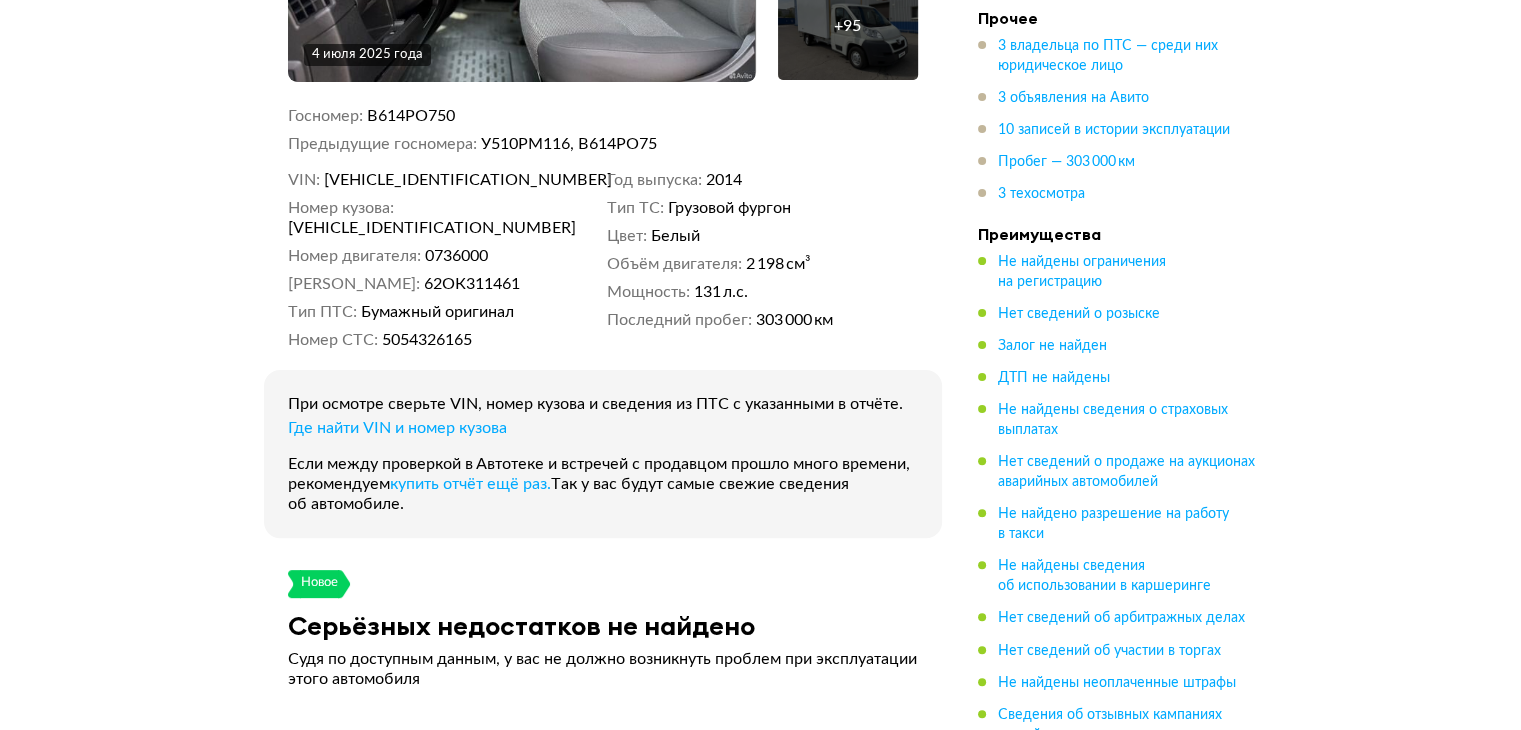 scroll, scrollTop: 500, scrollLeft: 0, axis: vertical 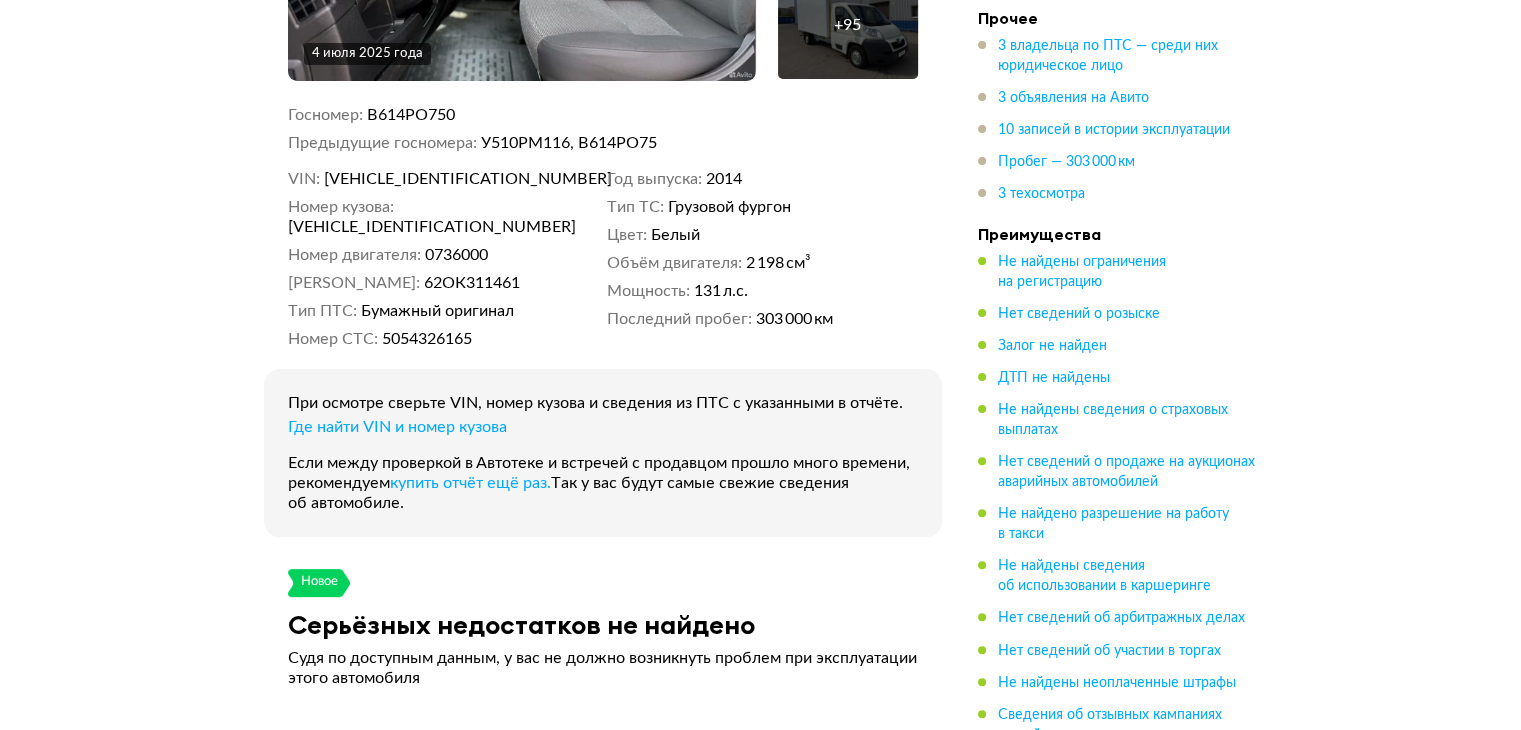 click on "[VEHICLE_IDENTIFICATION_NUMBER]" at bounding box center (439, 179) 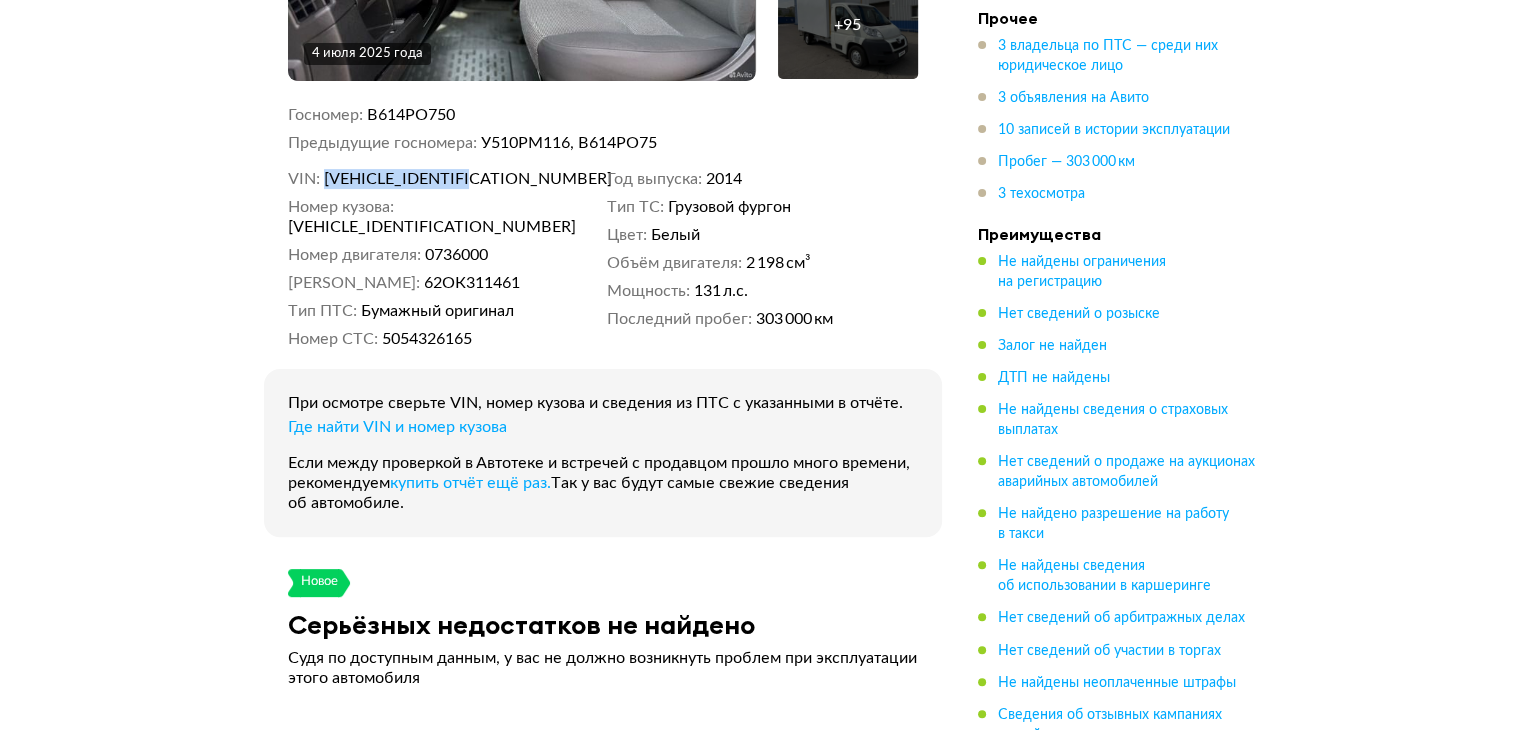 click on "[VEHICLE_IDENTIFICATION_NUMBER]" at bounding box center [439, 179] 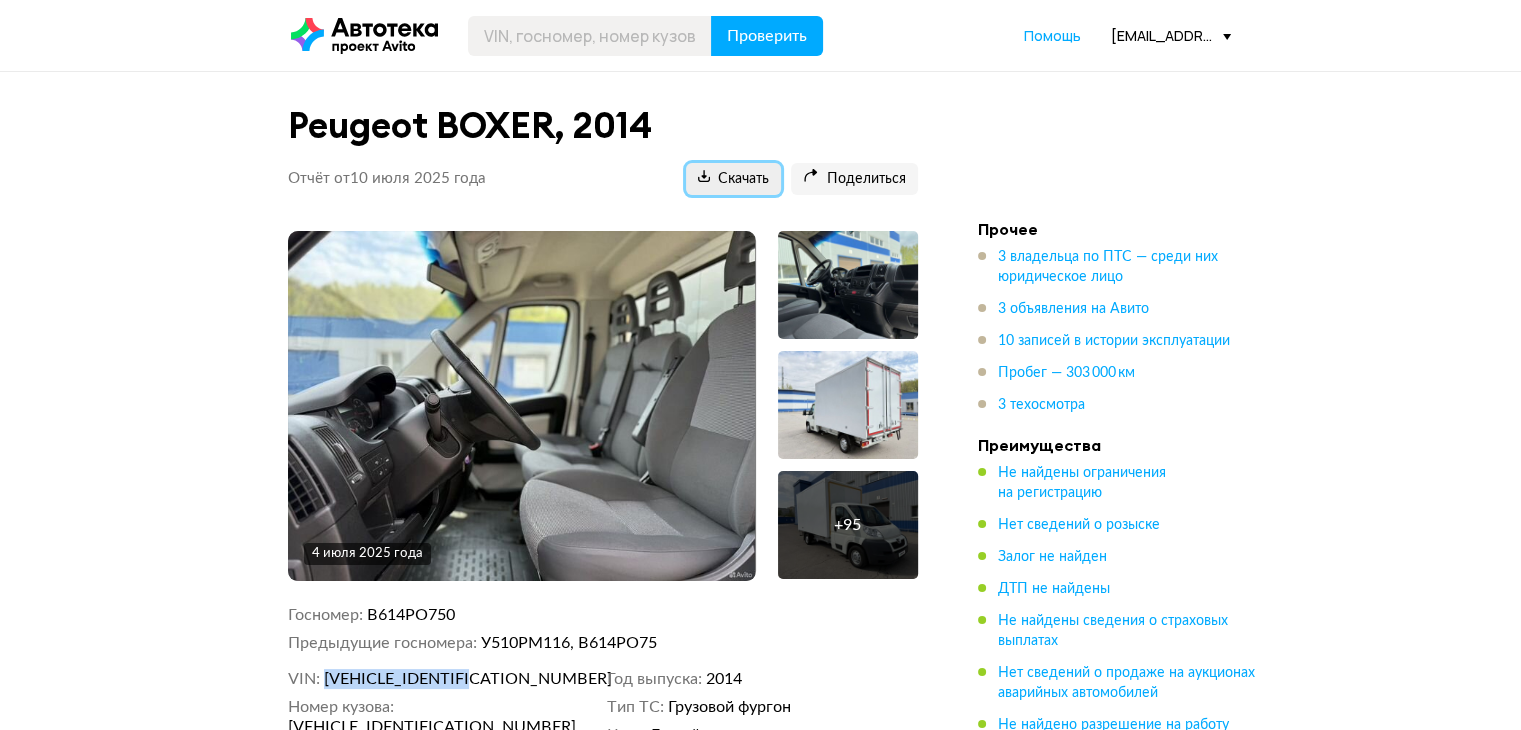 click on "Скачать" at bounding box center (733, 179) 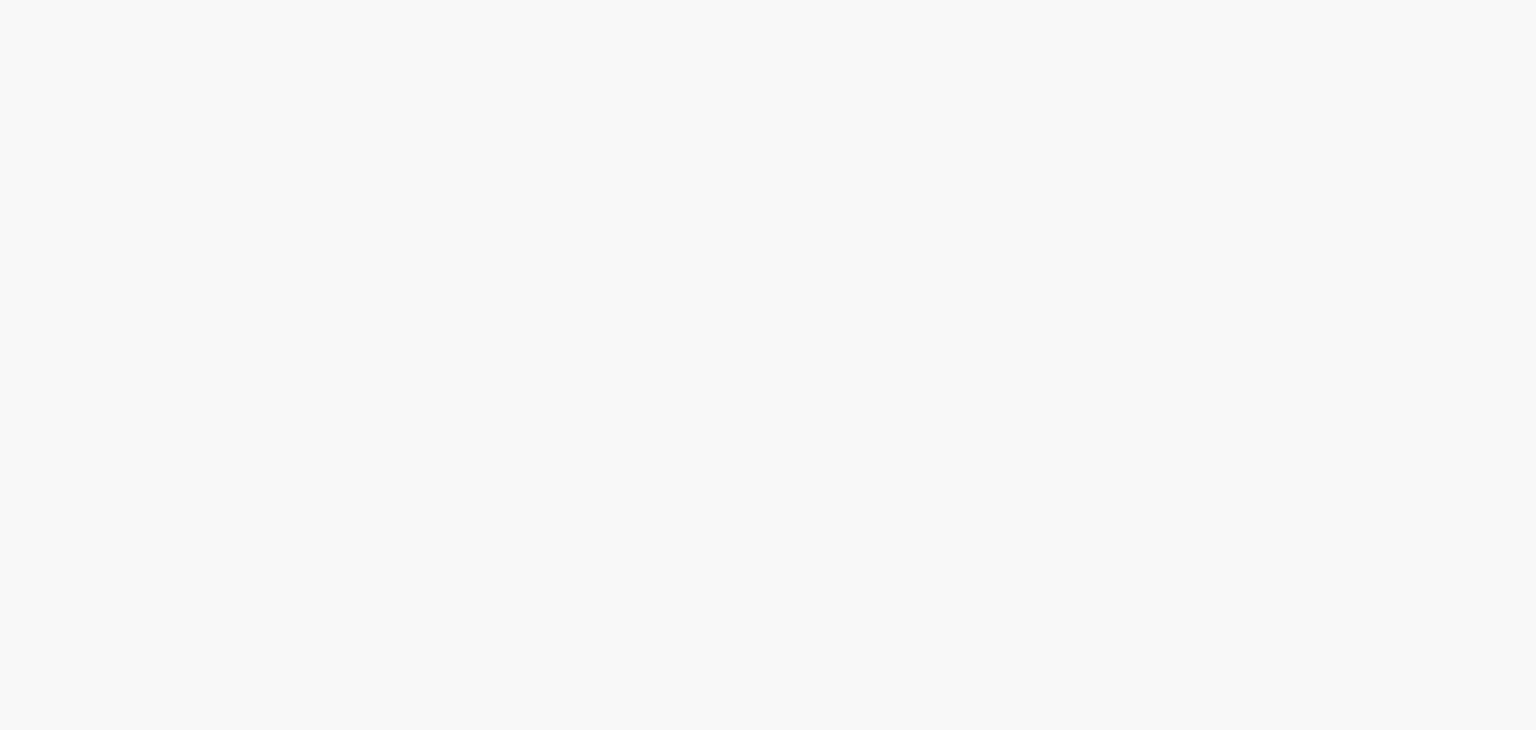 scroll, scrollTop: 0, scrollLeft: 0, axis: both 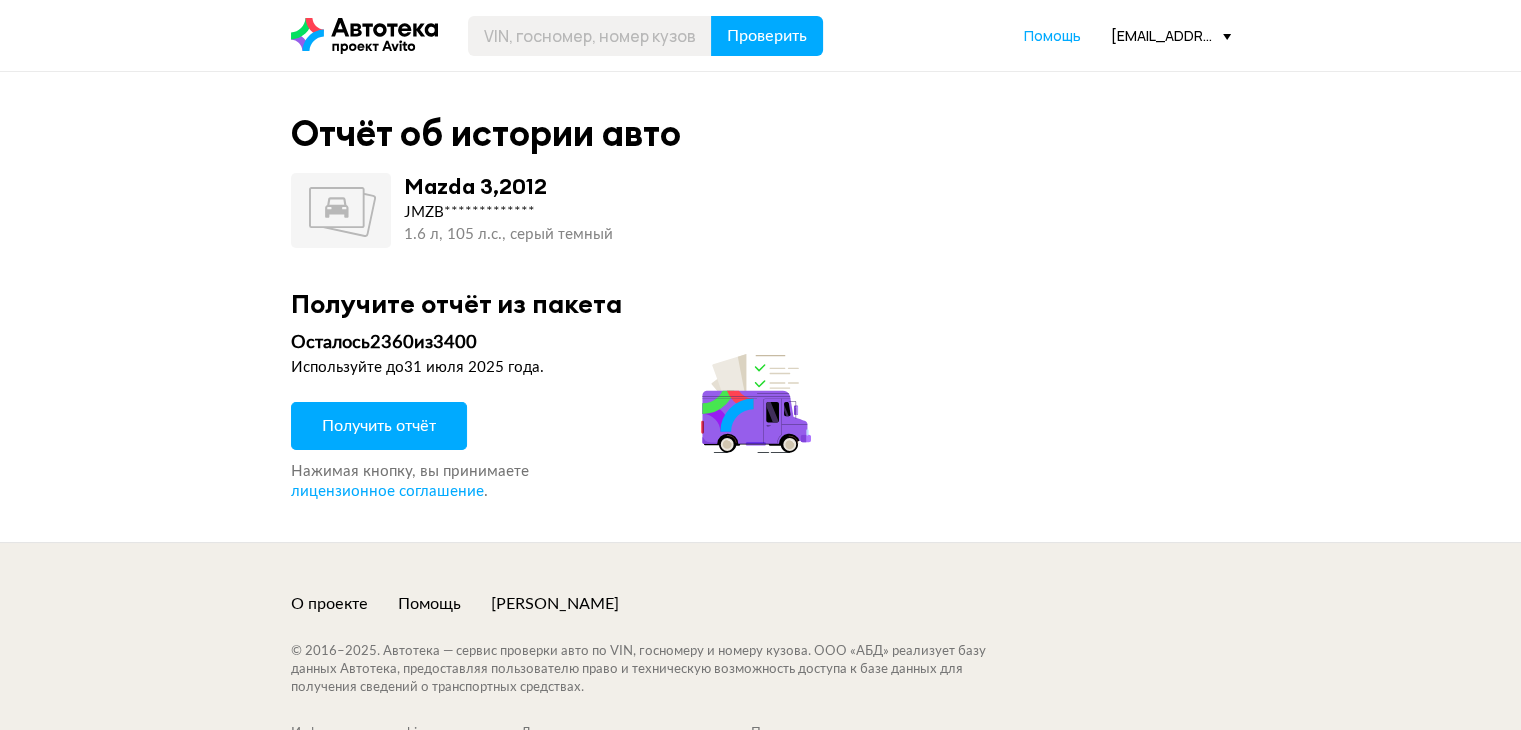 click on "Получить отчёт" at bounding box center [379, 426] 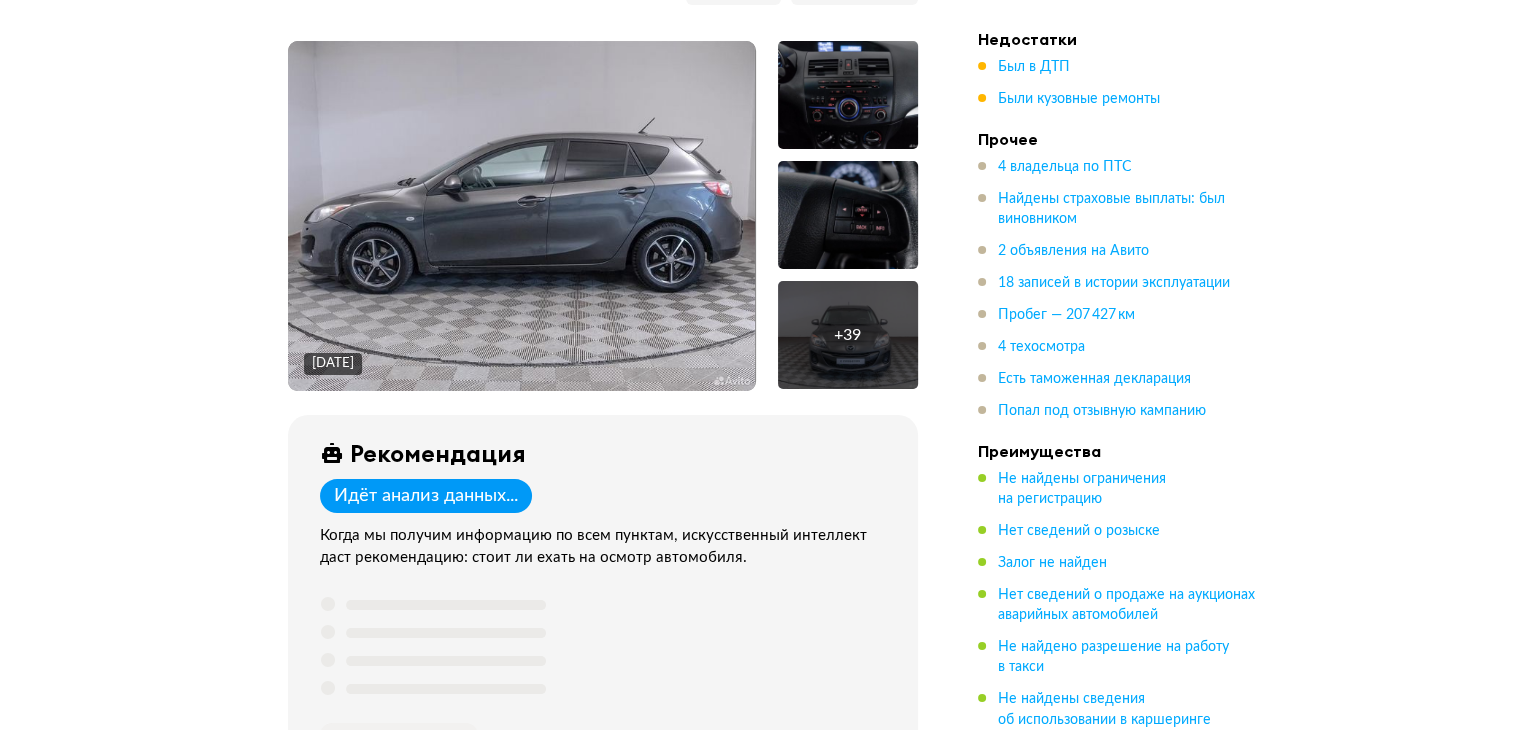 scroll, scrollTop: 0, scrollLeft: 0, axis: both 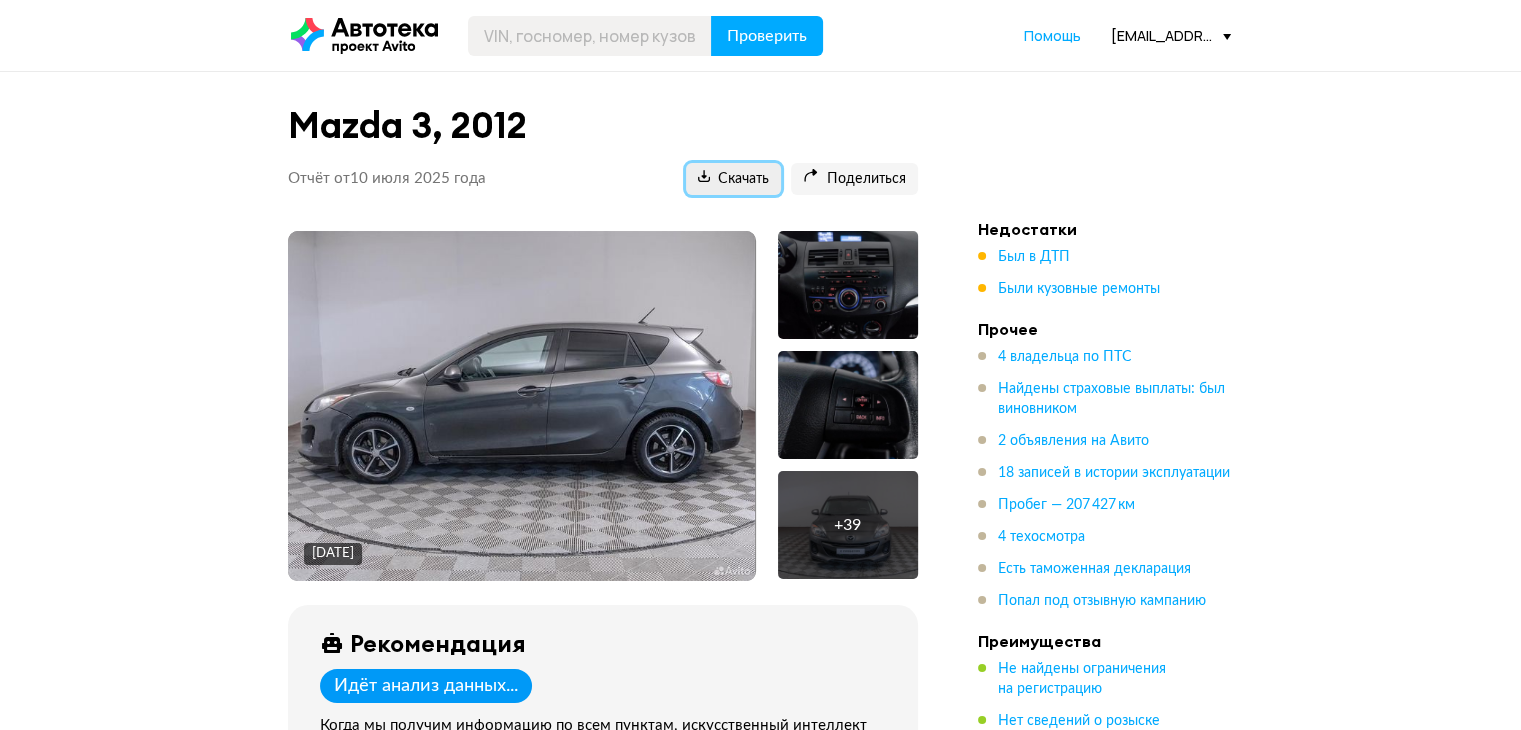 click on "Скачать" at bounding box center [733, 179] 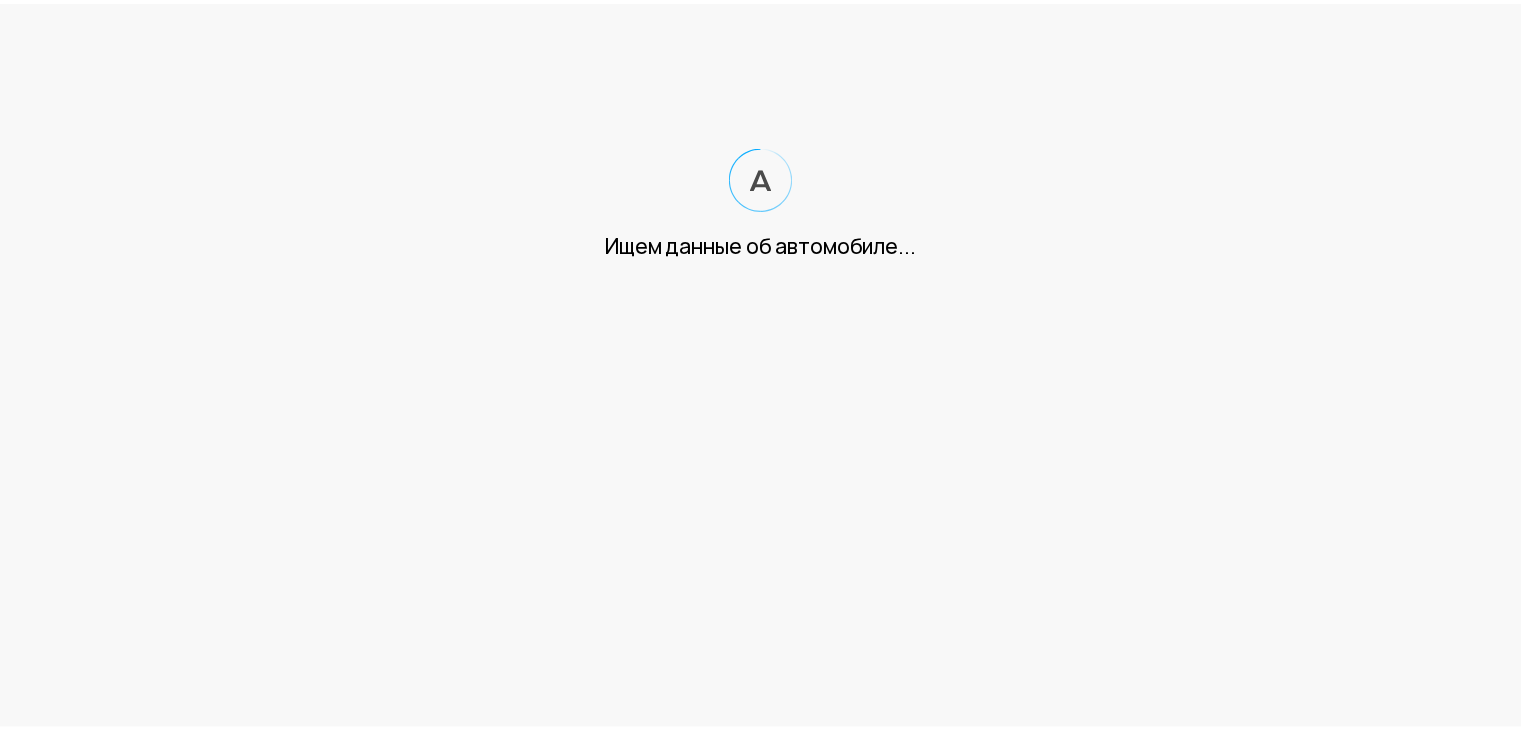scroll, scrollTop: 0, scrollLeft: 0, axis: both 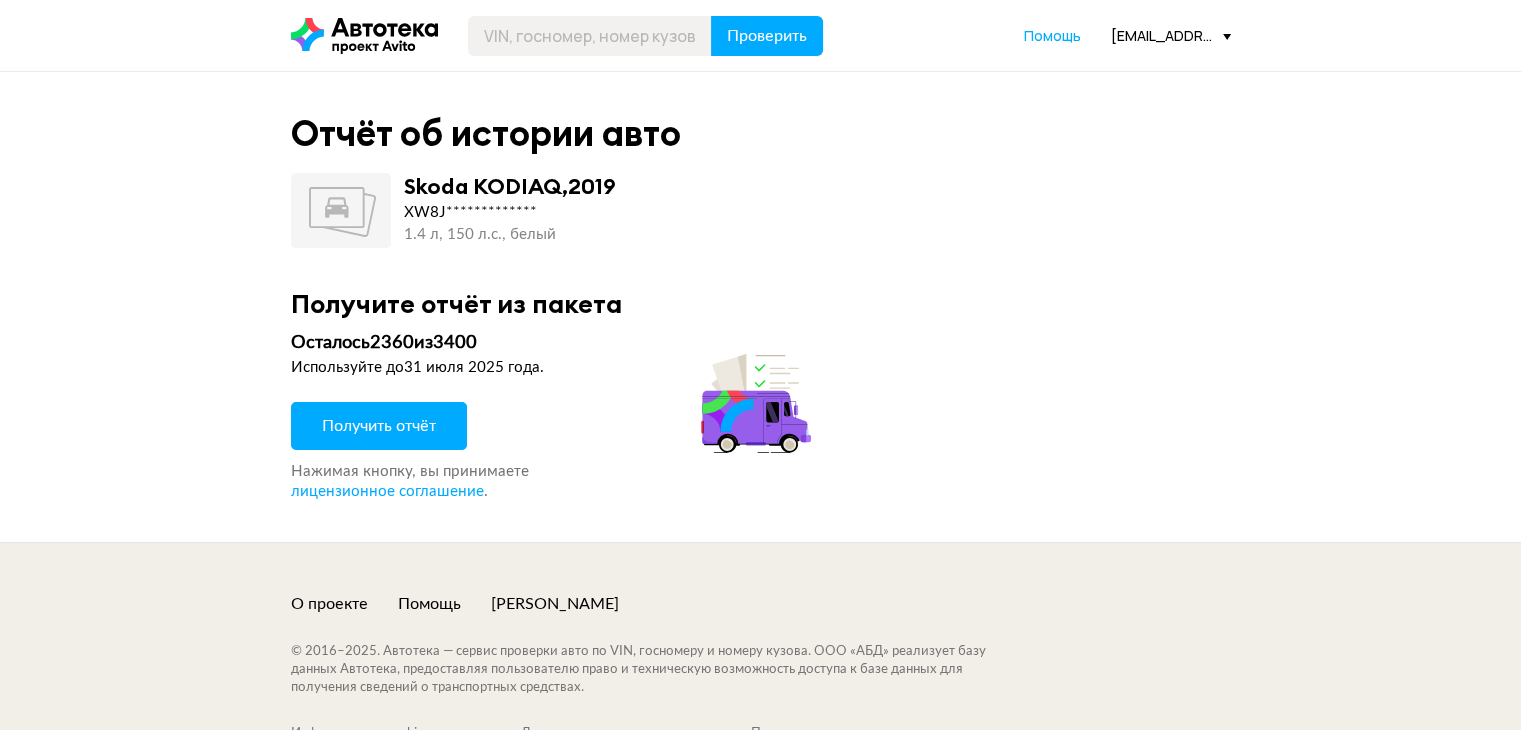 click on "Получить отчёт" at bounding box center [379, 426] 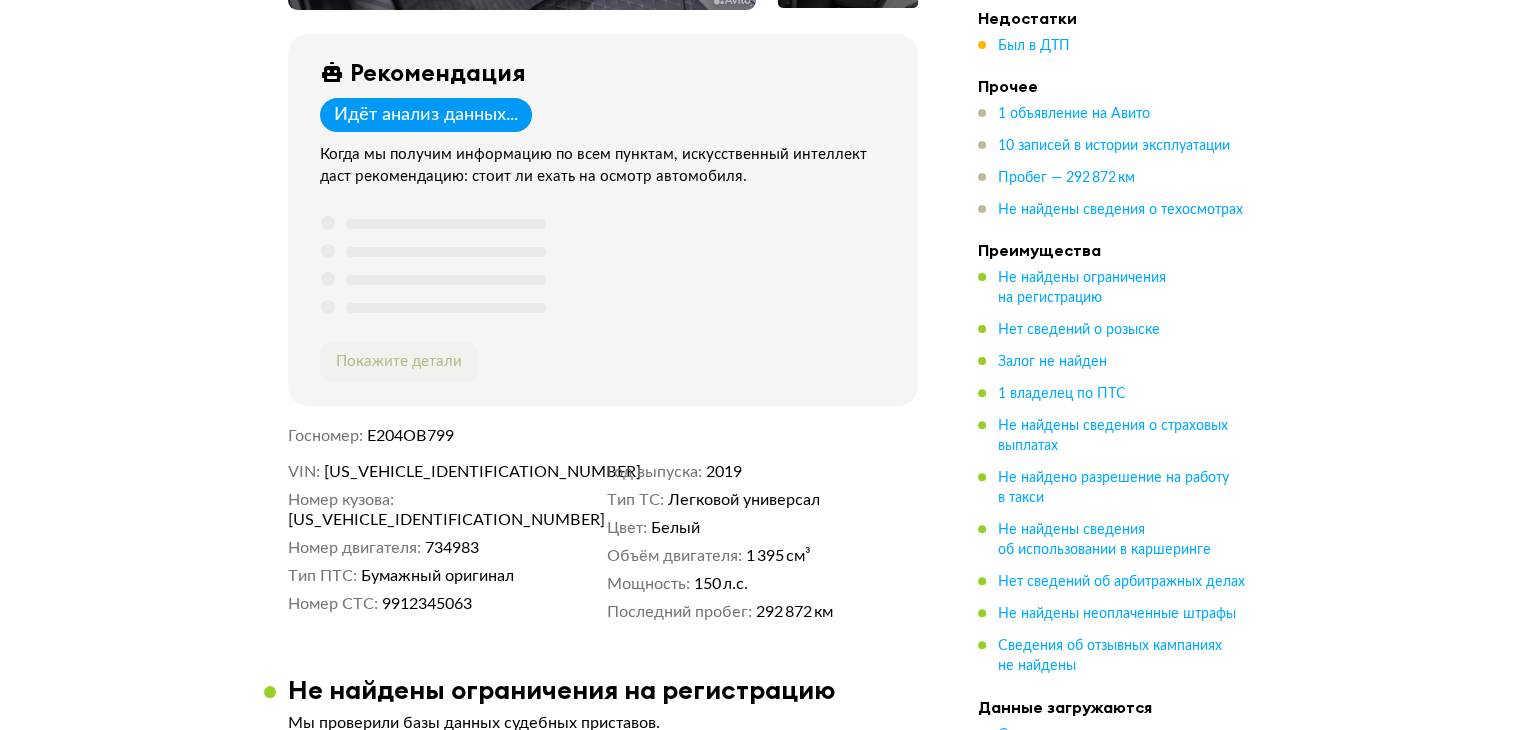 scroll, scrollTop: 0, scrollLeft: 0, axis: both 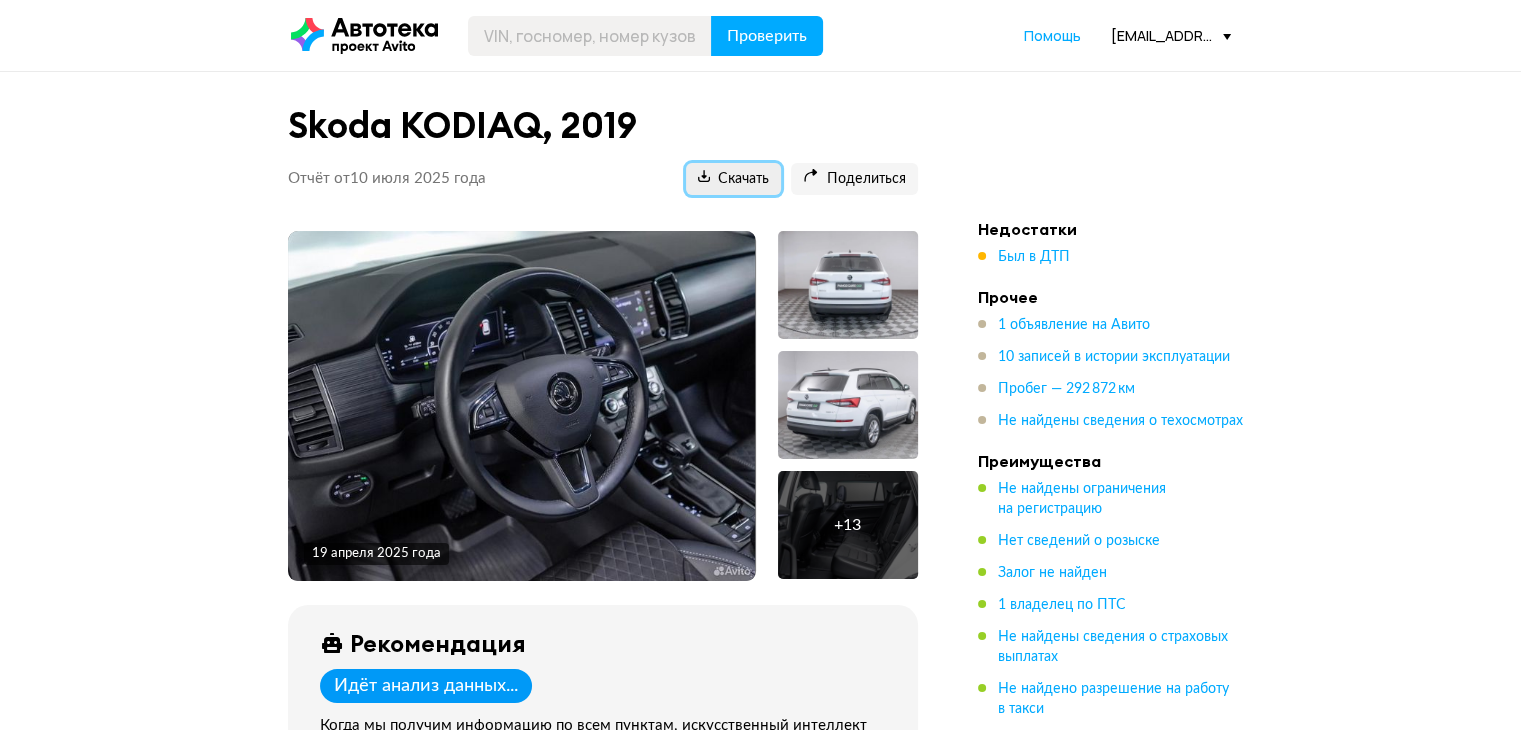 click at bounding box center [704, 176] 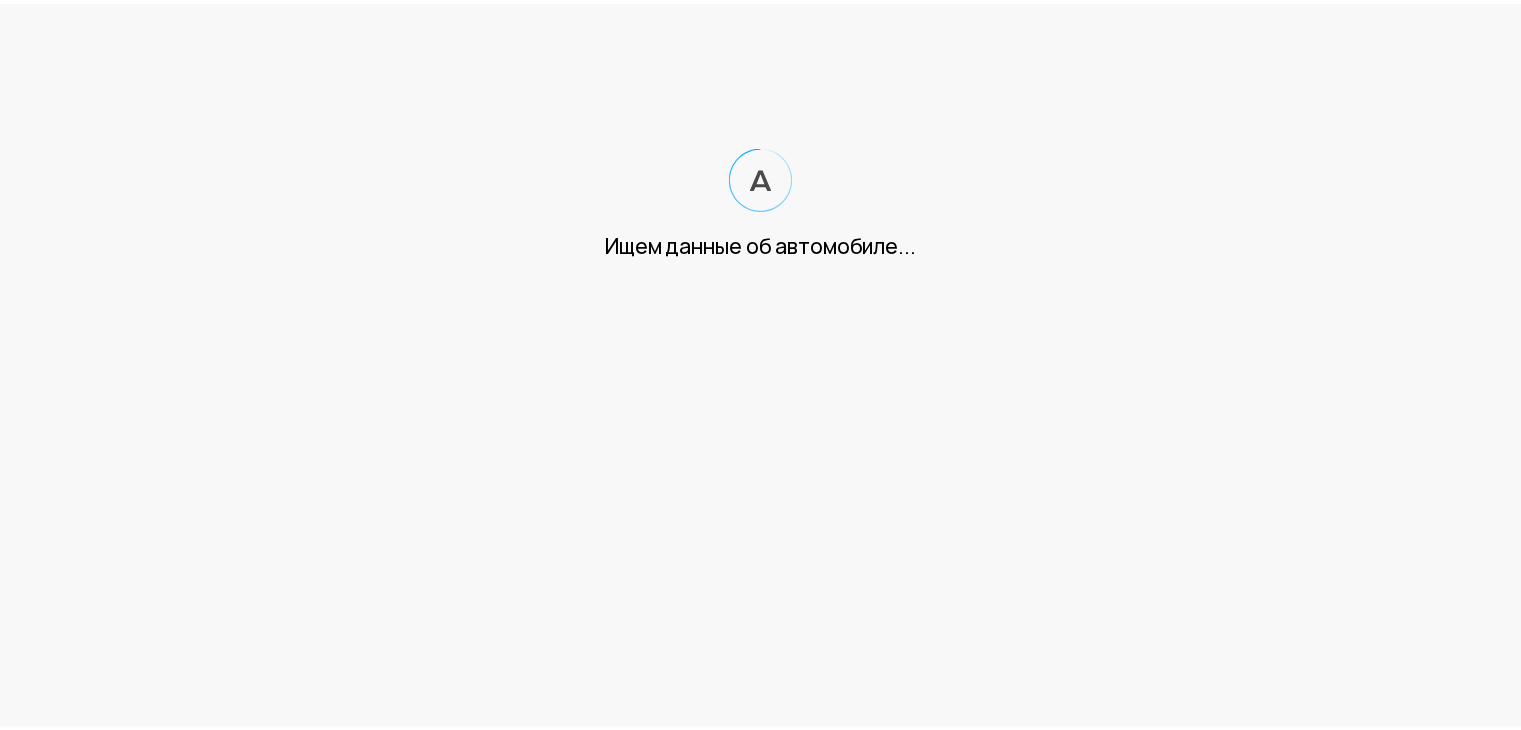 scroll, scrollTop: 0, scrollLeft: 0, axis: both 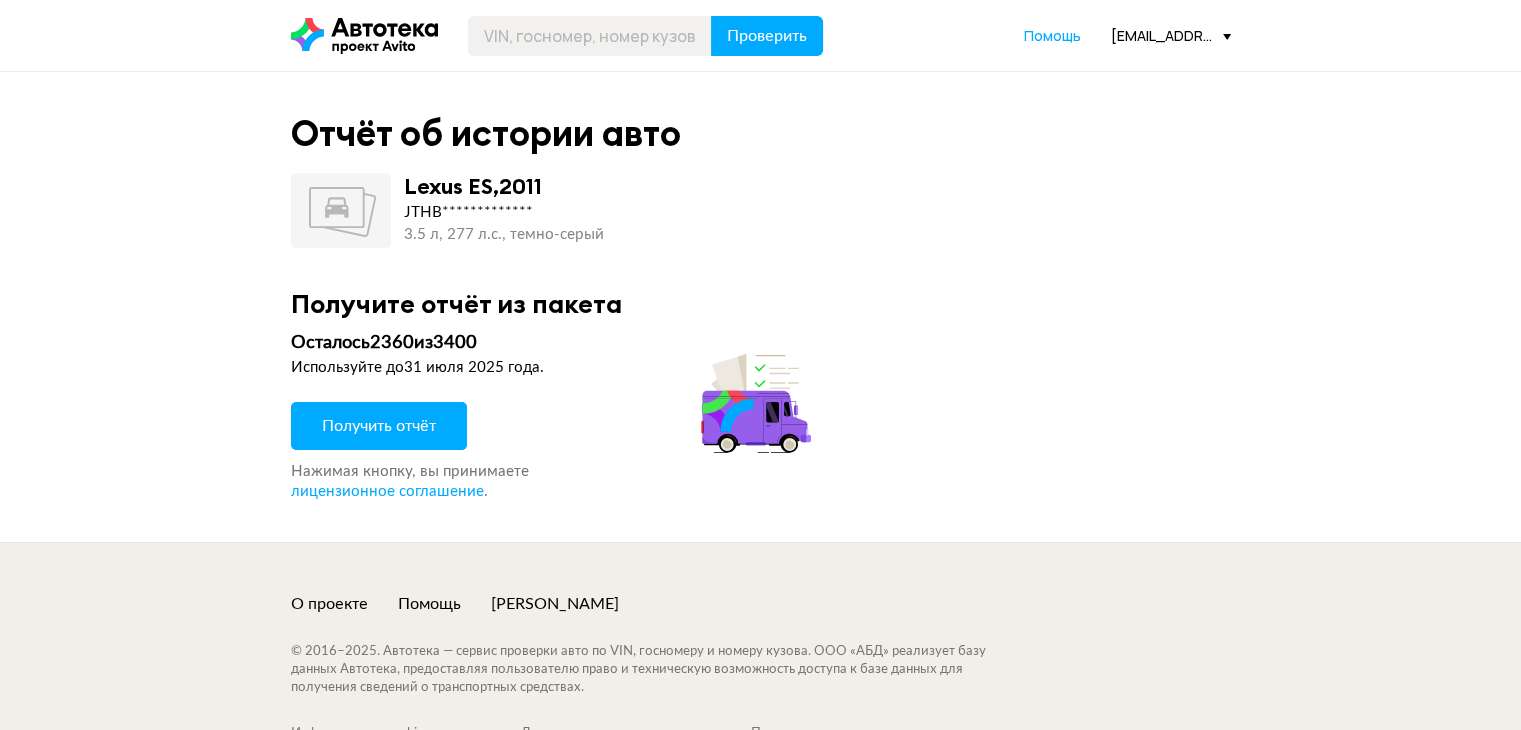 click on "Получить отчёт" at bounding box center [379, 426] 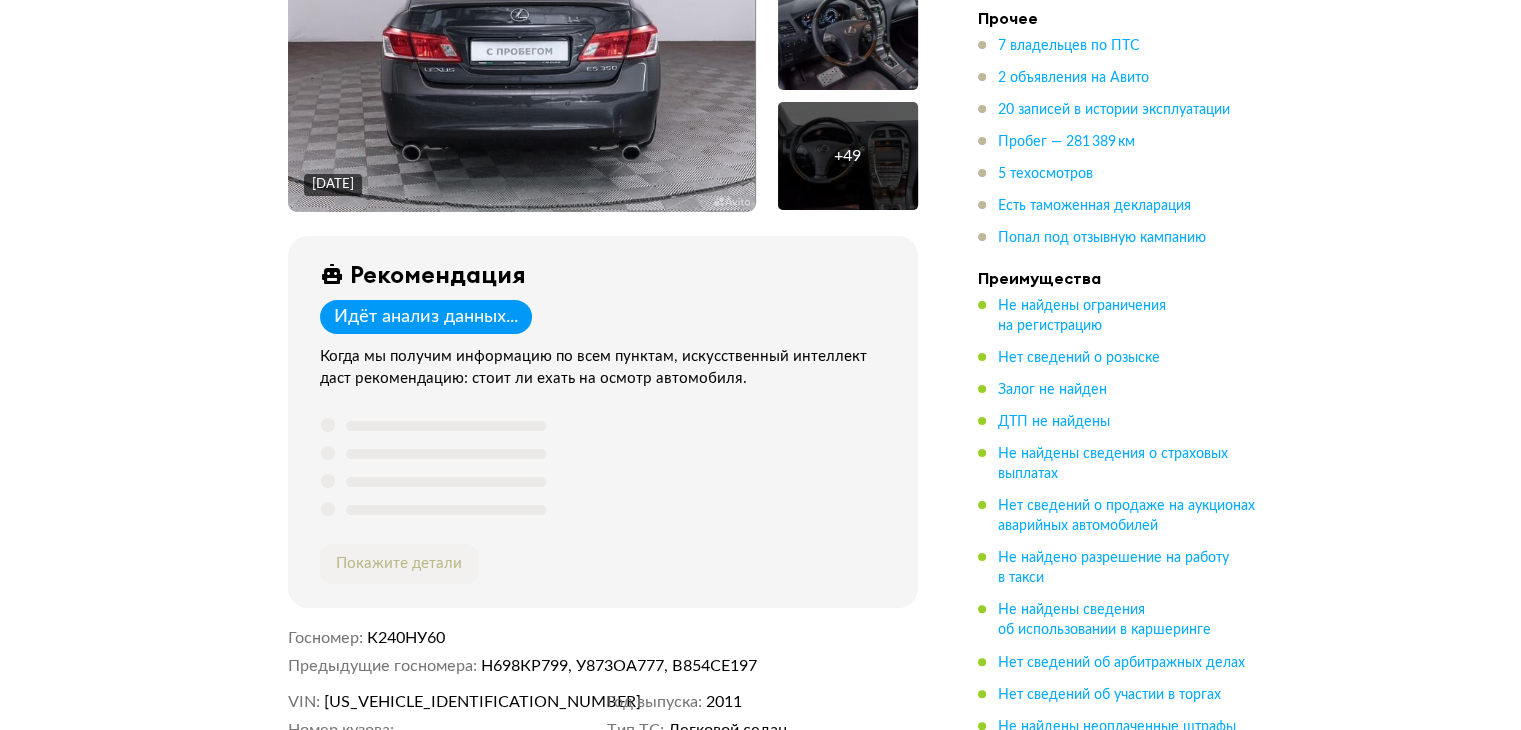 scroll, scrollTop: 0, scrollLeft: 0, axis: both 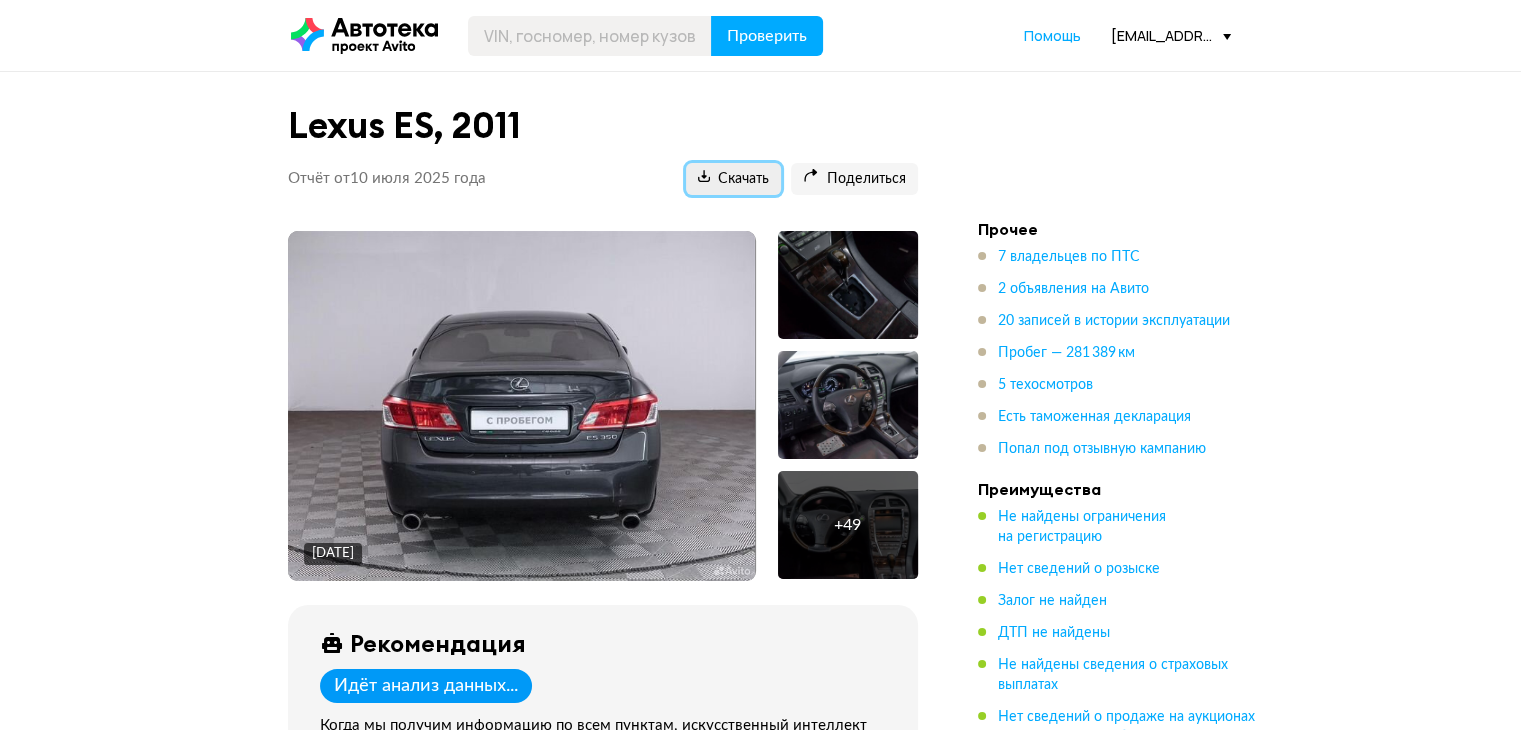 click at bounding box center [704, 176] 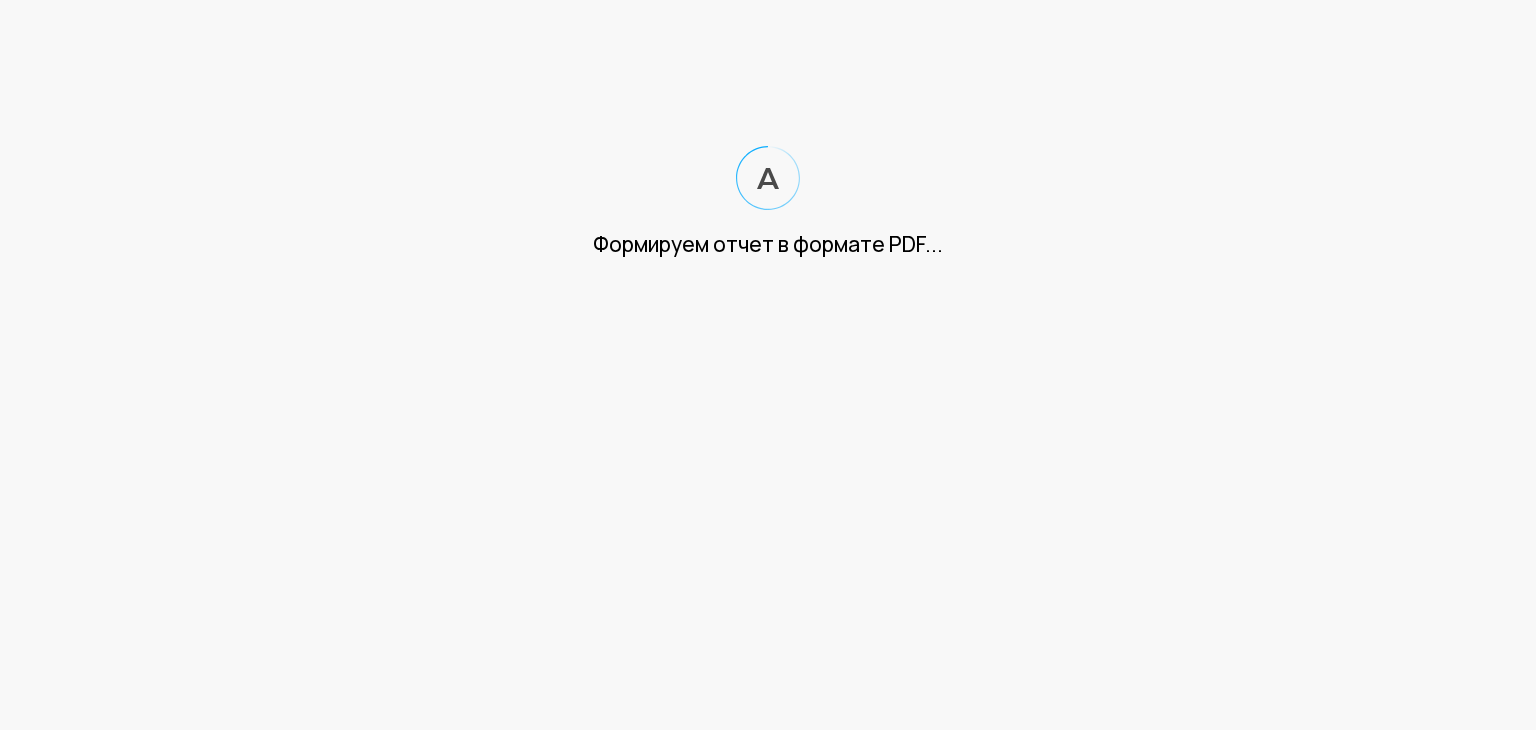 scroll, scrollTop: 0, scrollLeft: 0, axis: both 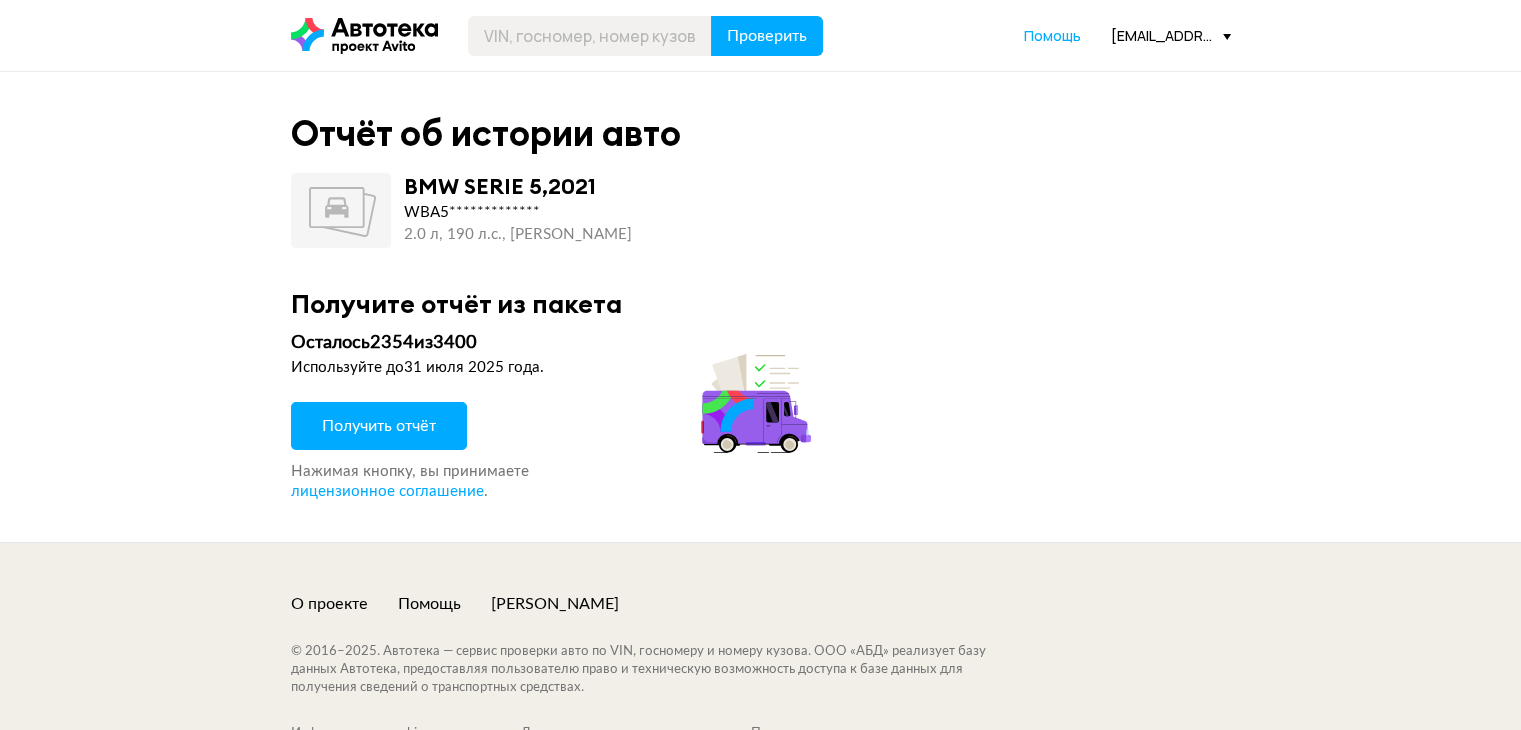 click on "Получить отчёт" at bounding box center [379, 426] 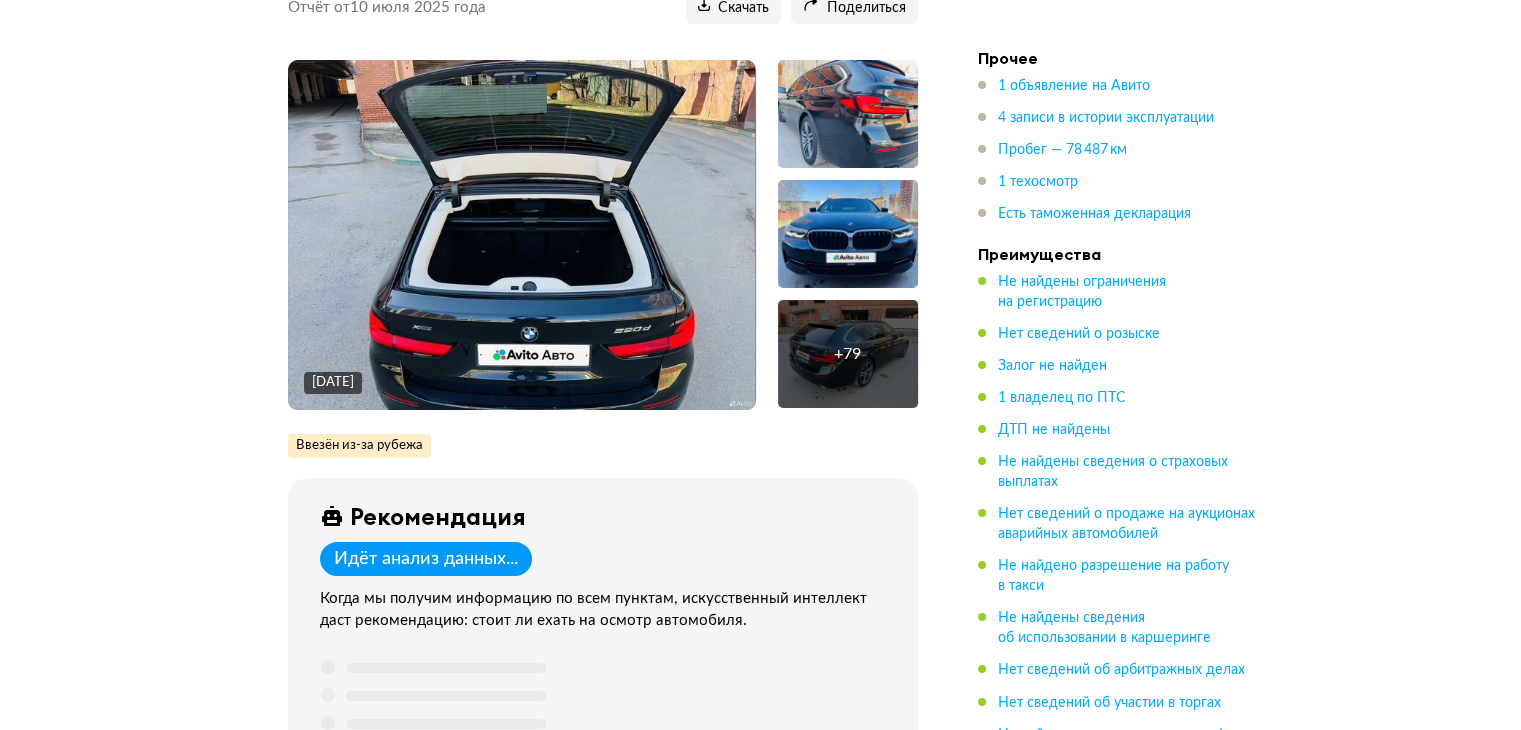 scroll, scrollTop: 0, scrollLeft: 0, axis: both 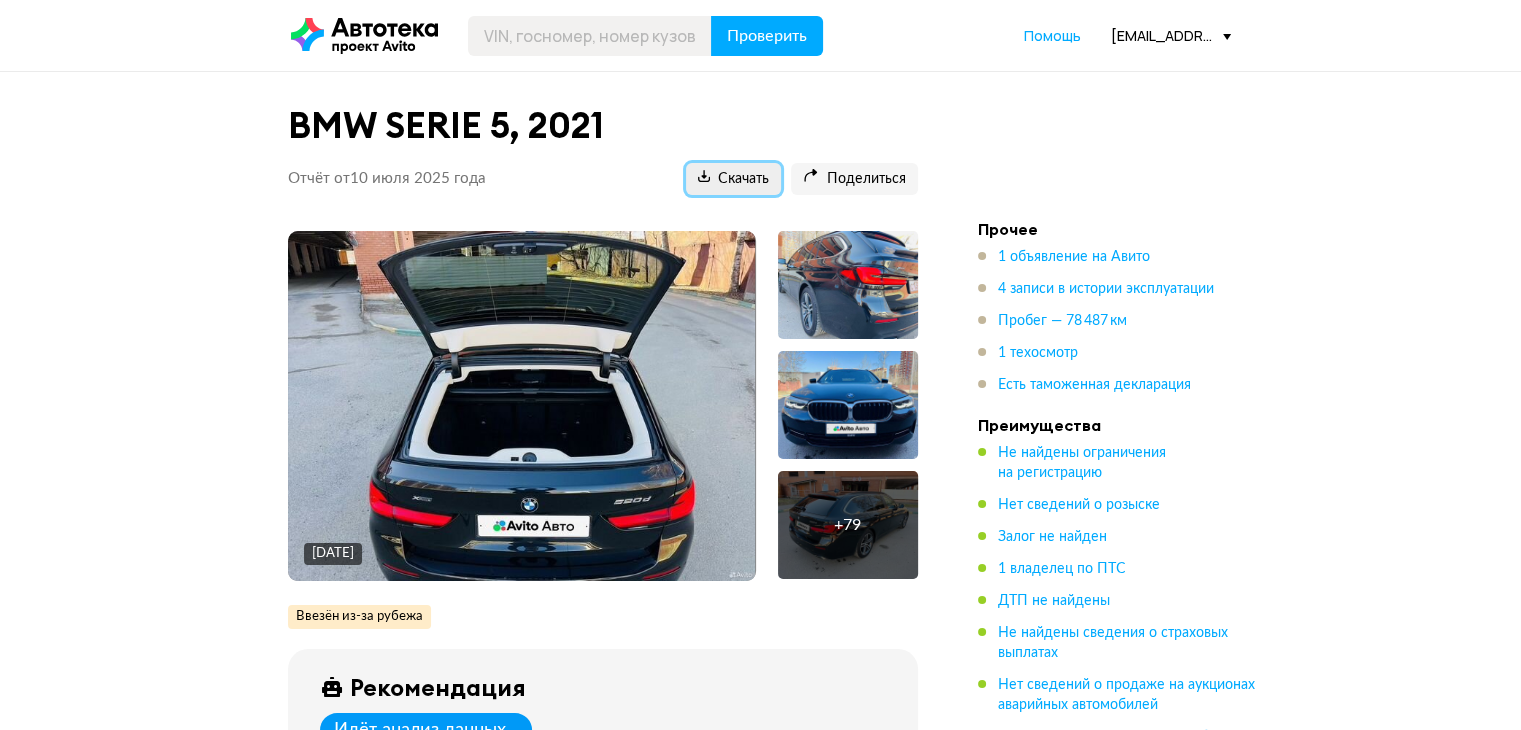 click on "Скачать" at bounding box center (733, 179) 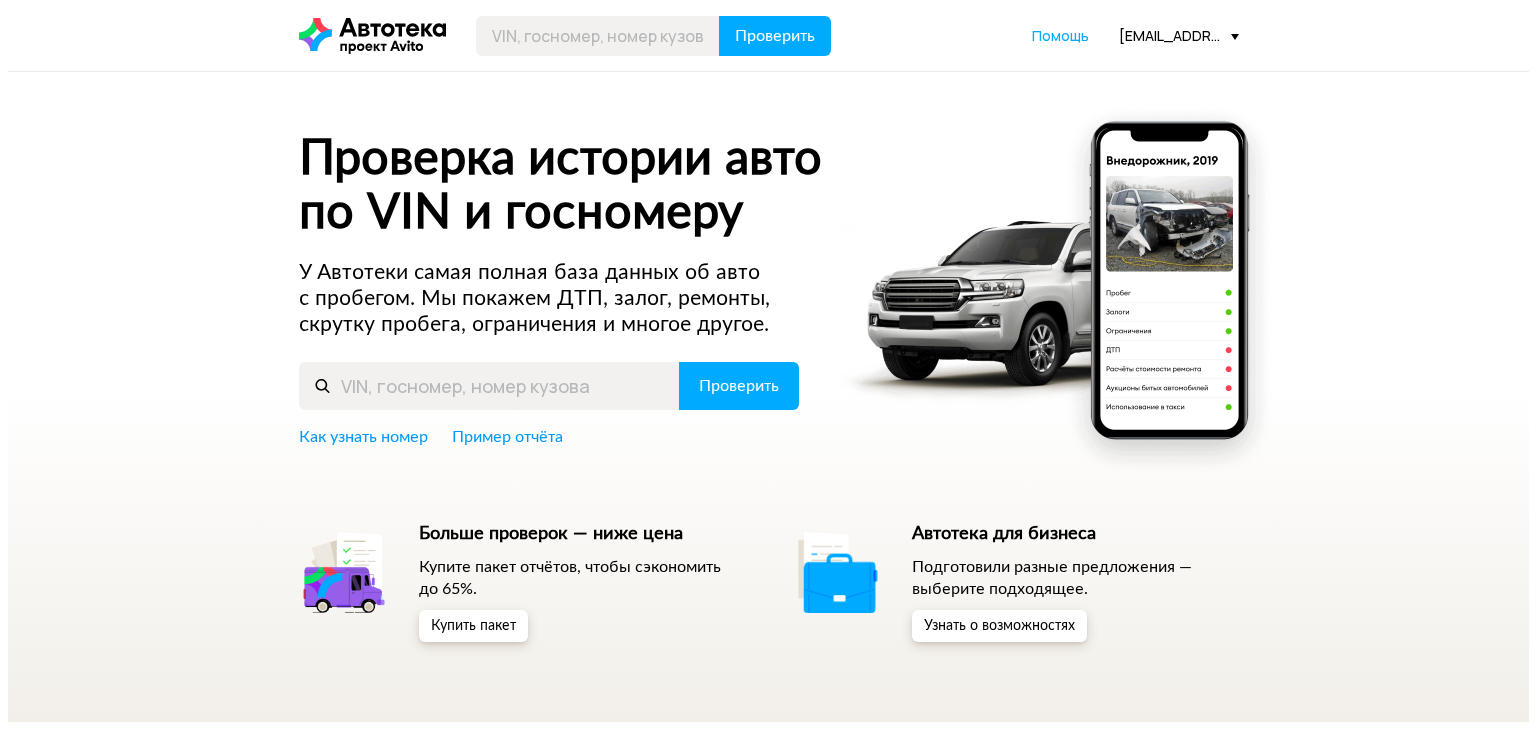 scroll, scrollTop: 0, scrollLeft: 0, axis: both 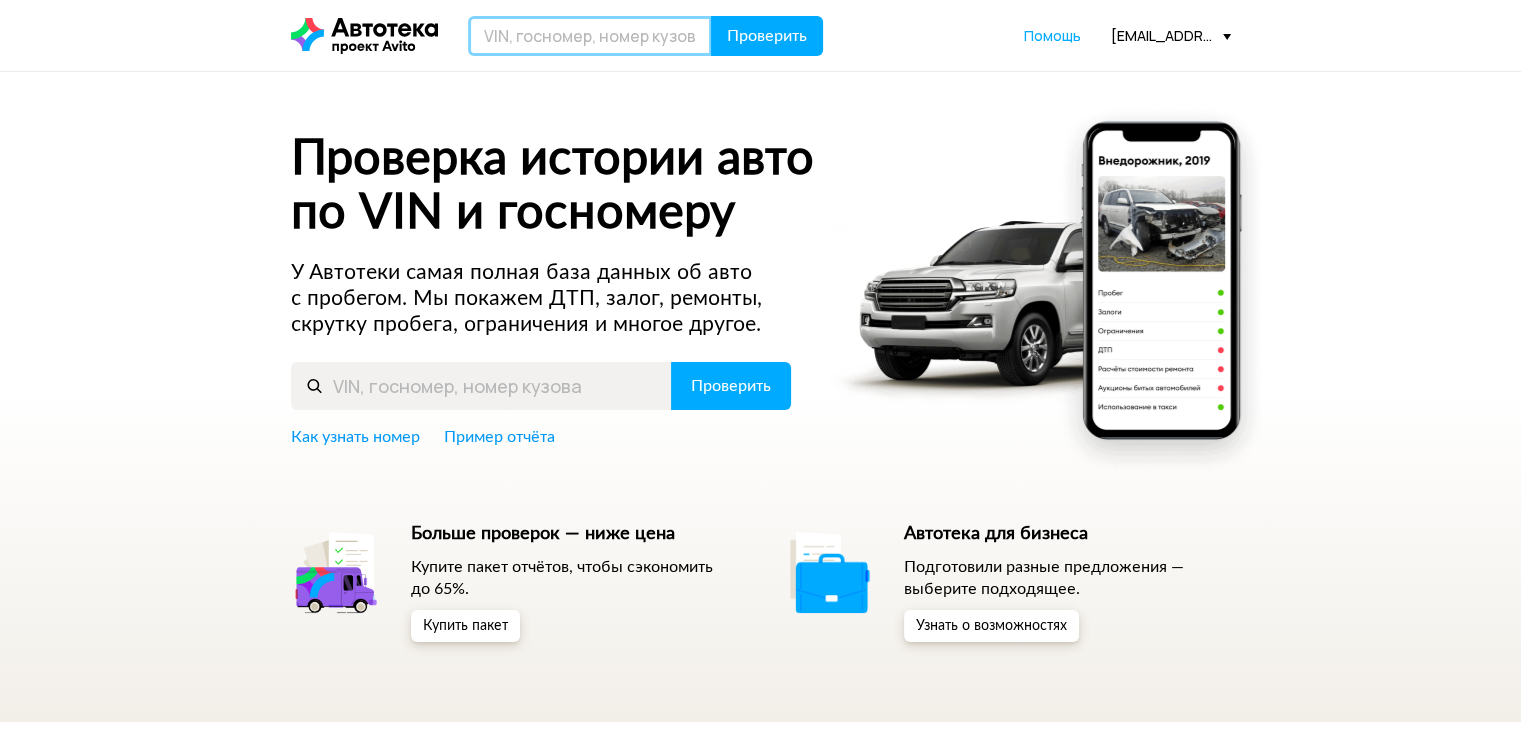 paste on "W1V44781313773711" 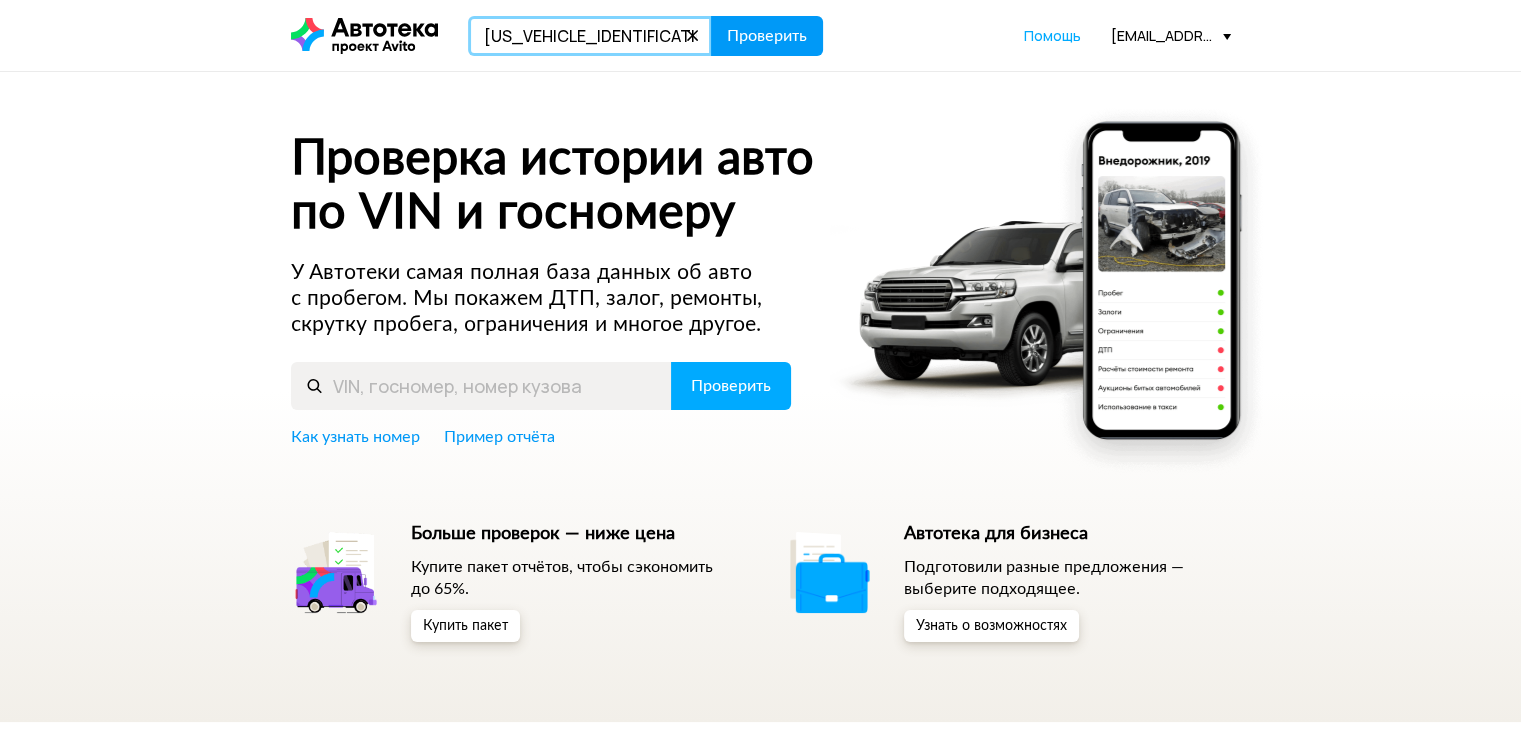 type on "W1V44781313773711" 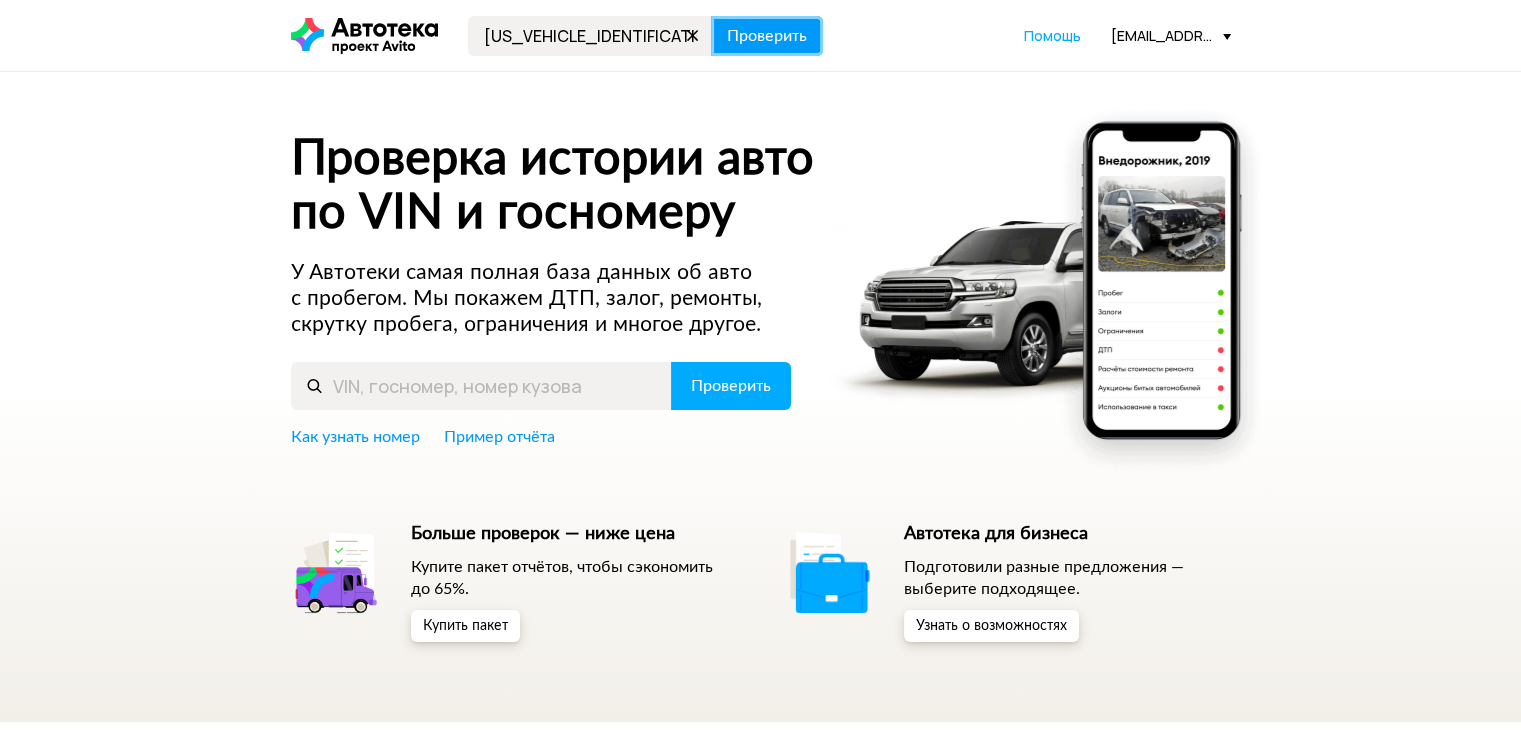 click on "Проверить" at bounding box center (767, 36) 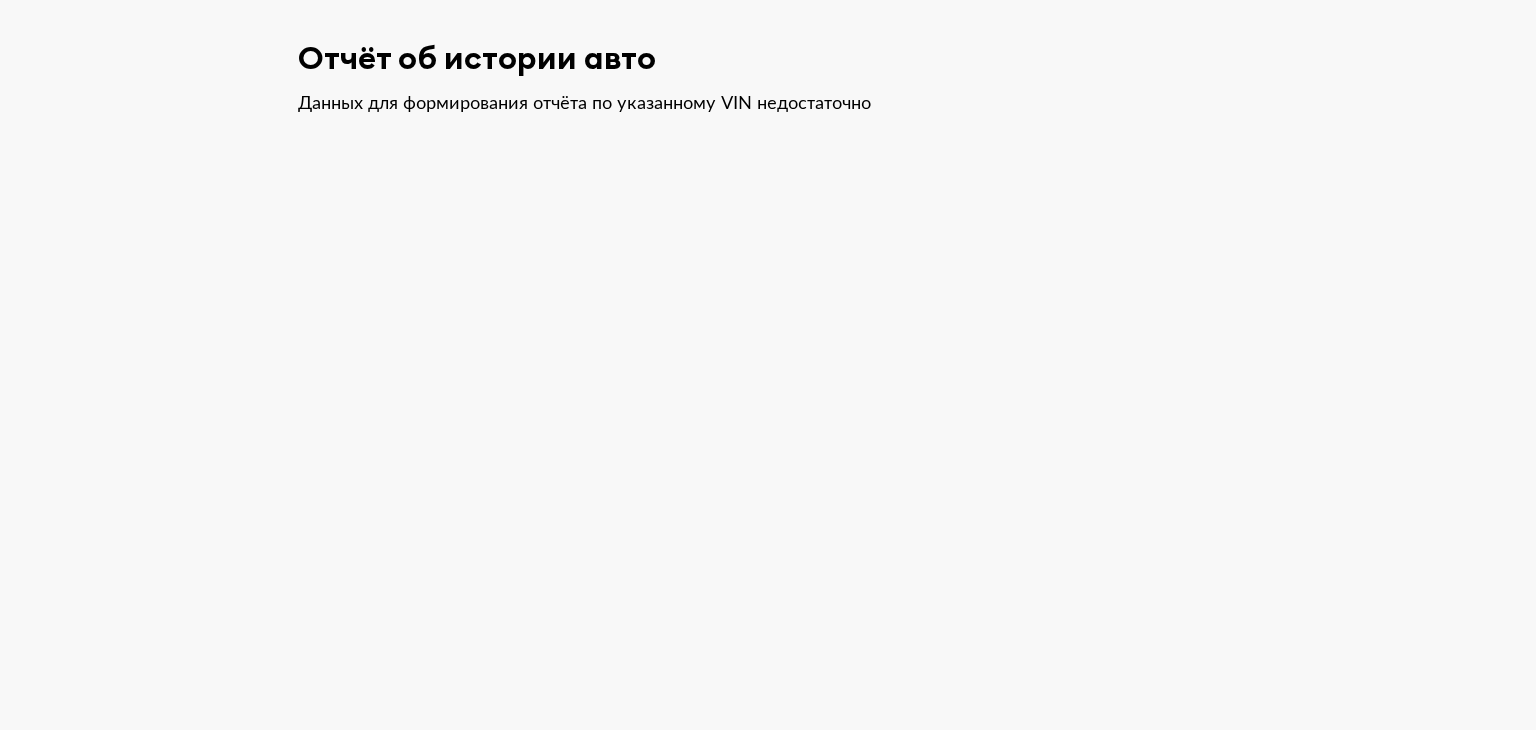click on "Отчёт об истории авто Данных для формирования отчёта по указанному VIN недостаточно" at bounding box center (768, 78) 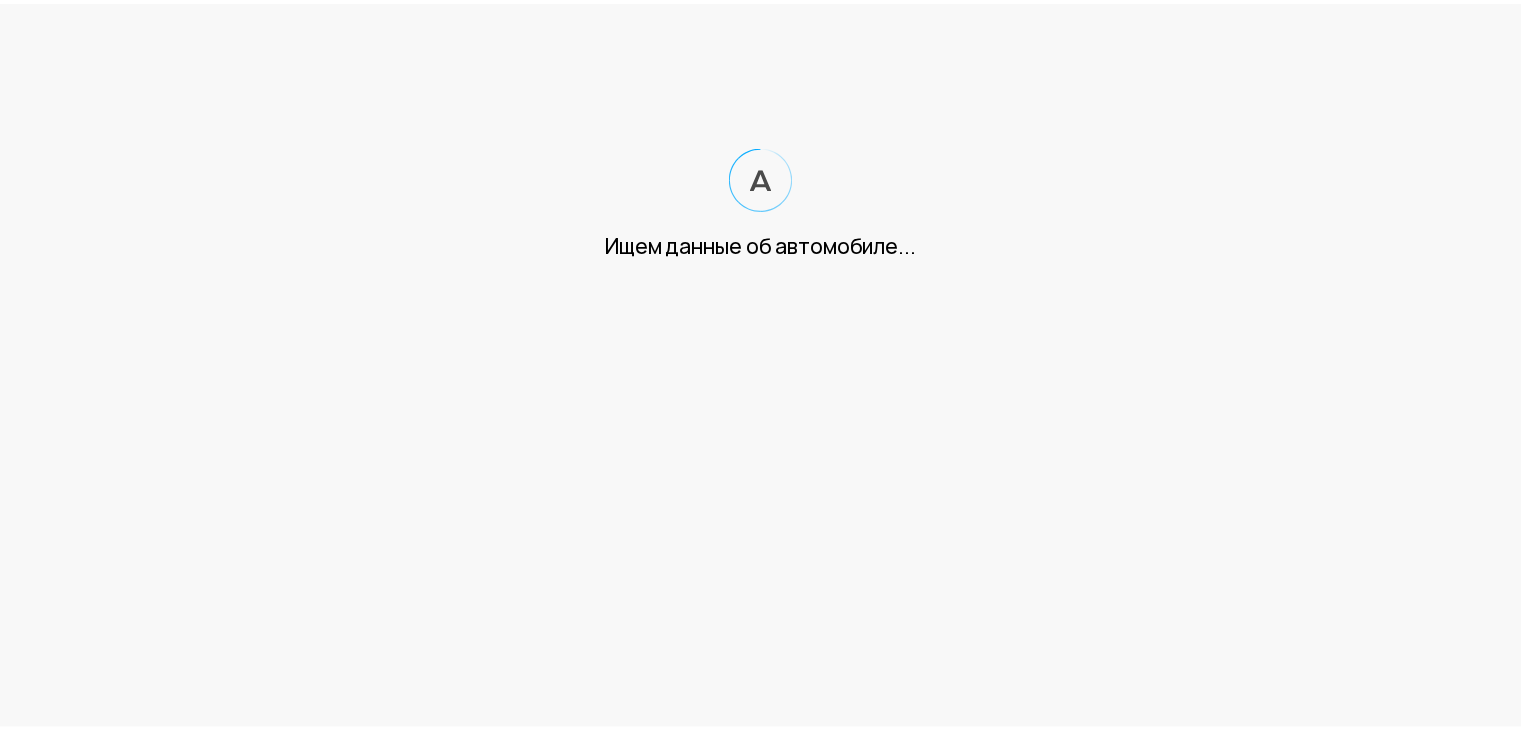 scroll, scrollTop: 0, scrollLeft: 0, axis: both 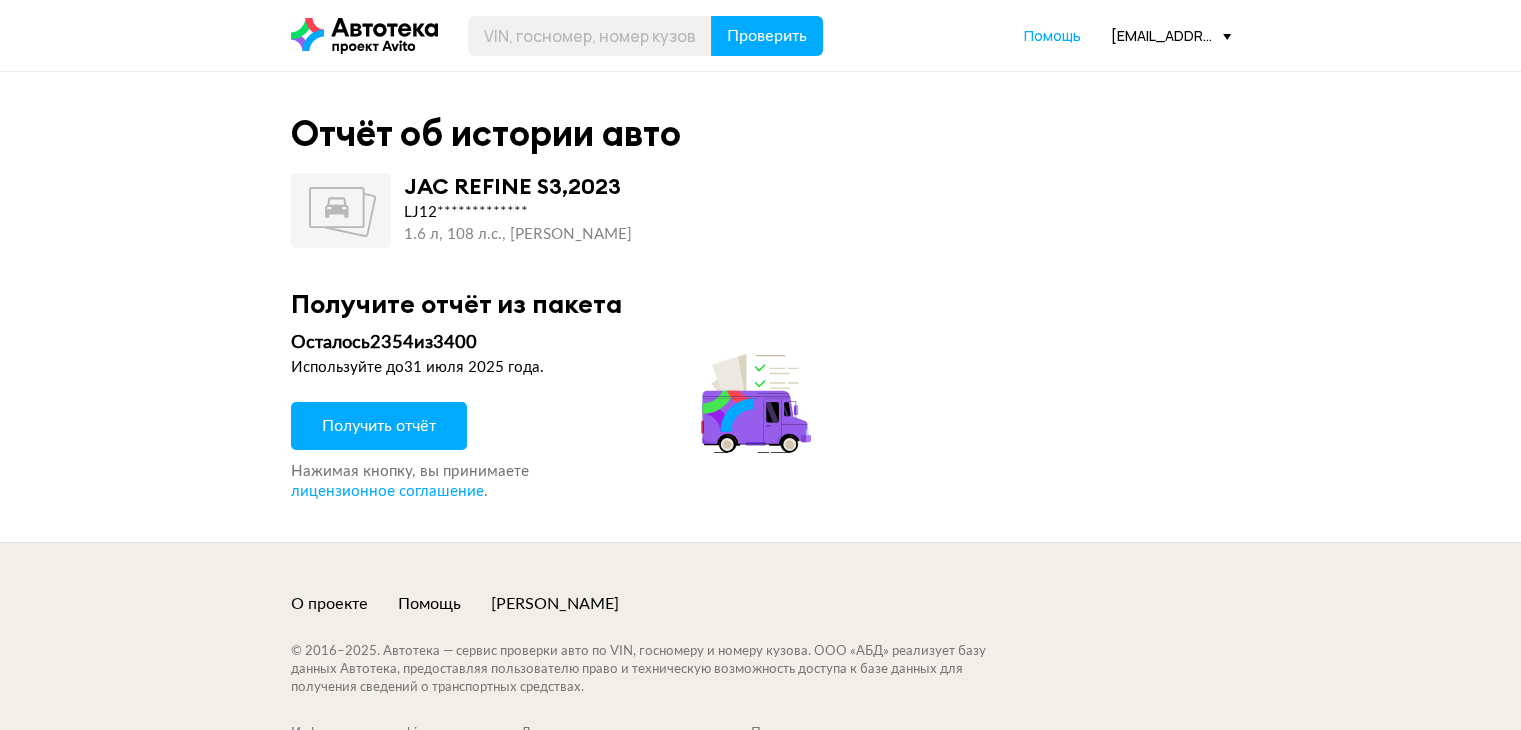 click on "Получить отчёт" at bounding box center (379, 426) 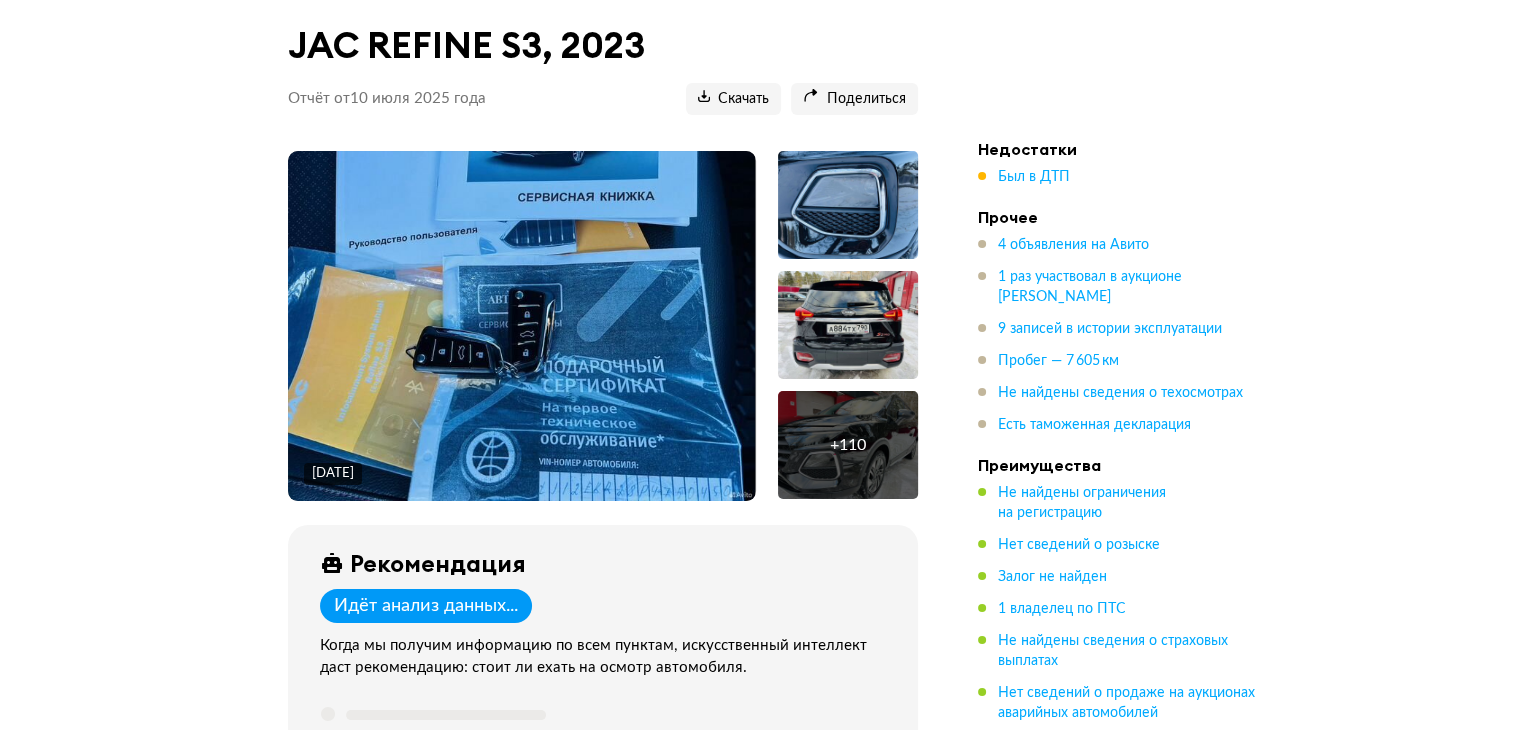 scroll, scrollTop: 0, scrollLeft: 0, axis: both 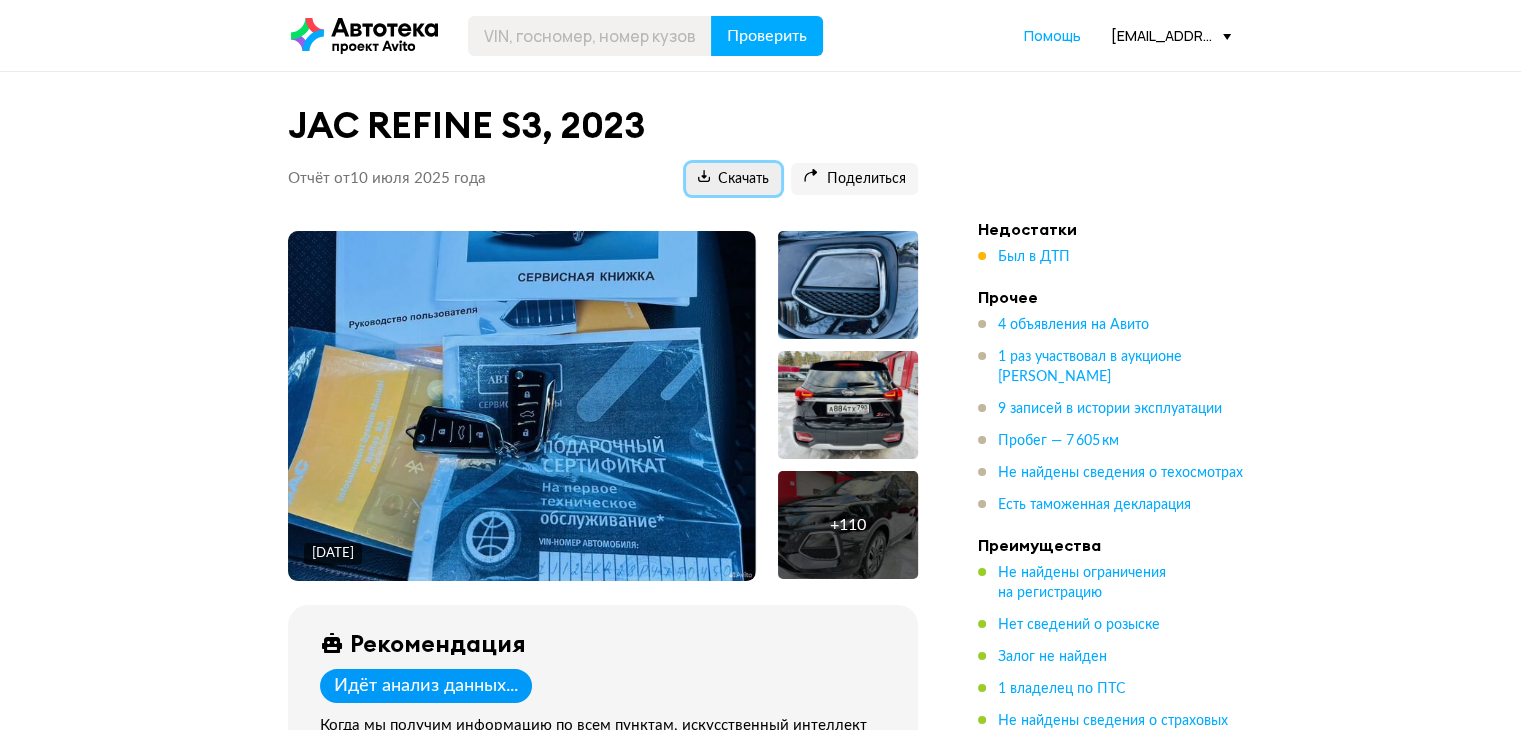 click on "Скачать" at bounding box center [733, 179] 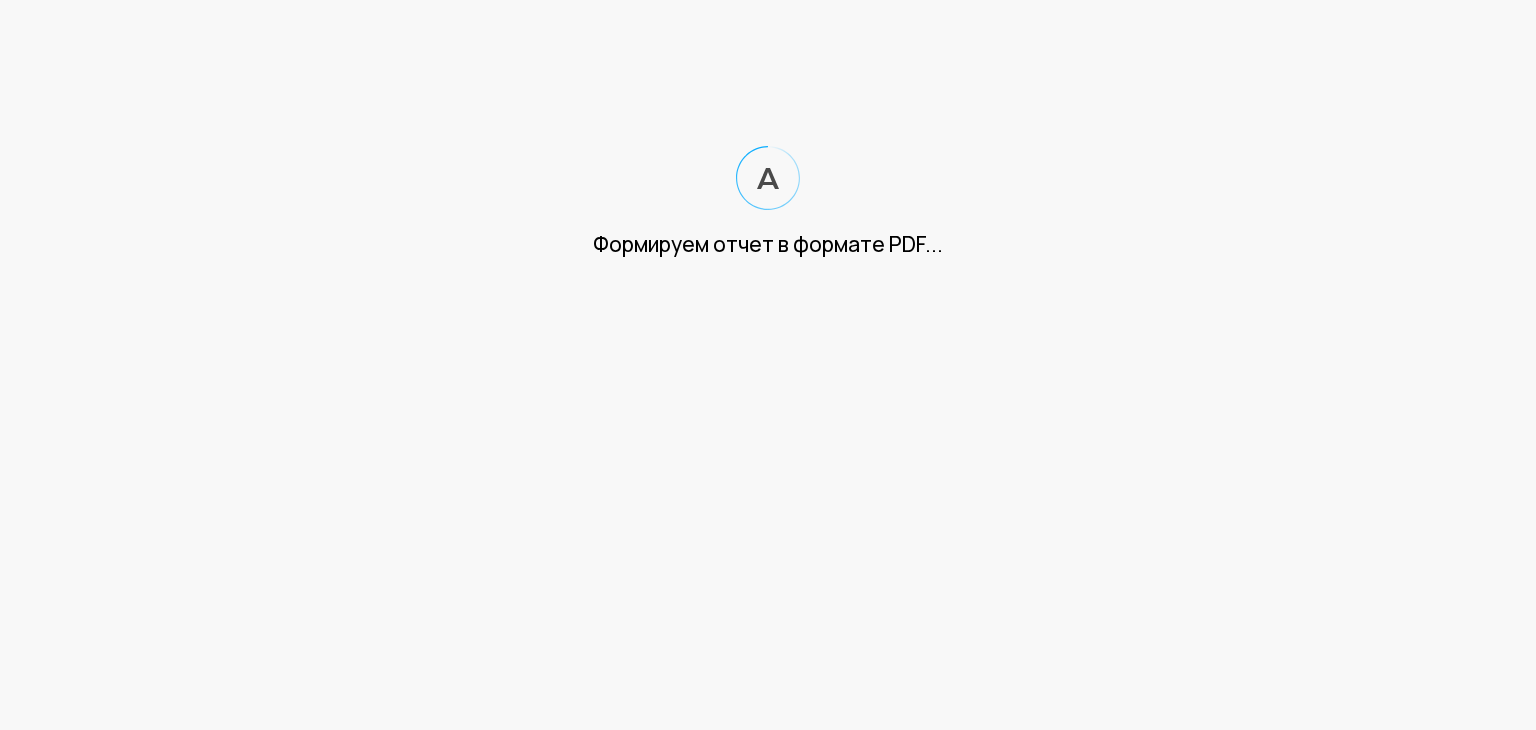 scroll, scrollTop: 0, scrollLeft: 0, axis: both 